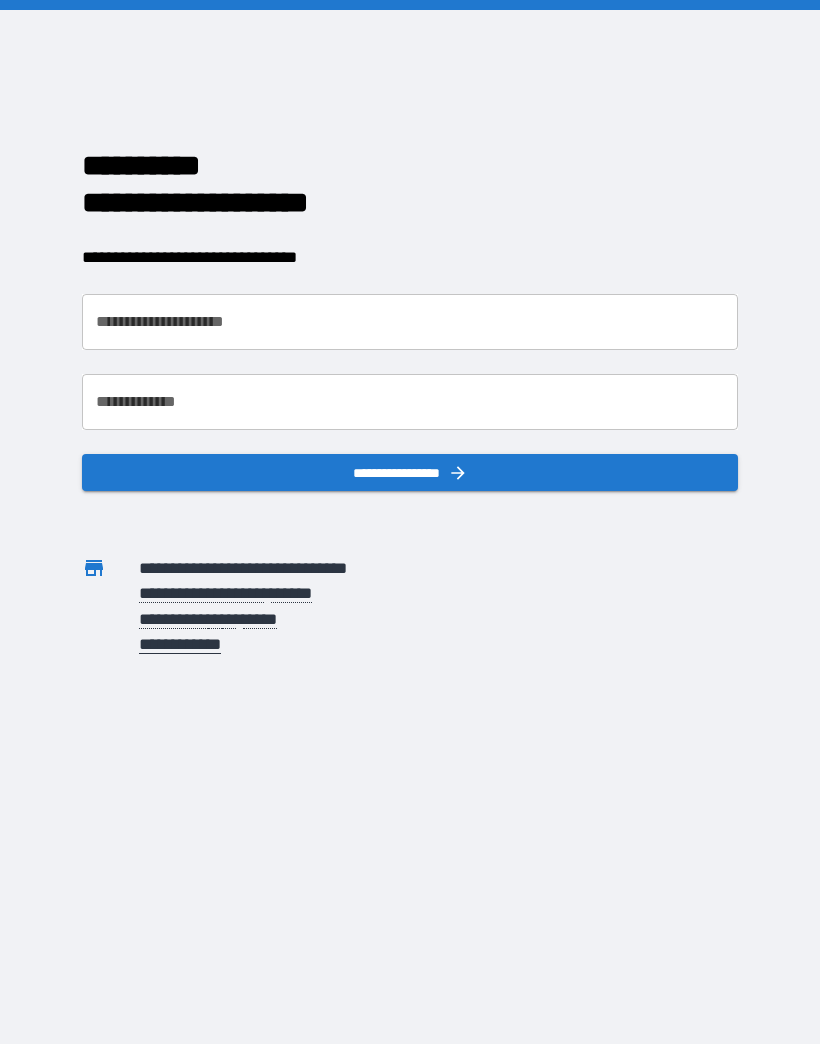 scroll, scrollTop: 0, scrollLeft: 0, axis: both 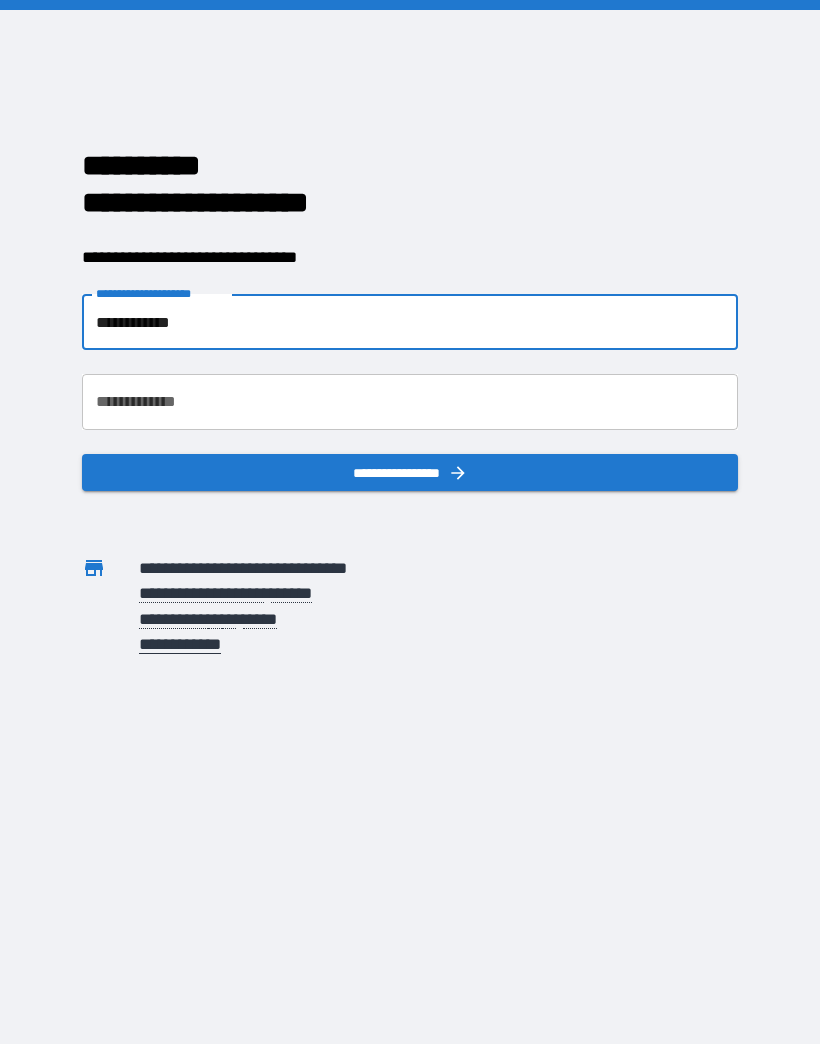 type on "**********" 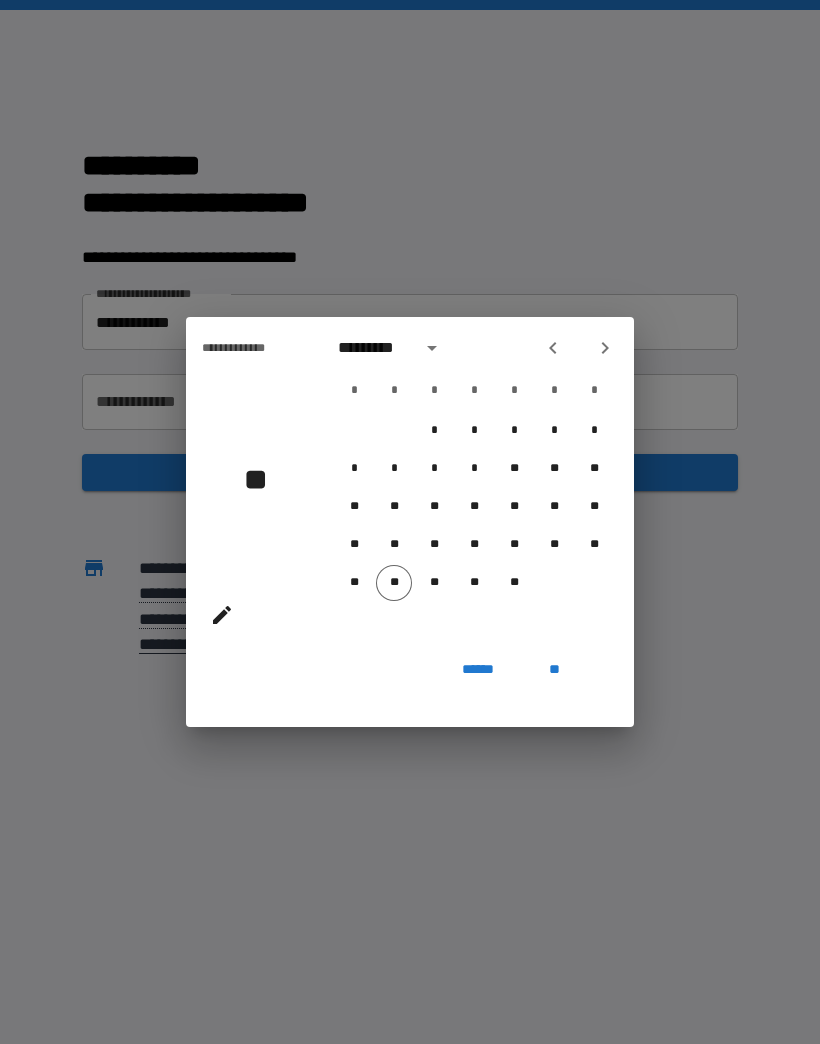 click 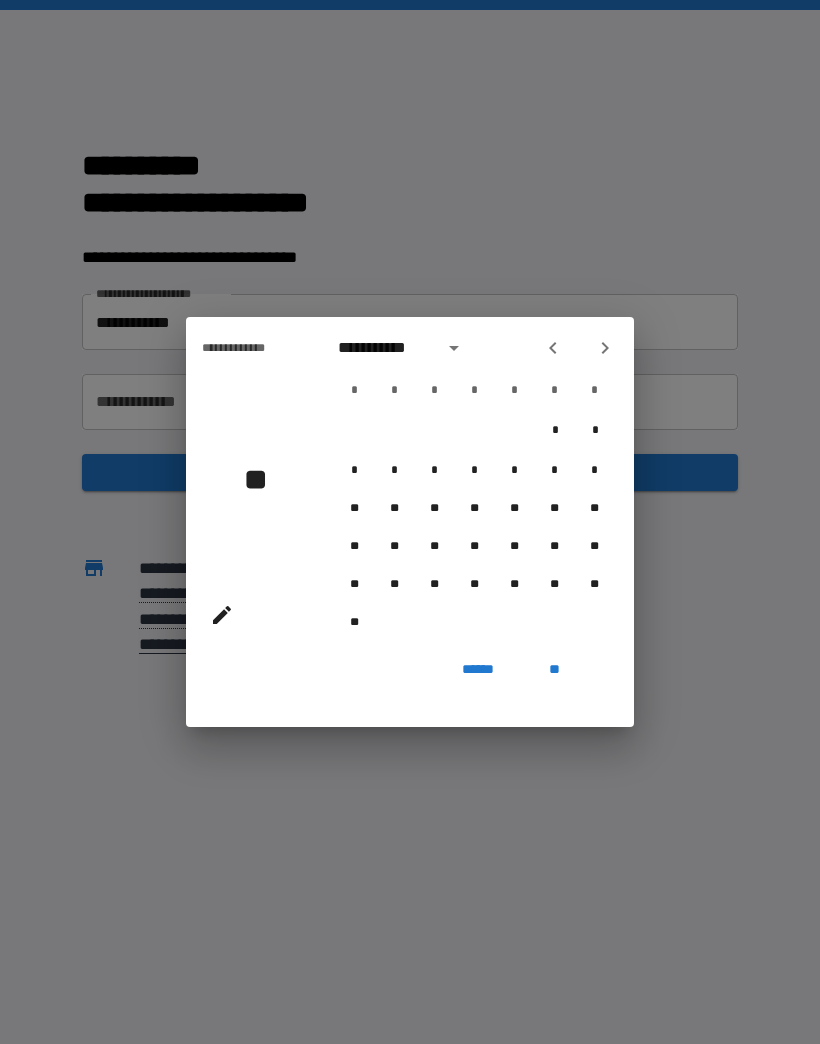 click 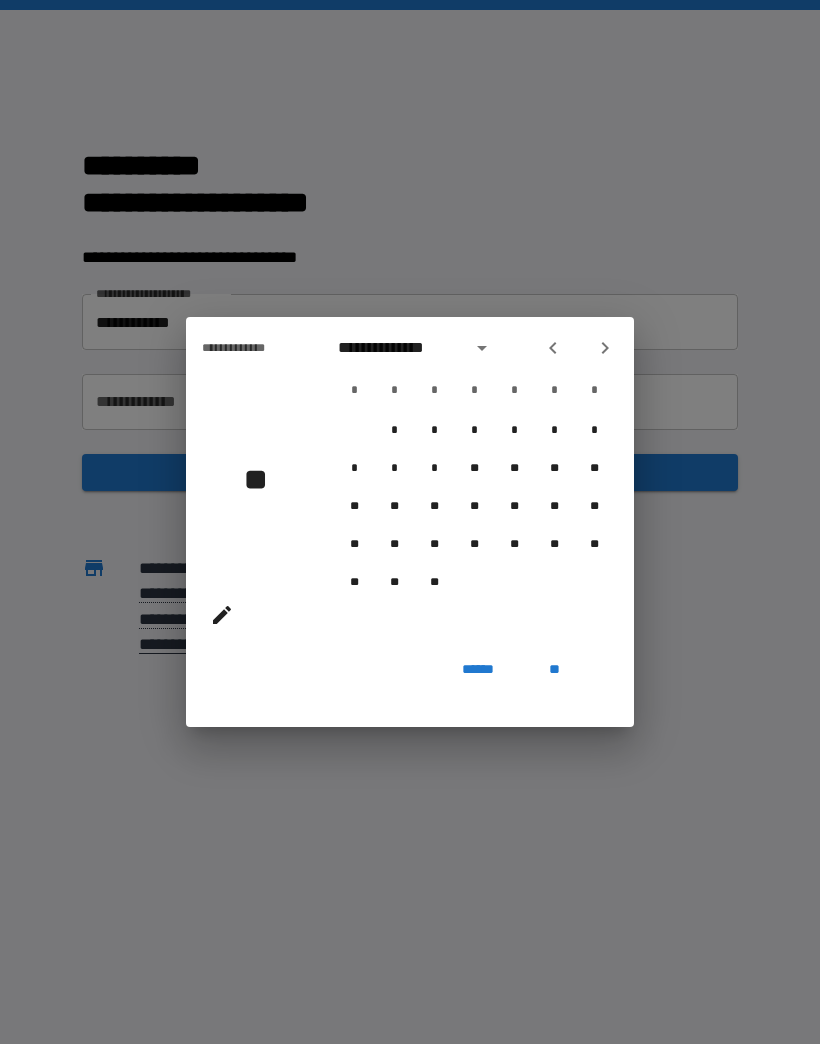 click 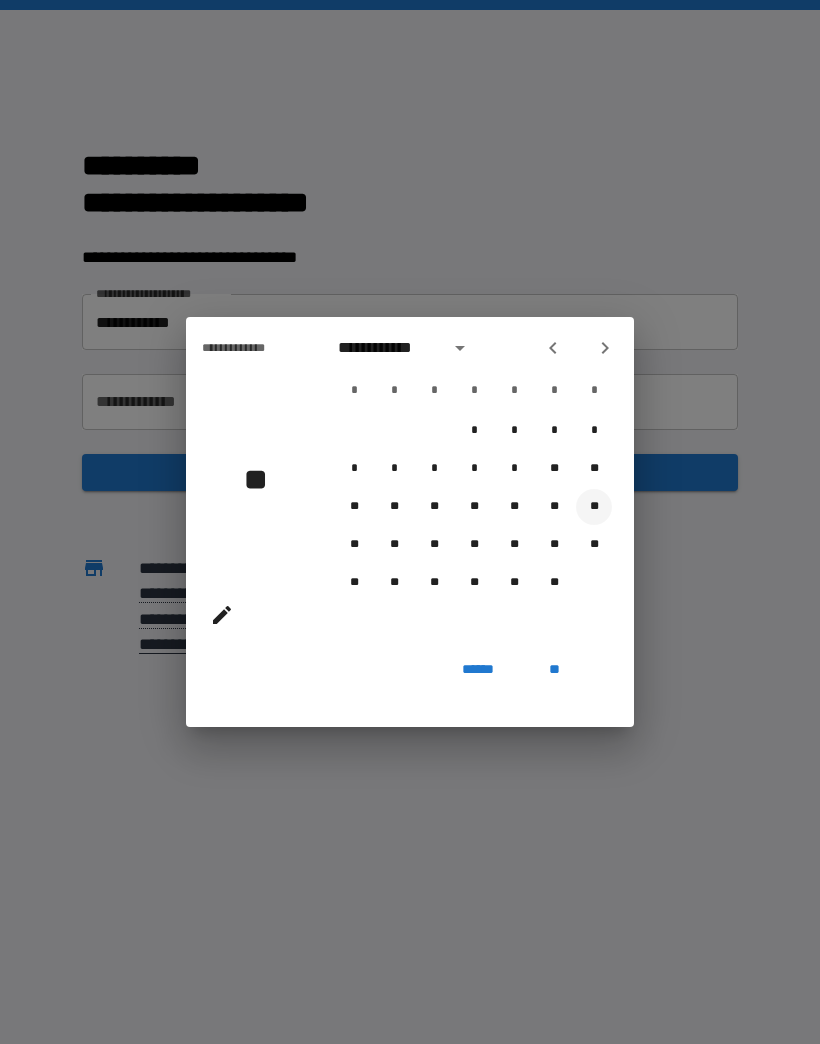 click on "**" at bounding box center (594, 507) 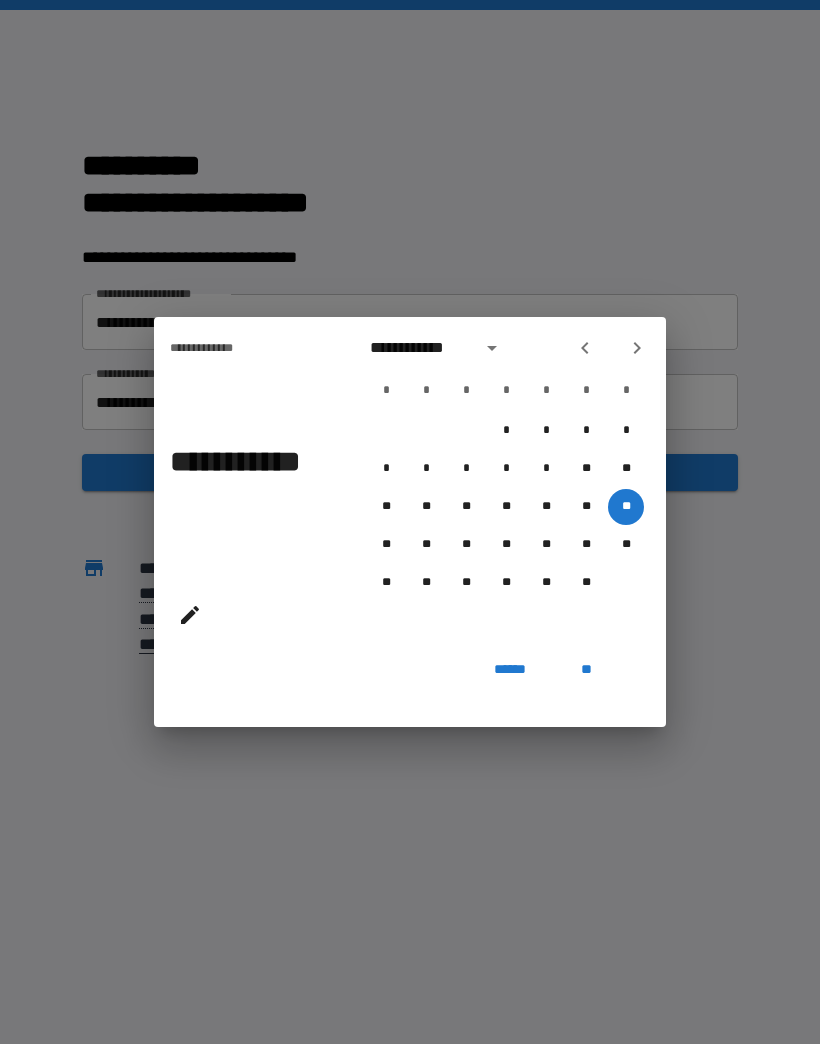 click on "**" at bounding box center [586, 669] 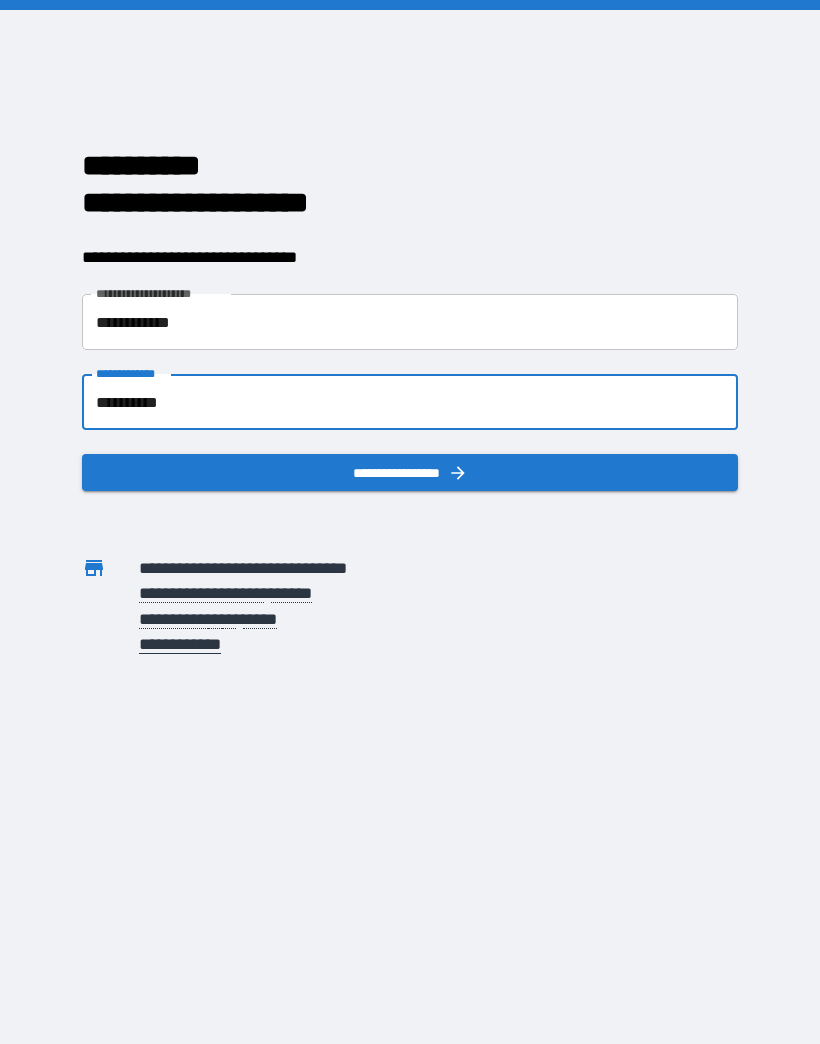 click on "**********" at bounding box center [410, 402] 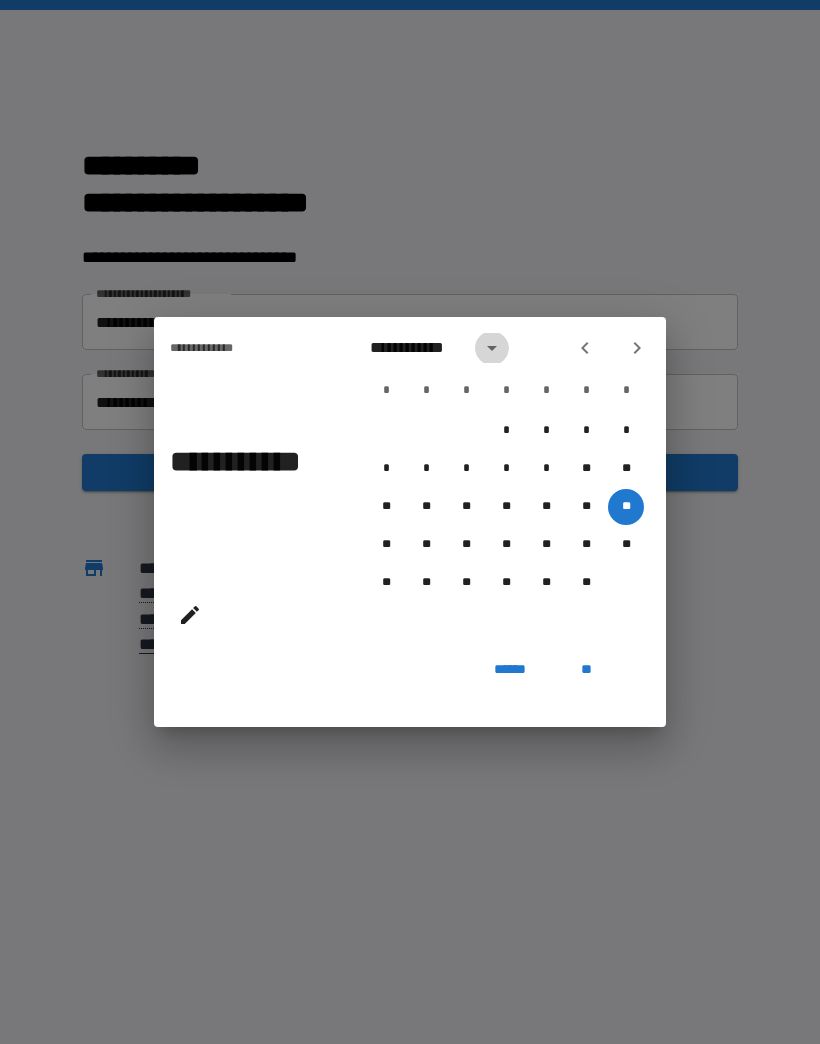 click 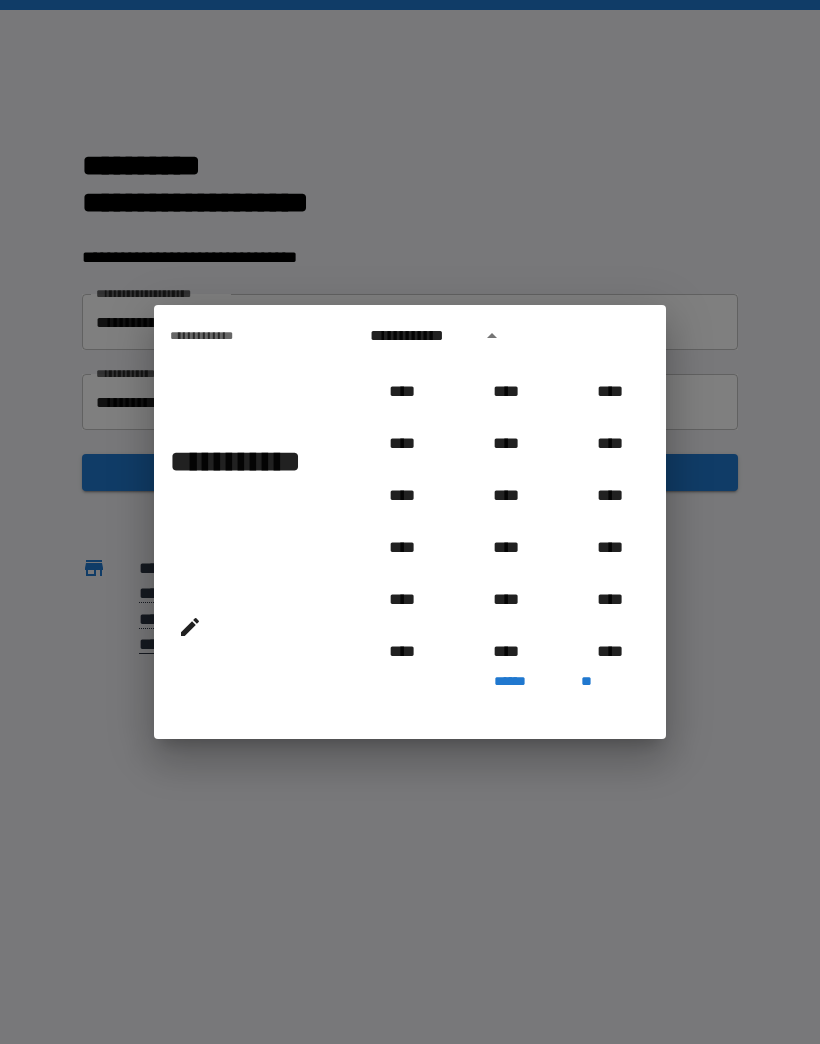 scroll, scrollTop: 1032, scrollLeft: 0, axis: vertical 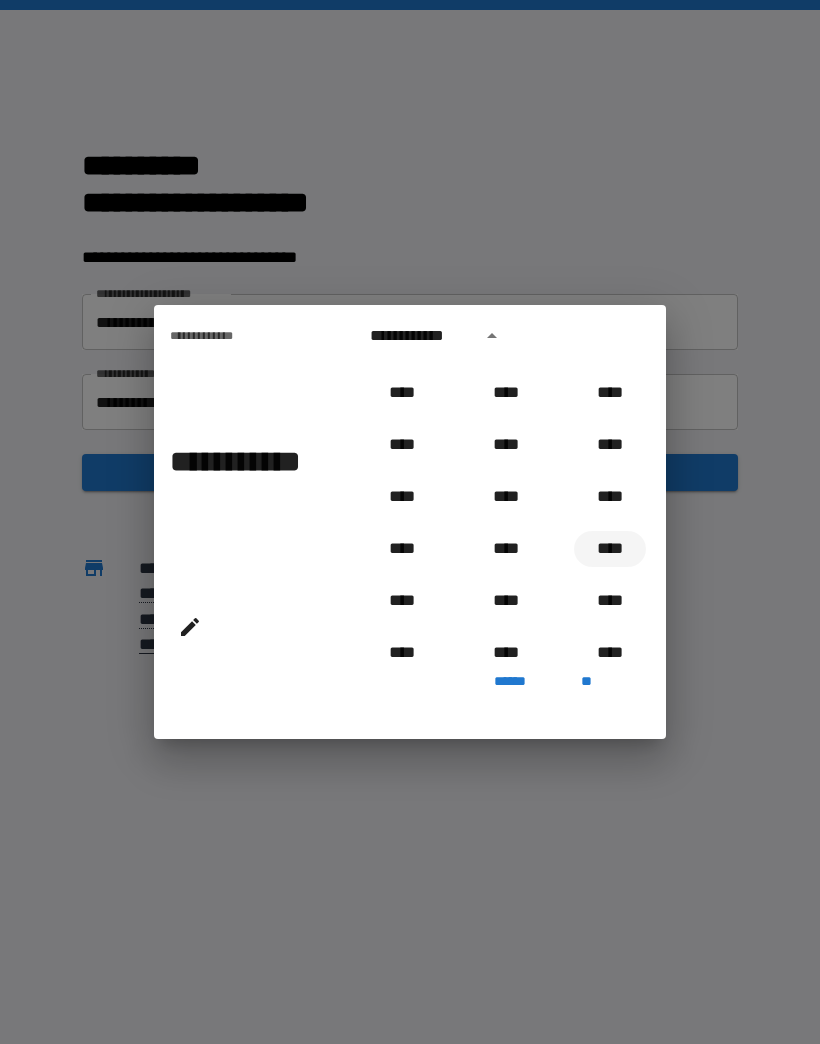 click on "****" at bounding box center [610, 549] 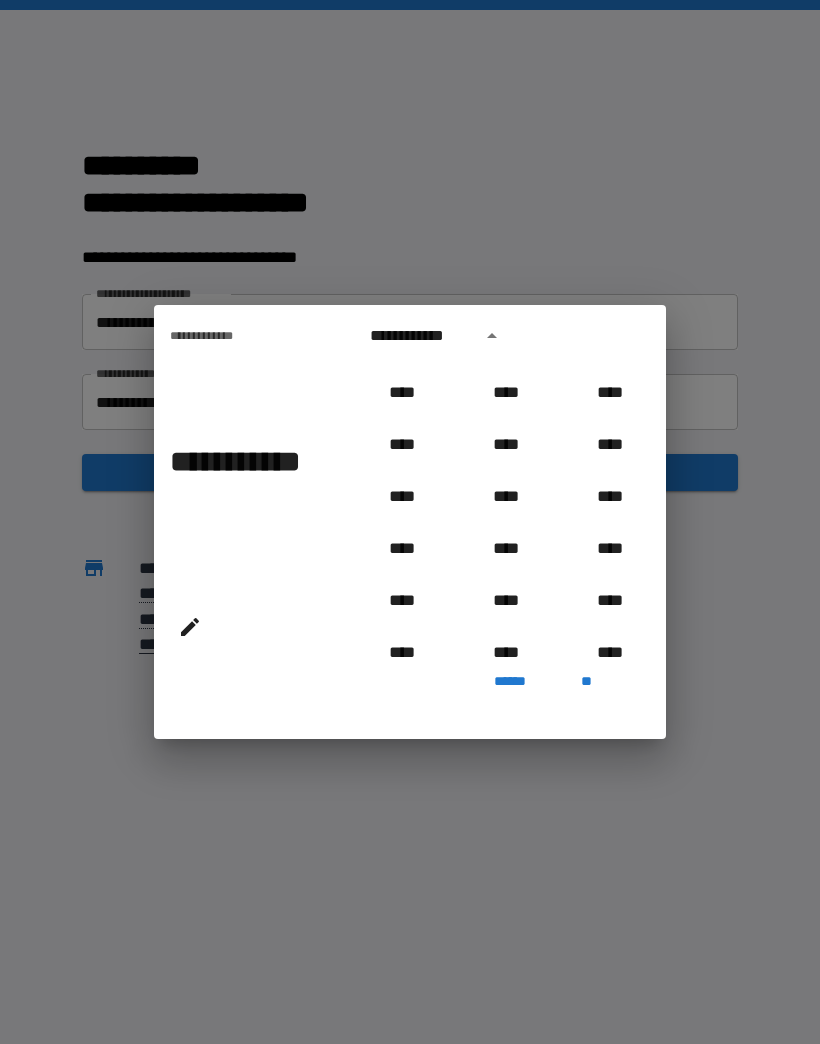 type on "**********" 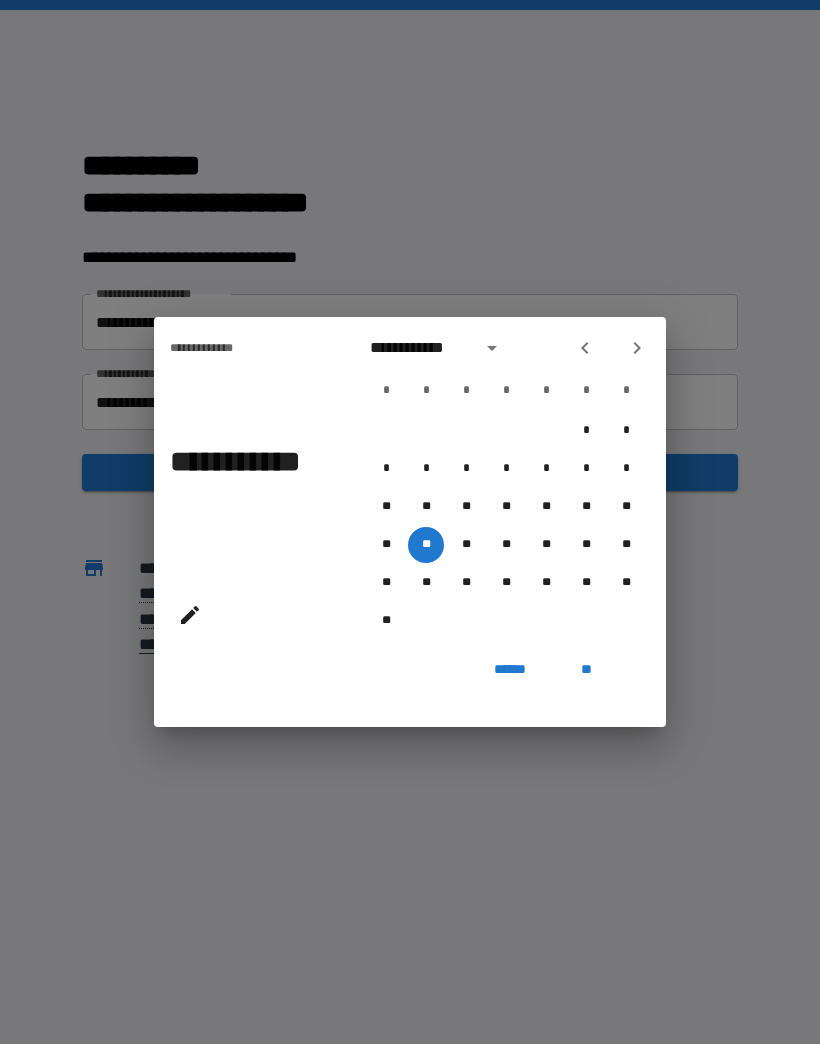 click on "**" at bounding box center [586, 669] 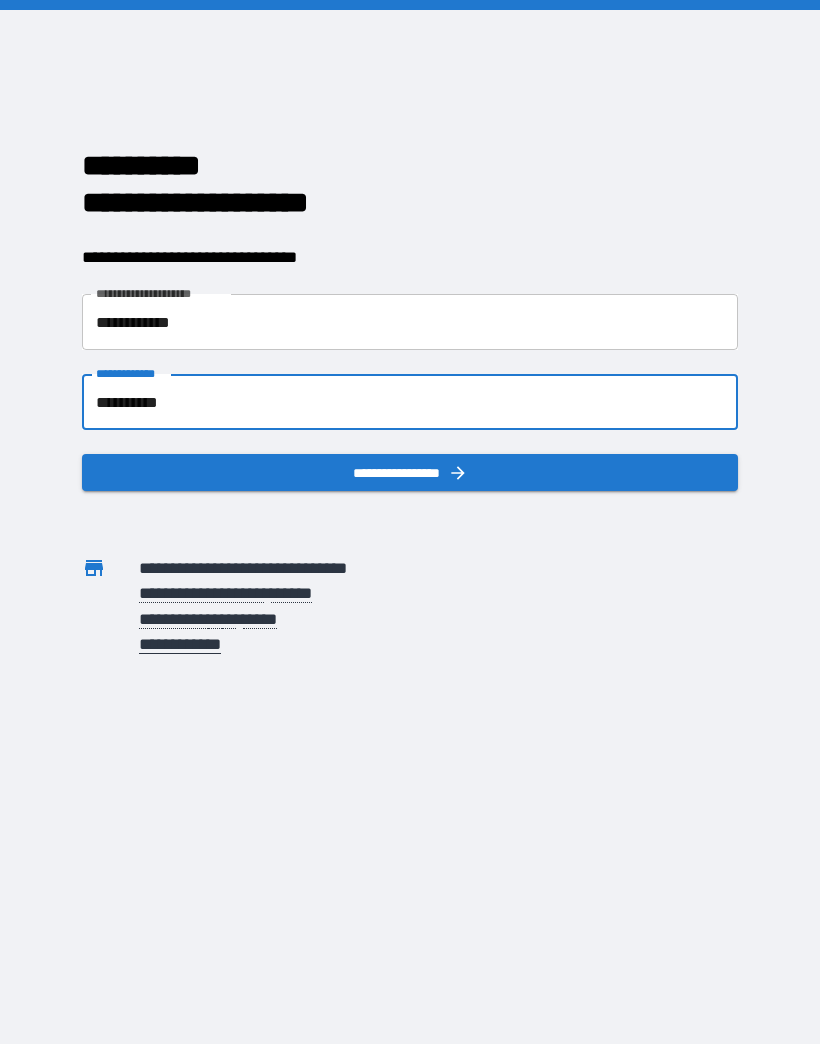 click on "**********" at bounding box center [410, 472] 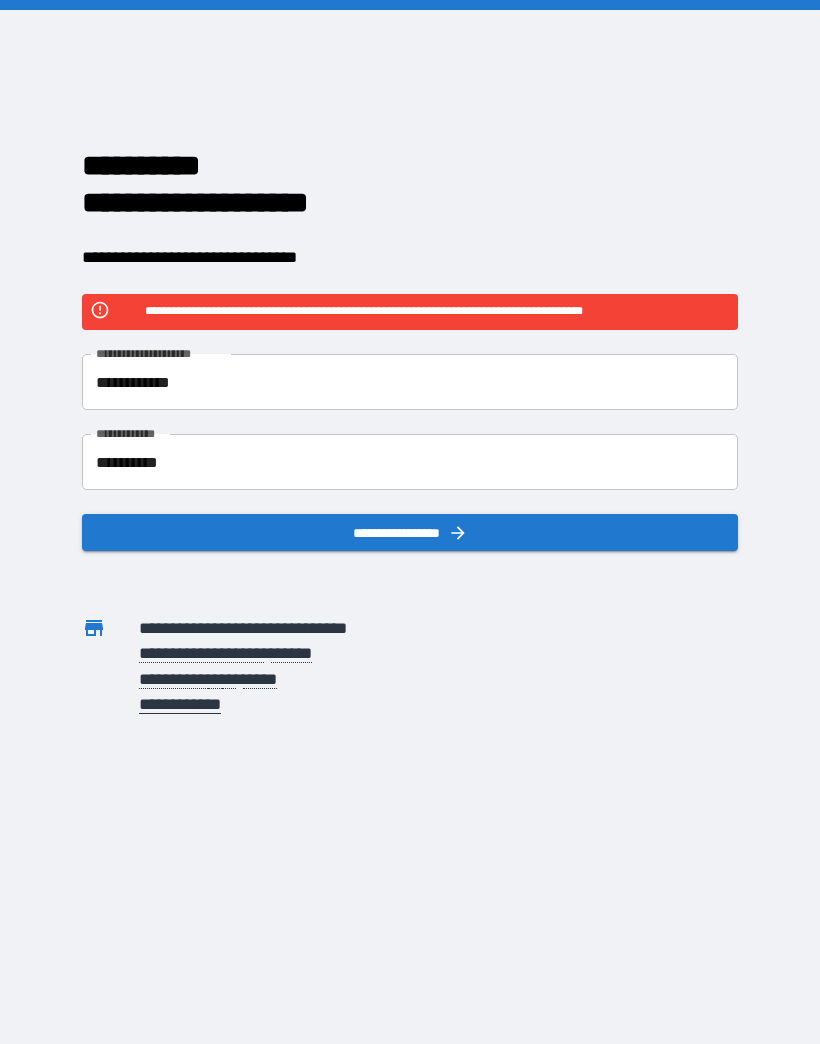 click on "**********" at bounding box center (410, 532) 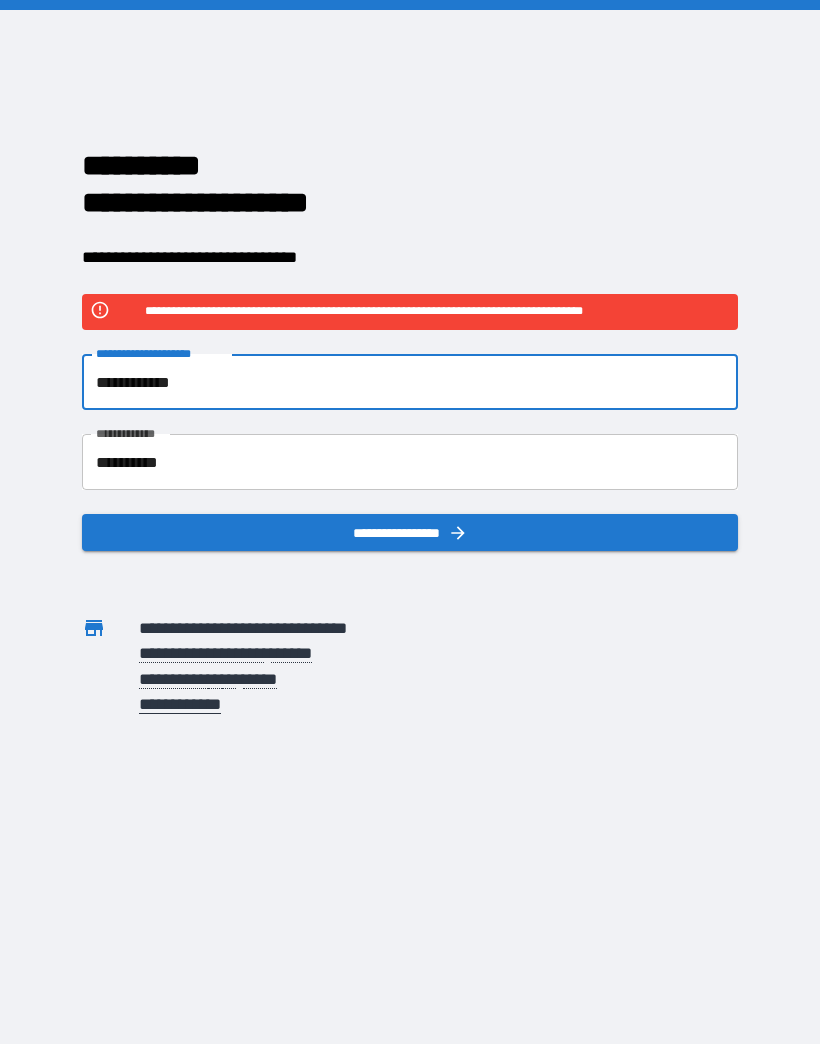 click on "**********" at bounding box center (410, 532) 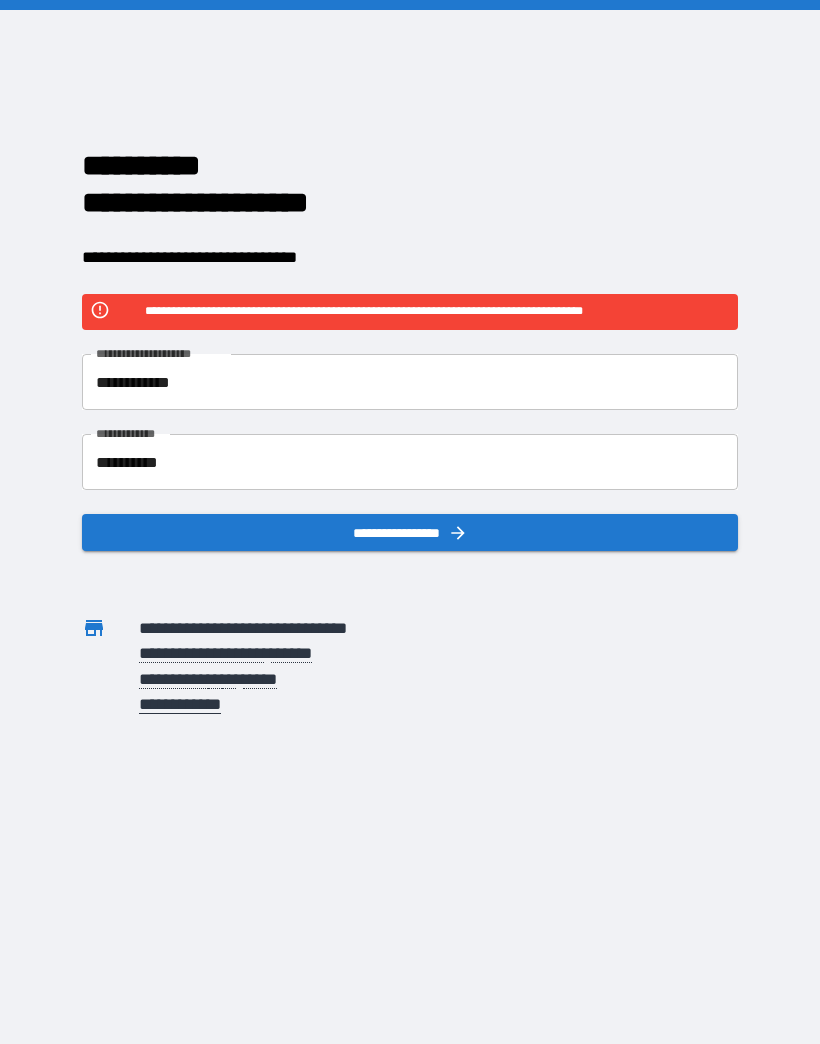 click on "**********" at bounding box center (410, 382) 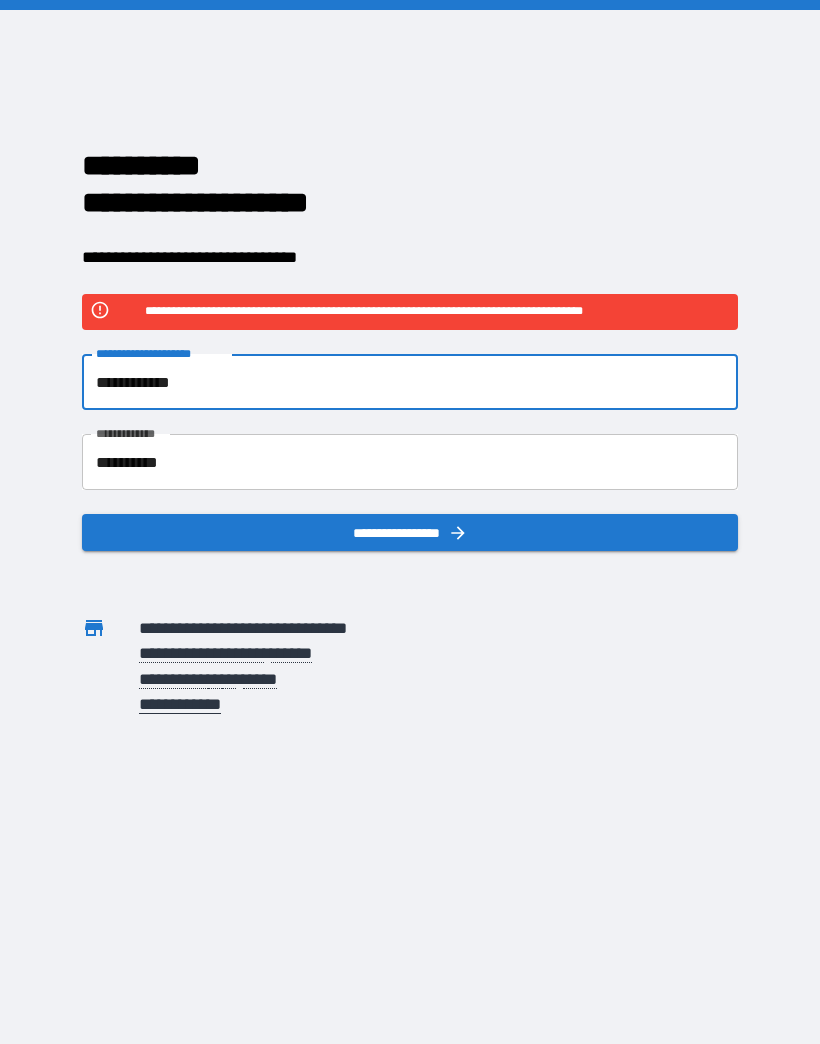 click on "**********" at bounding box center (410, 532) 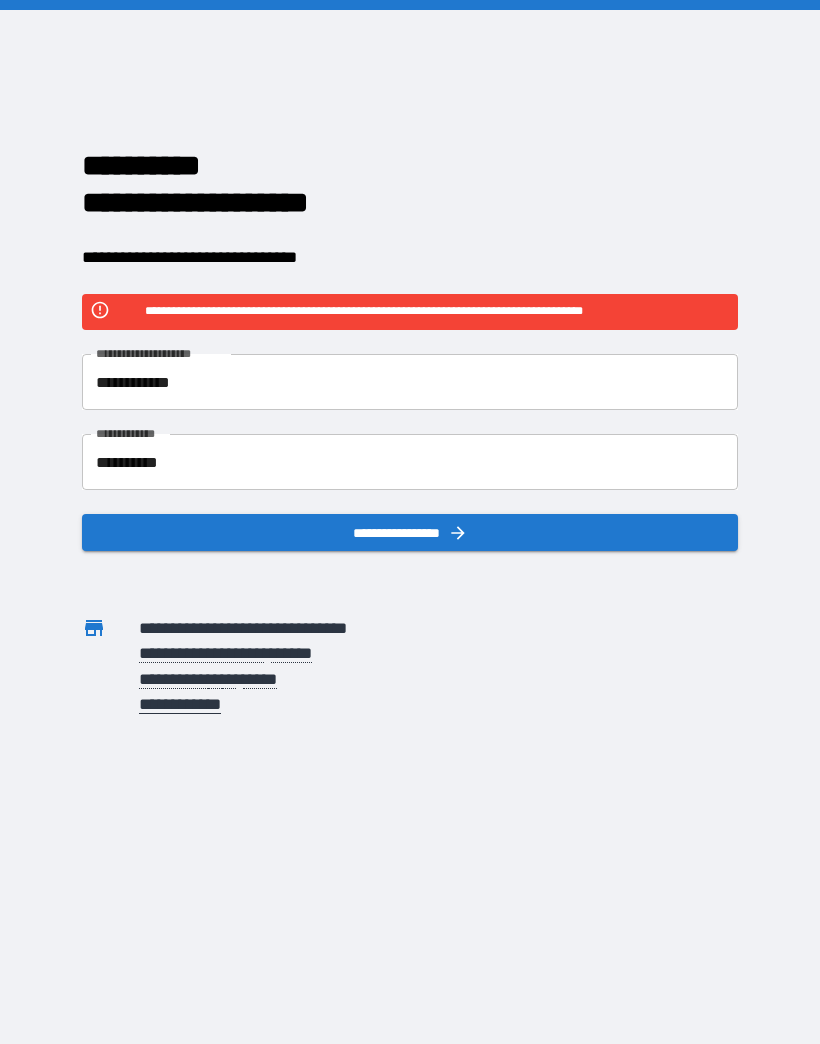 click on "**********" at bounding box center (410, 382) 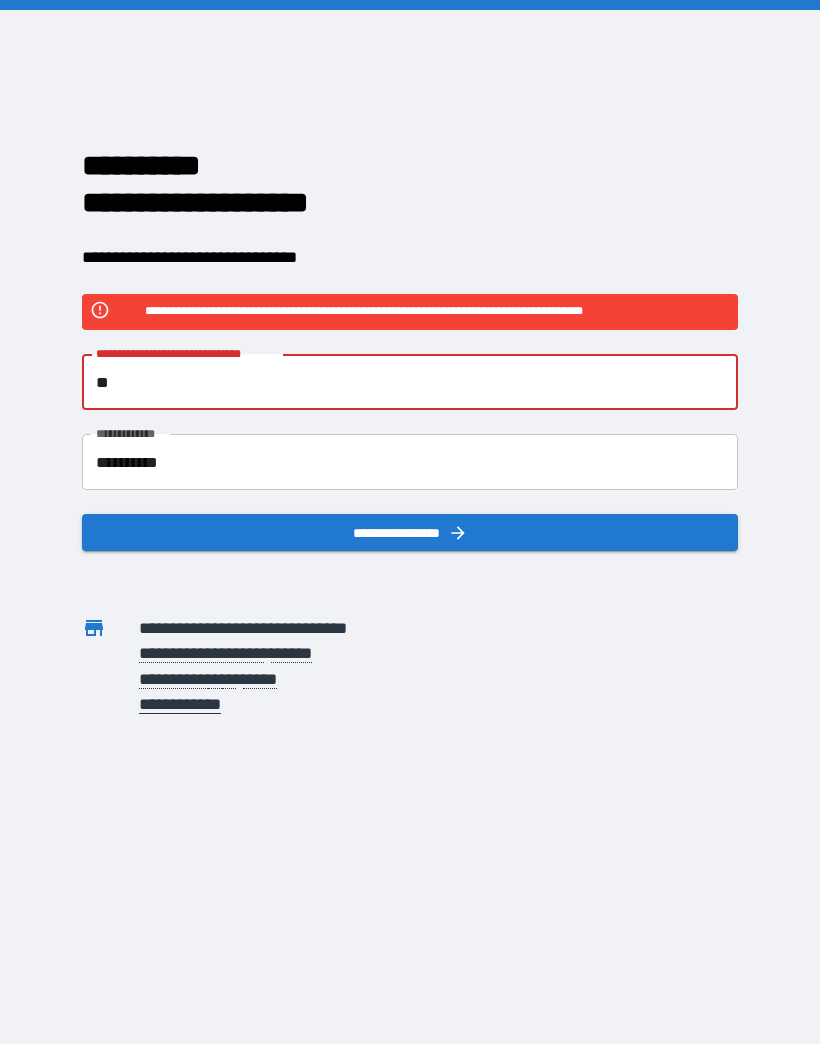 type on "*" 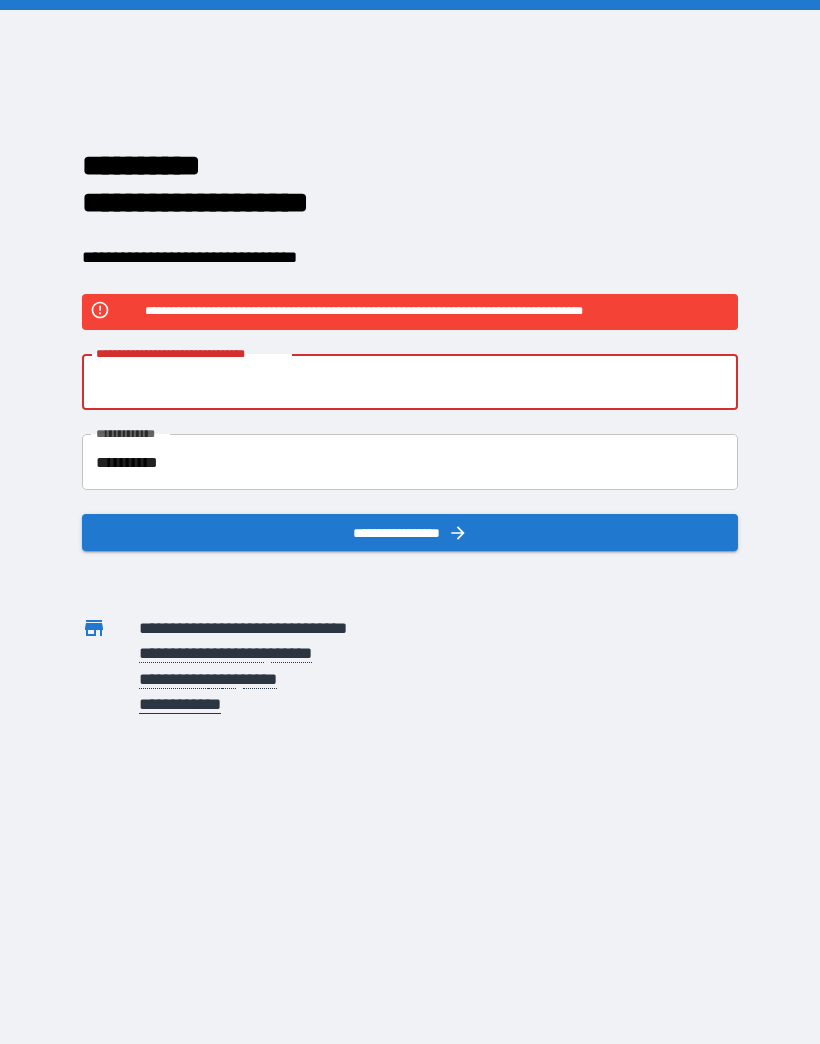 type on "**********" 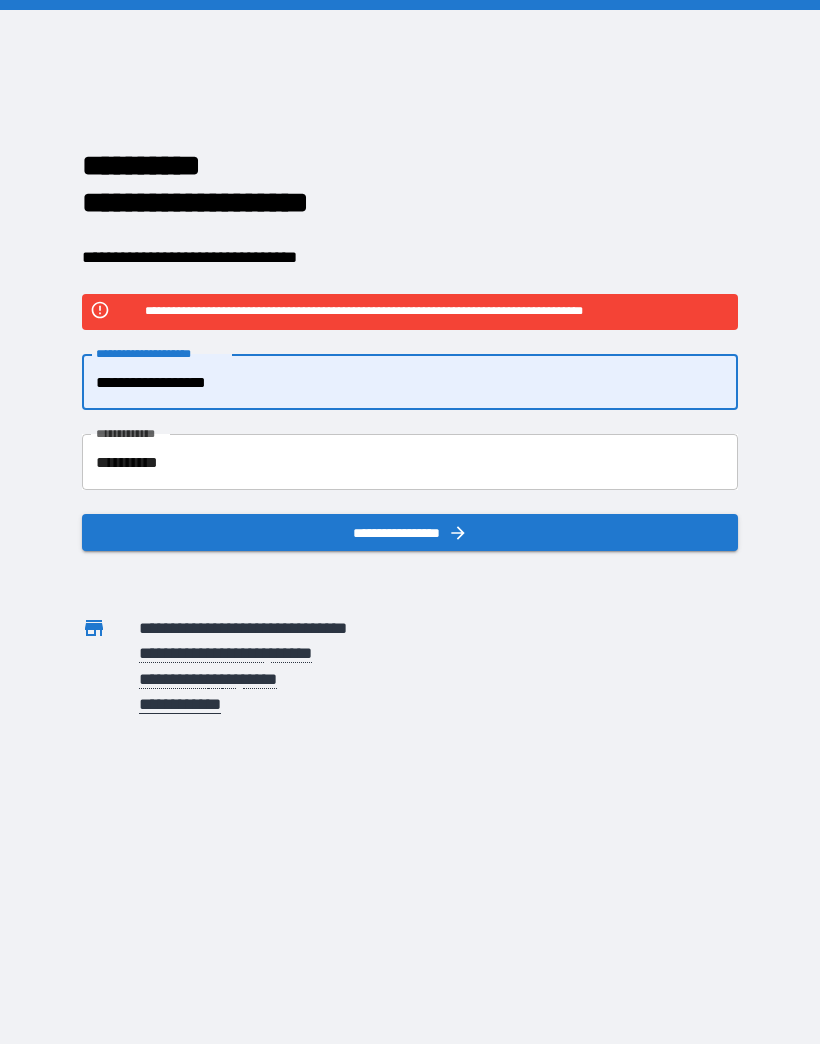 click on "**********" at bounding box center [410, 532] 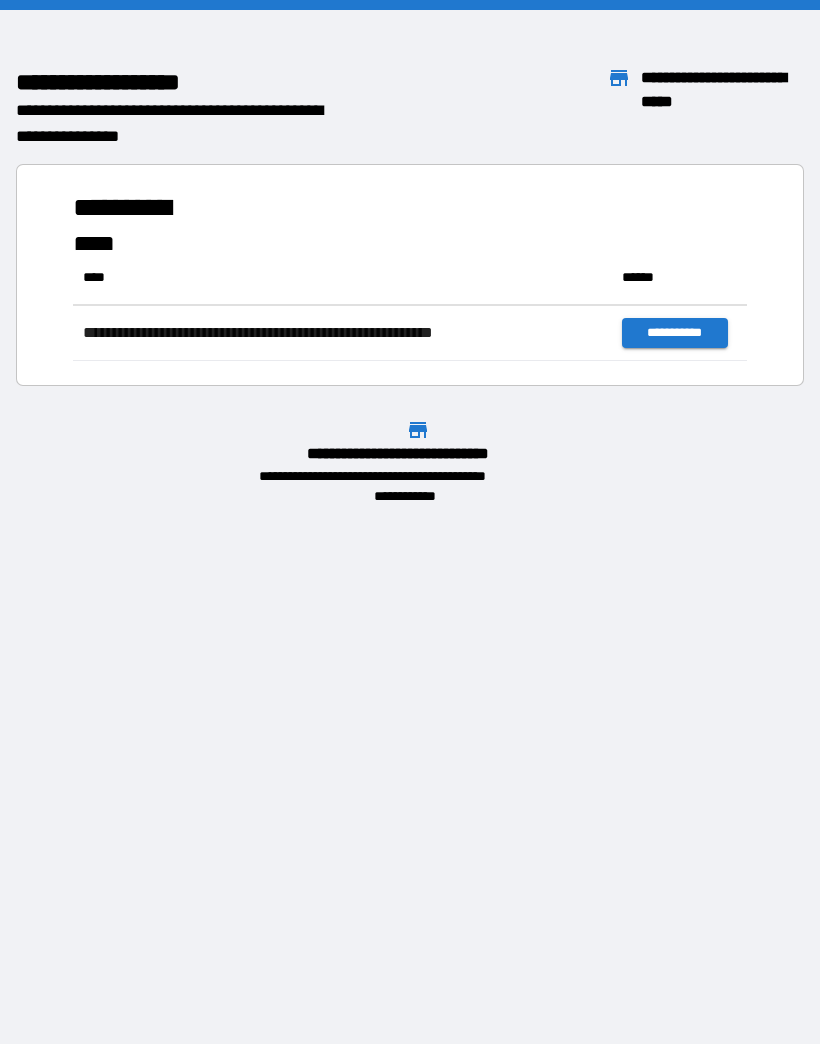 scroll, scrollTop: 1, scrollLeft: 1, axis: both 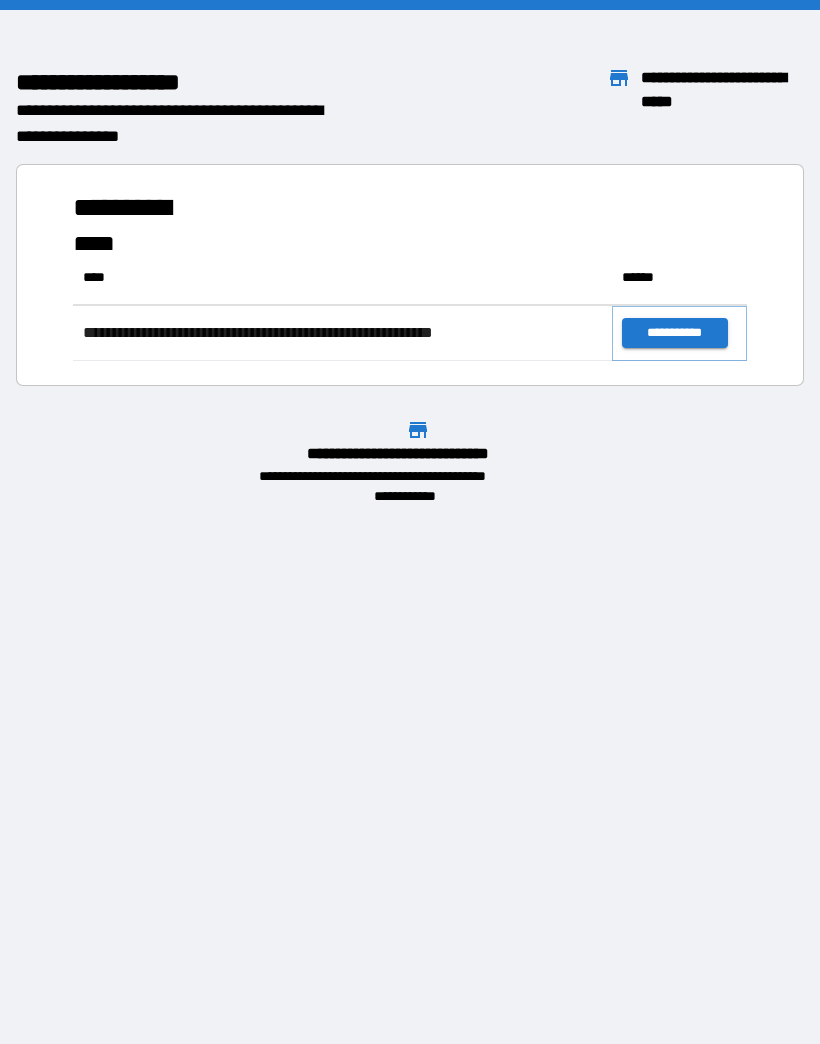 click on "**********" at bounding box center [674, 333] 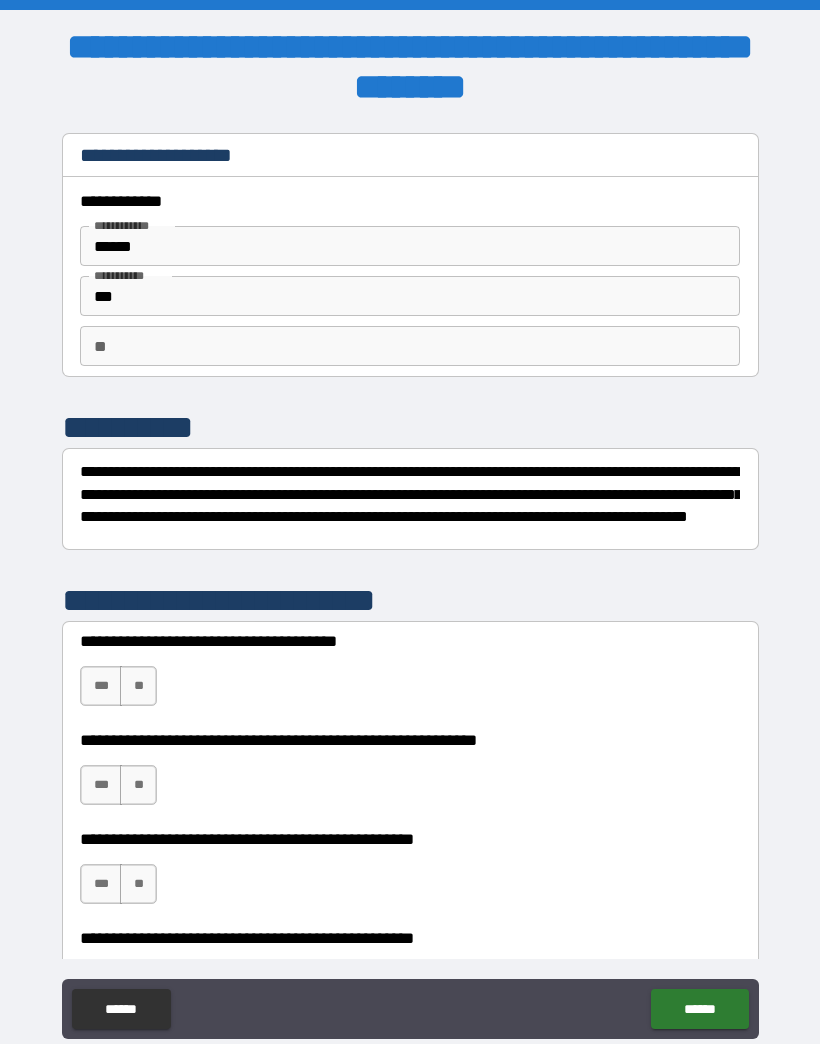 click on "***" at bounding box center (410, 296) 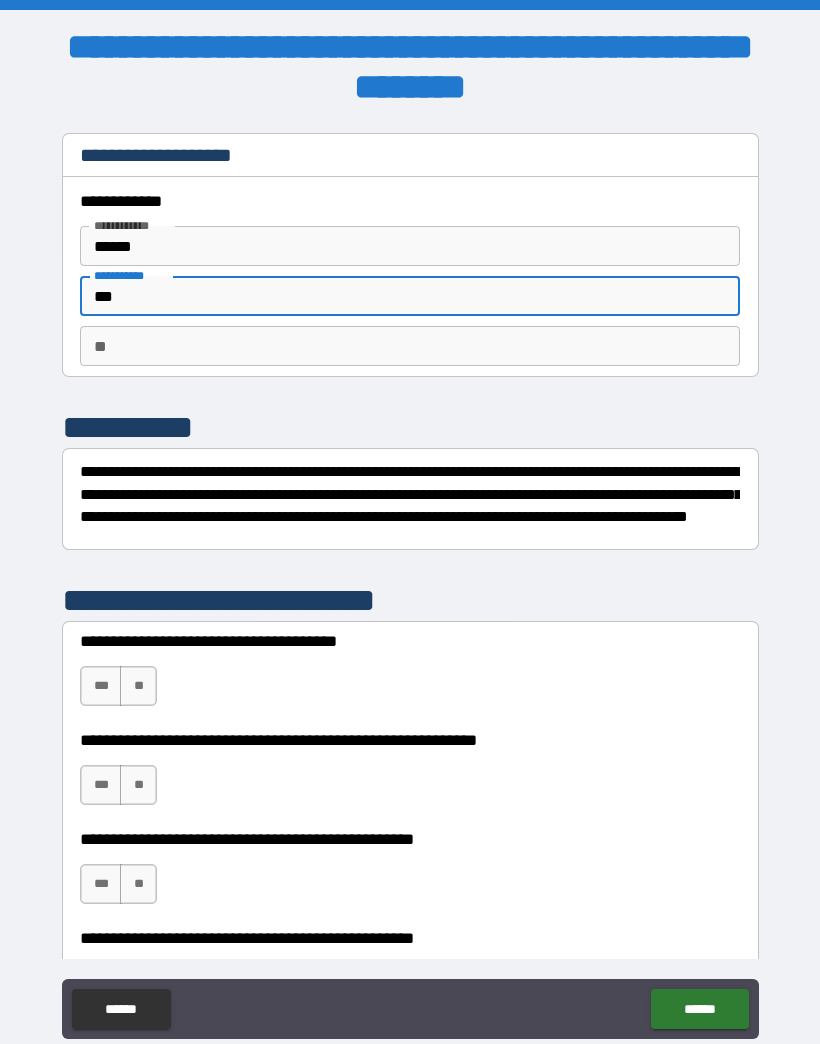 type on "***" 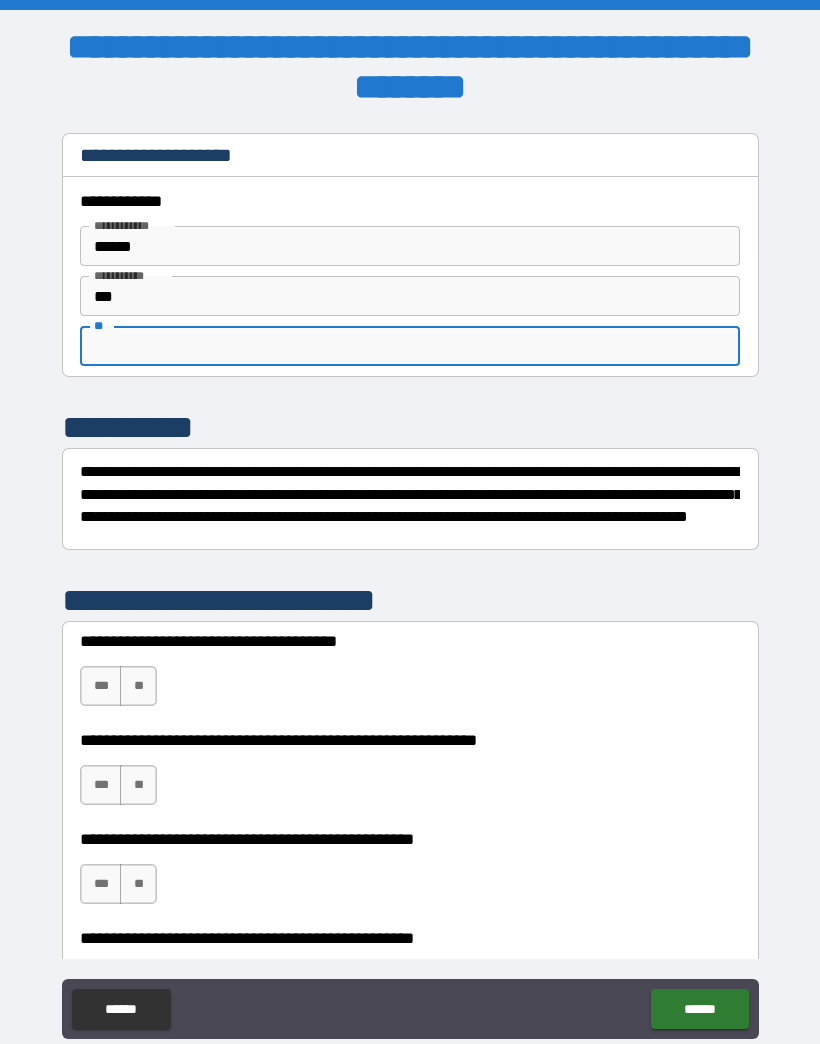 type on "*" 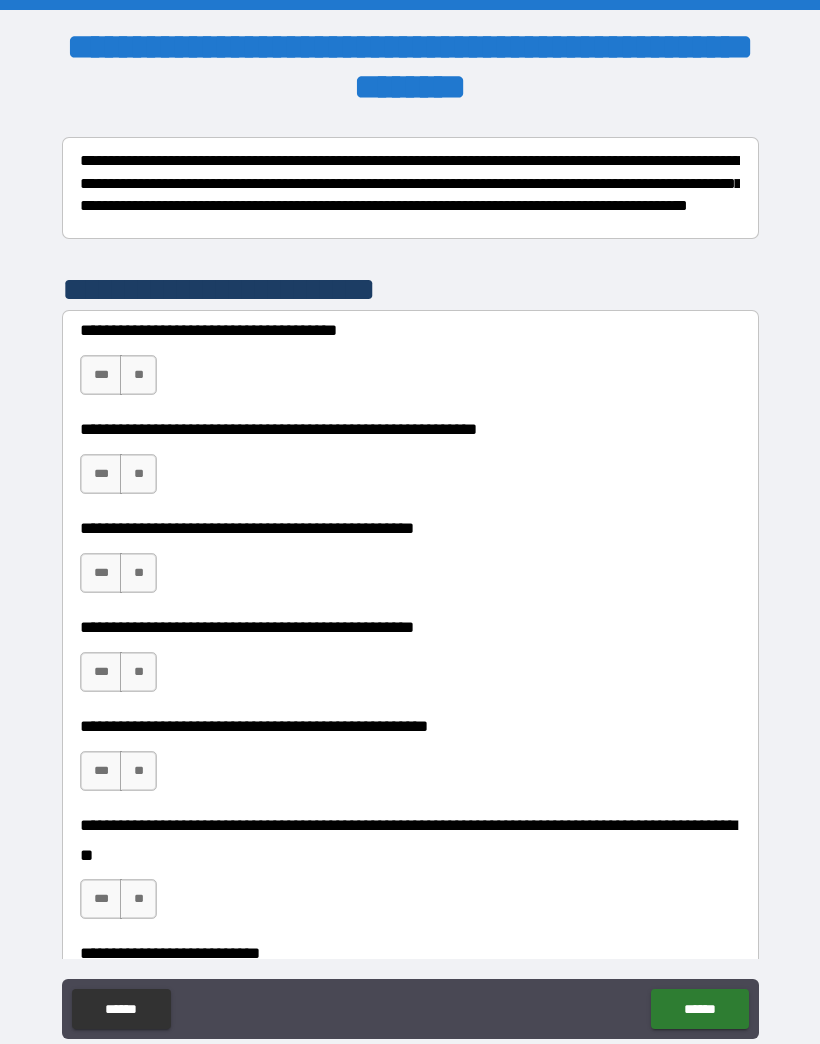 scroll, scrollTop: 347, scrollLeft: 0, axis: vertical 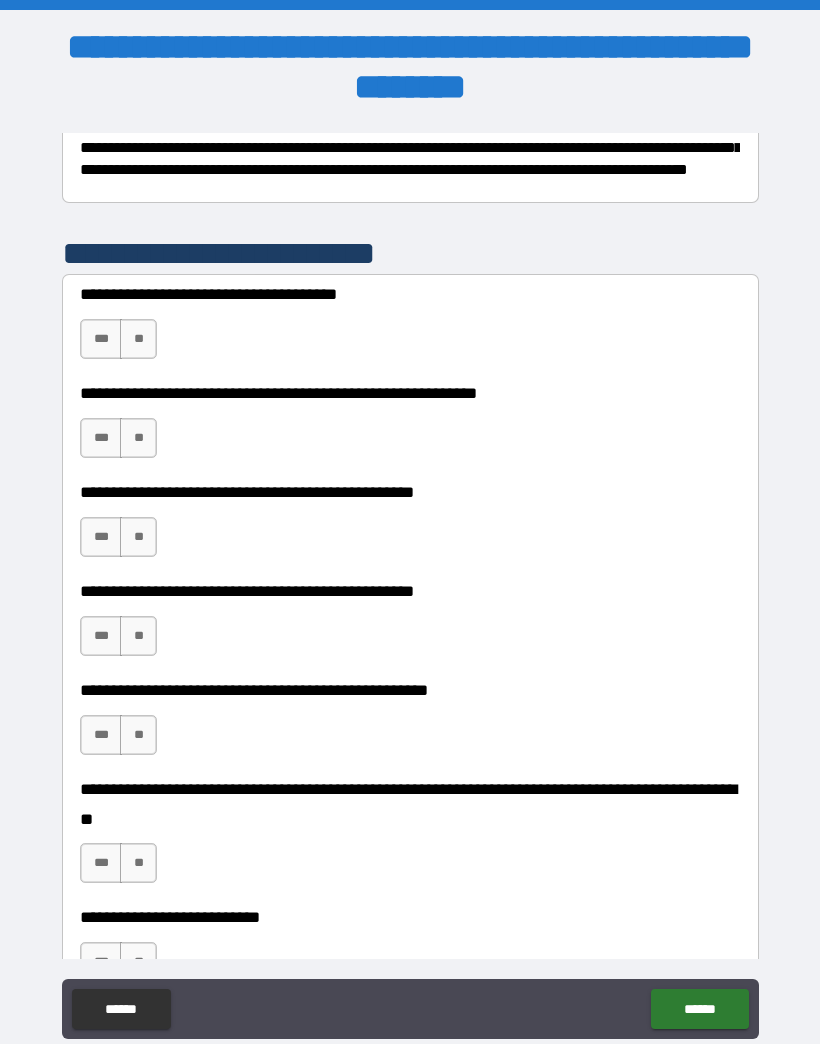 click on "**" at bounding box center [410, -1] 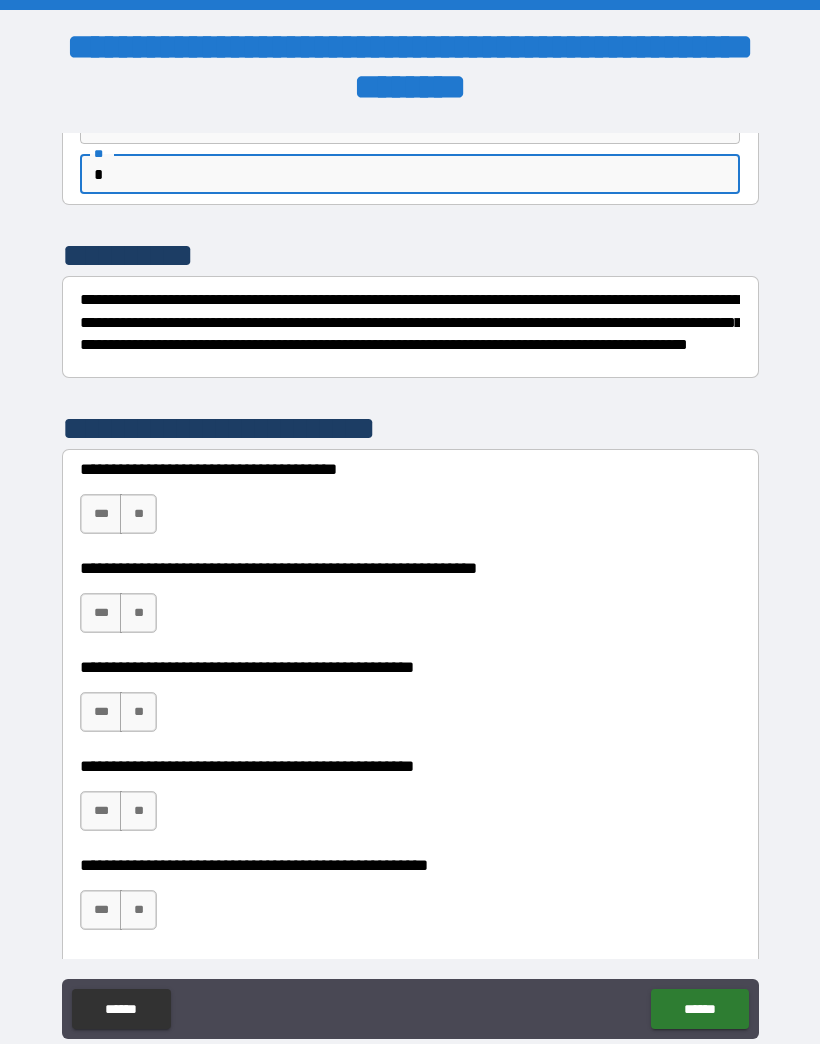 scroll, scrollTop: 173, scrollLeft: 0, axis: vertical 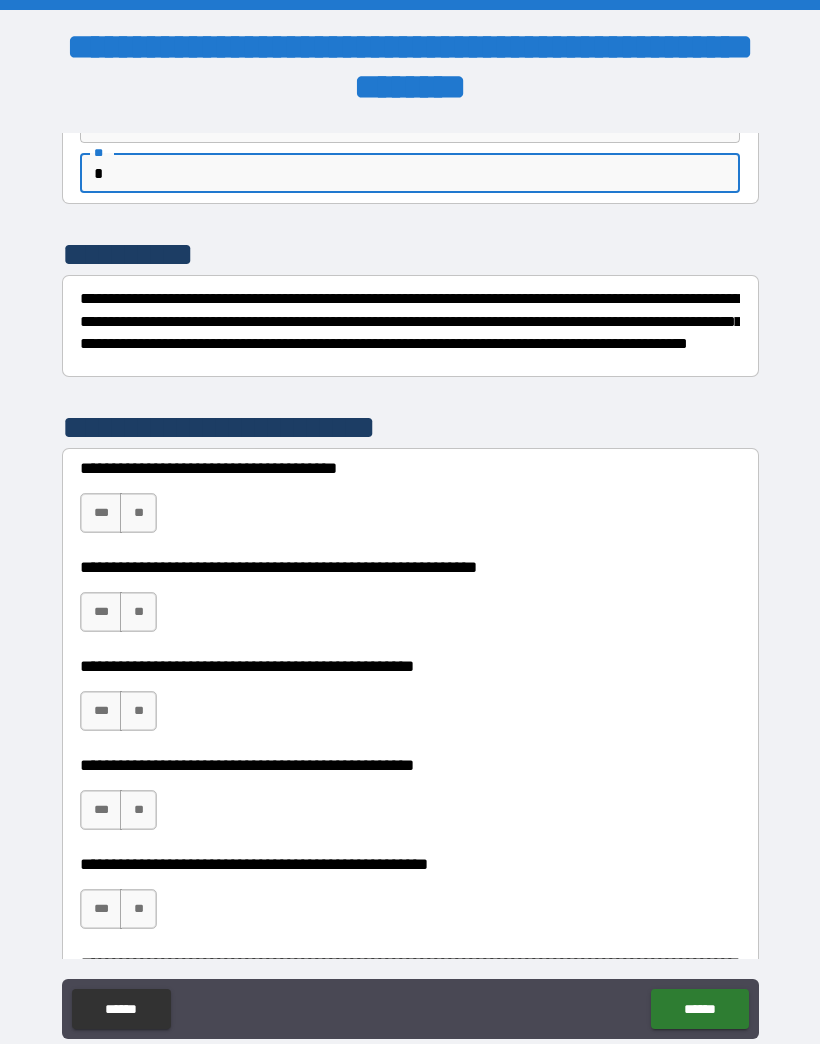 type on "*" 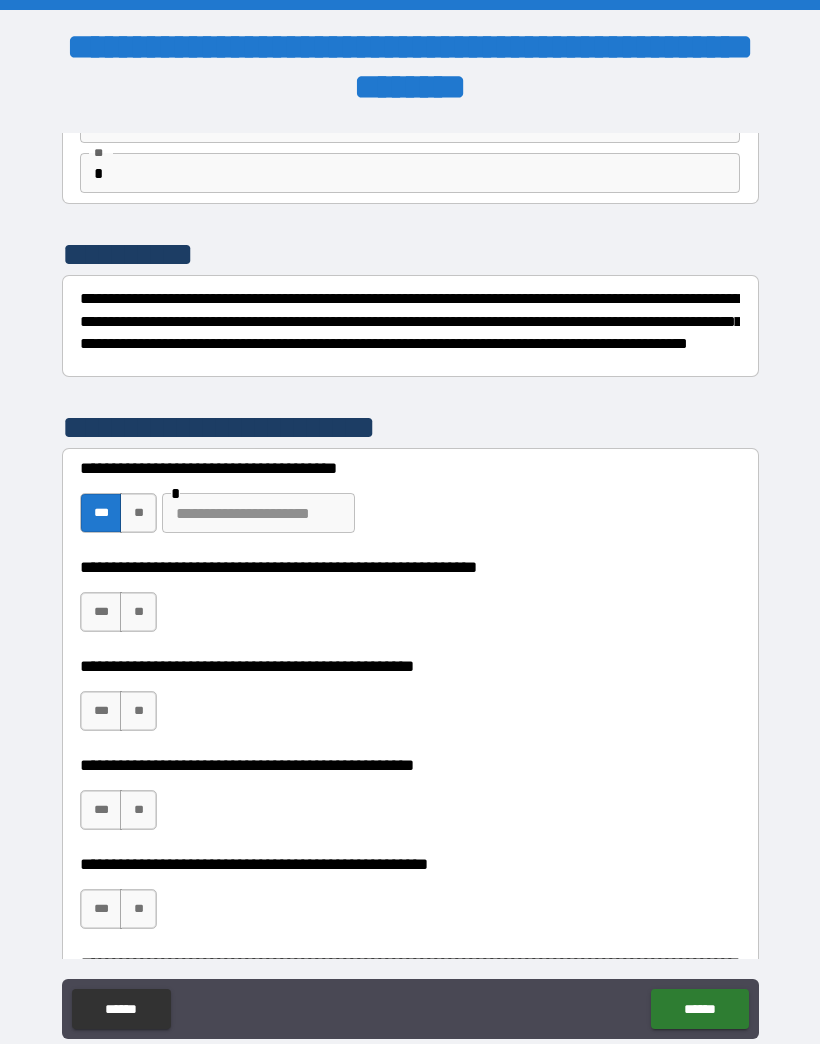 click on "***" at bounding box center (101, 612) 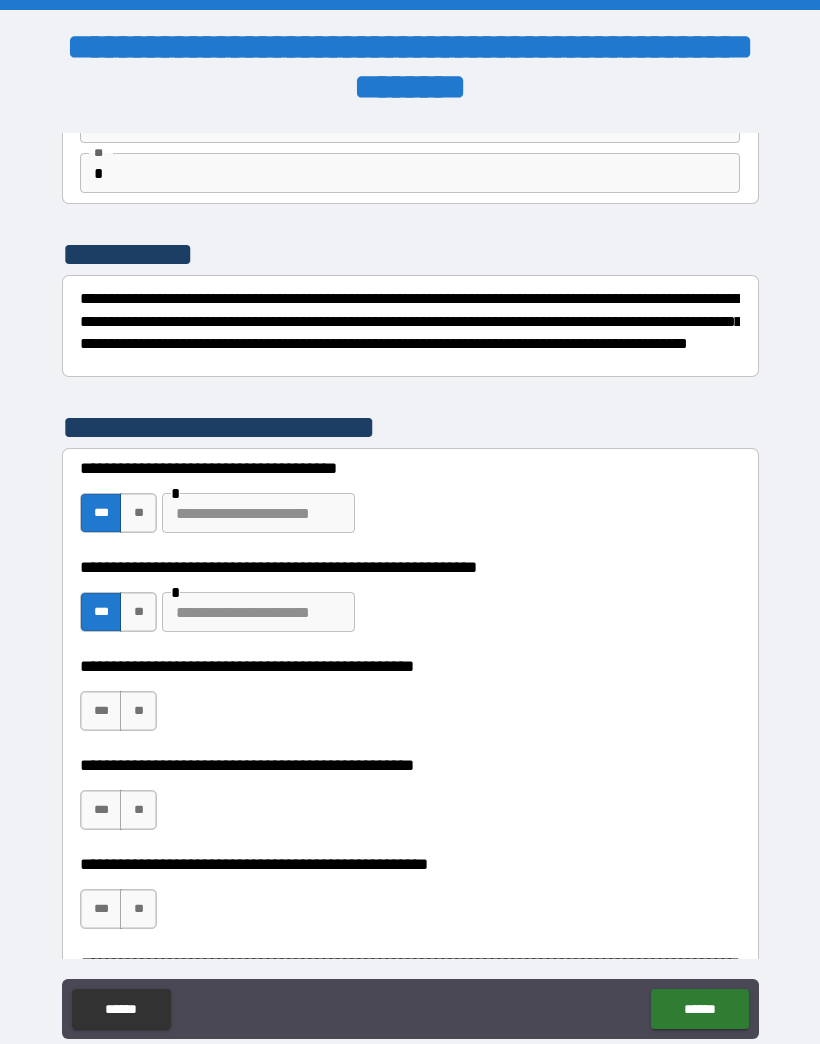 click on "**" at bounding box center [138, 711] 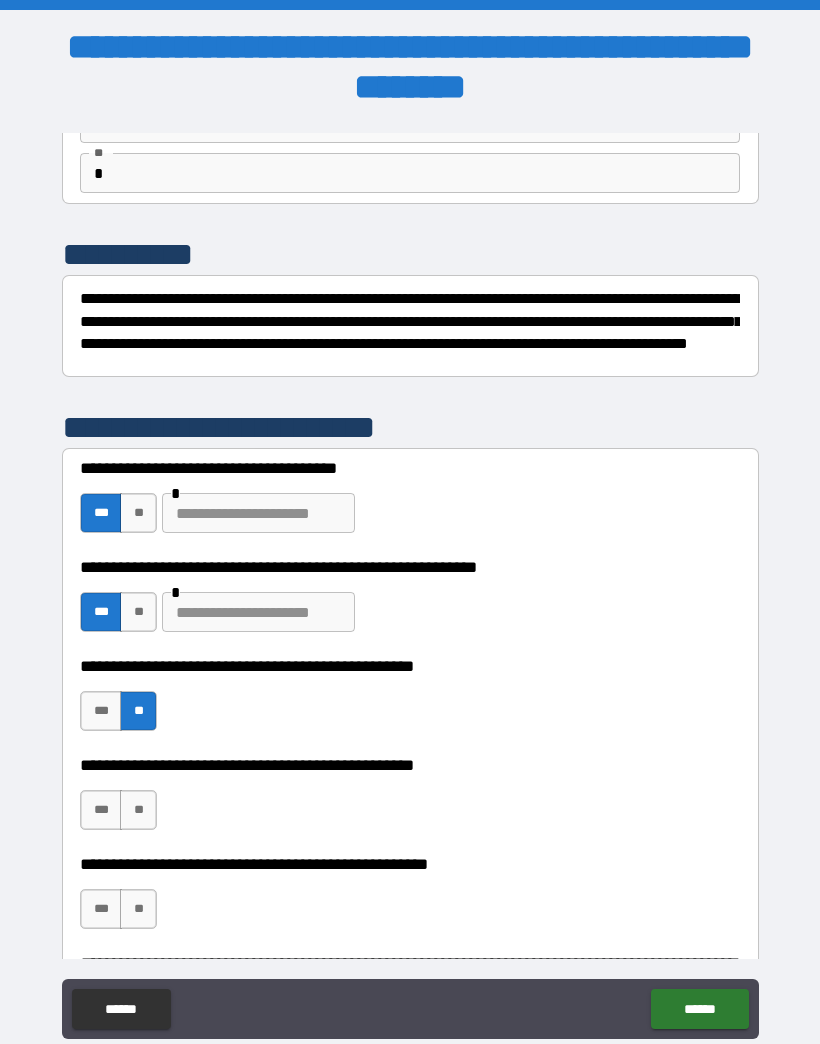 click on "***" at bounding box center [101, 810] 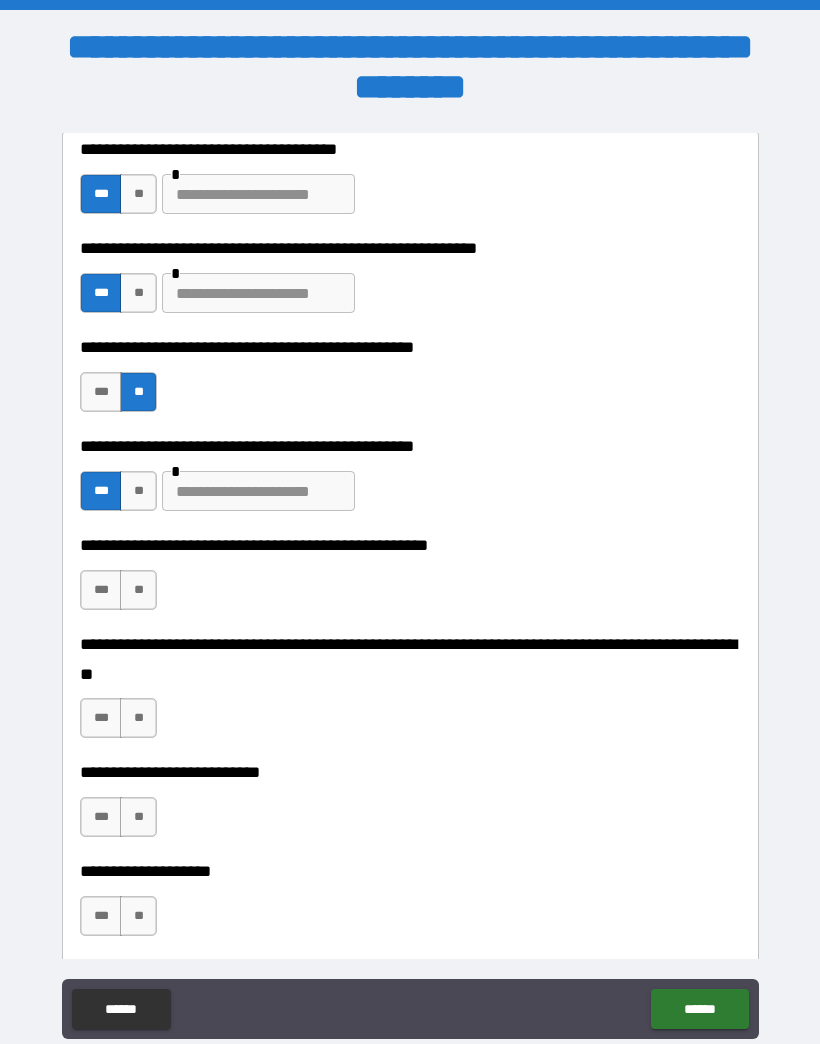 scroll, scrollTop: 497, scrollLeft: 0, axis: vertical 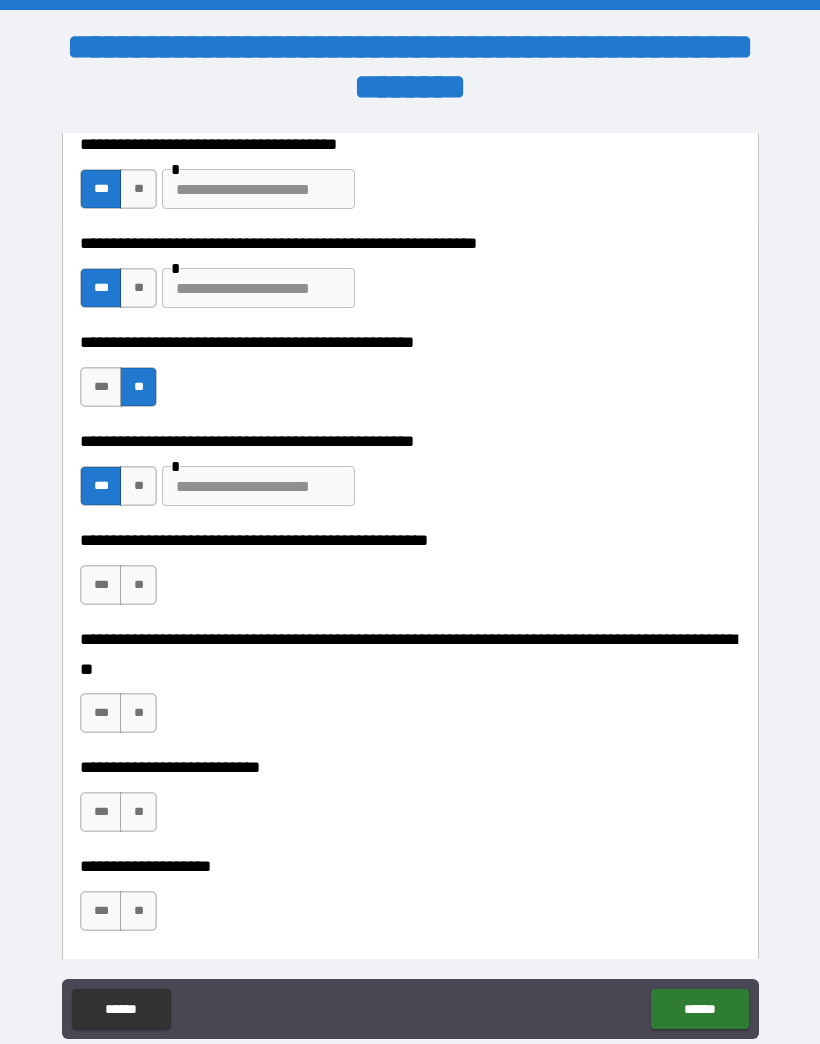 click on "**" at bounding box center (138, 585) 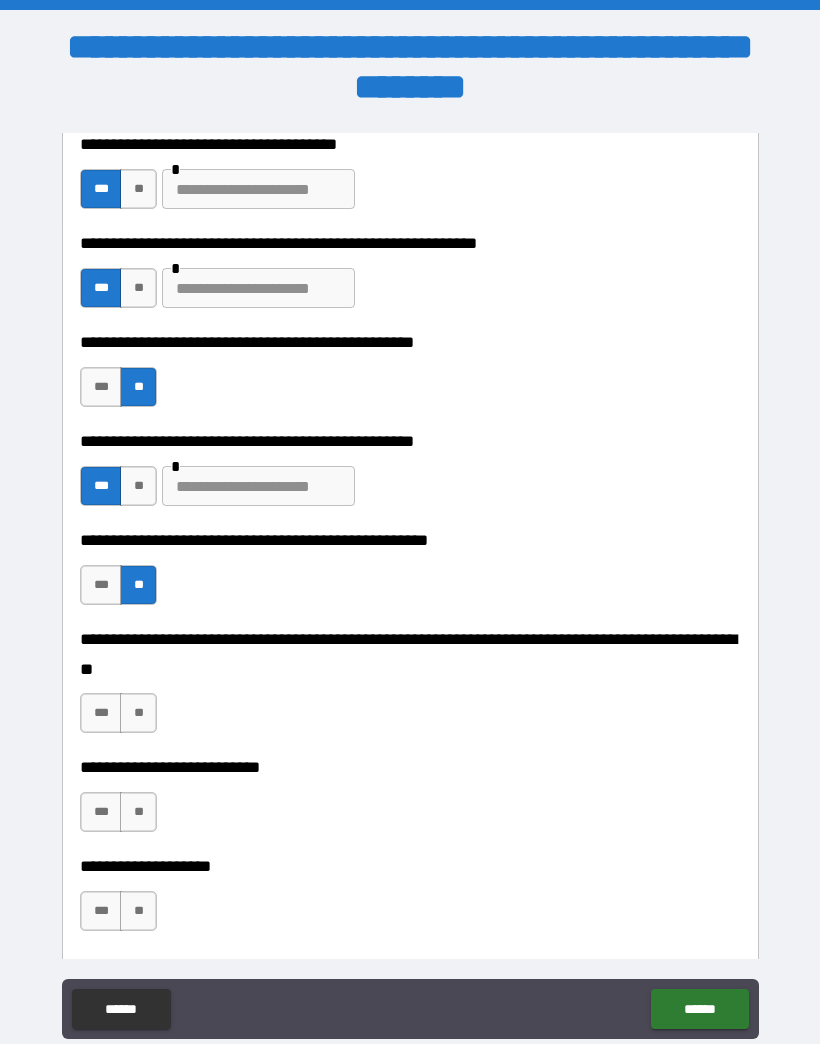 click on "**" at bounding box center (138, 713) 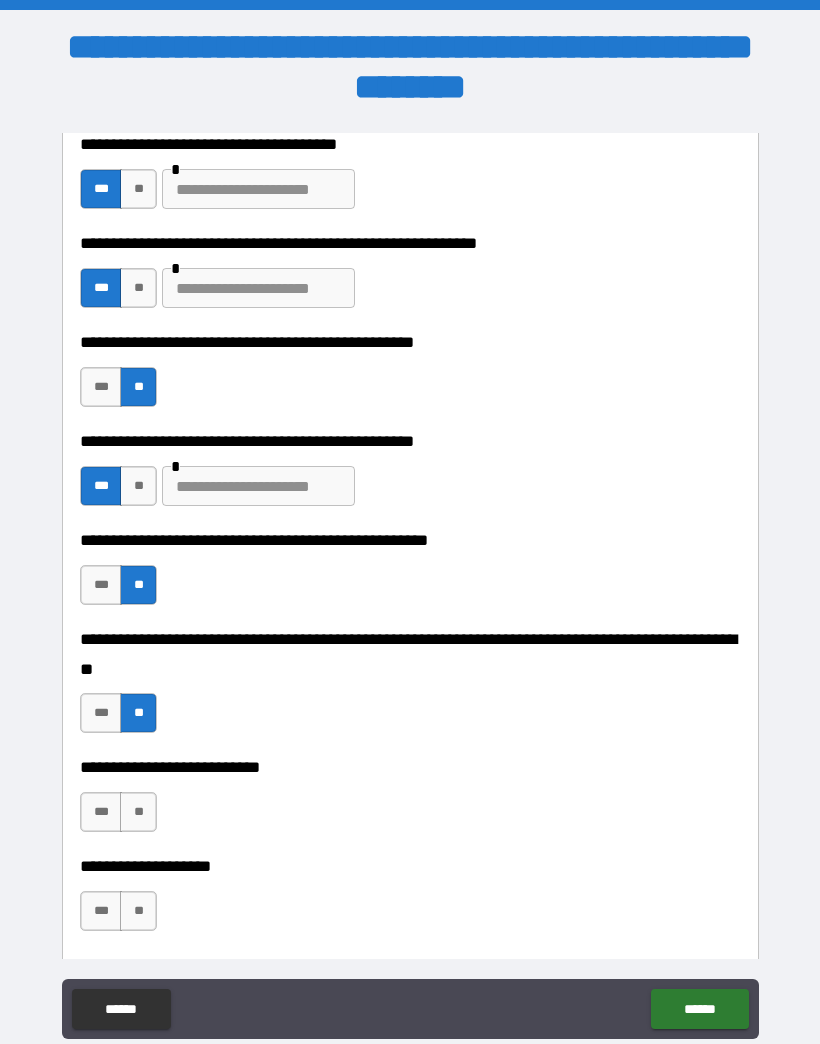 click on "**" at bounding box center [138, 812] 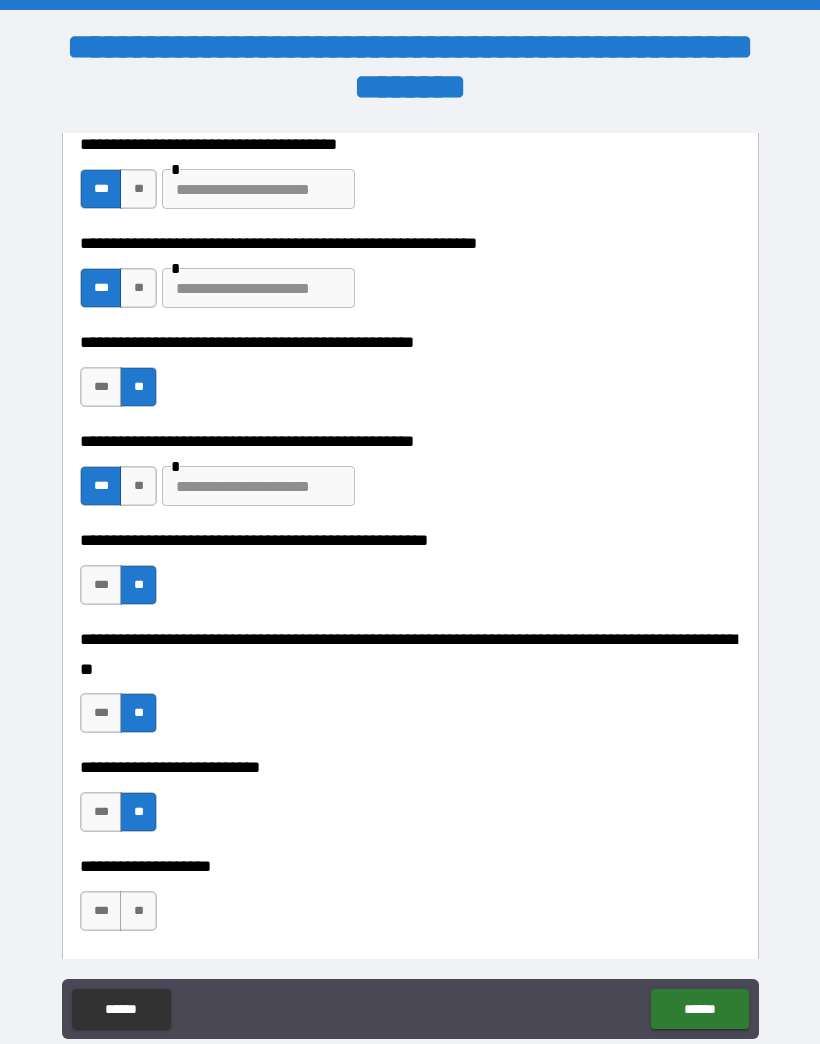 click on "**" at bounding box center (138, 911) 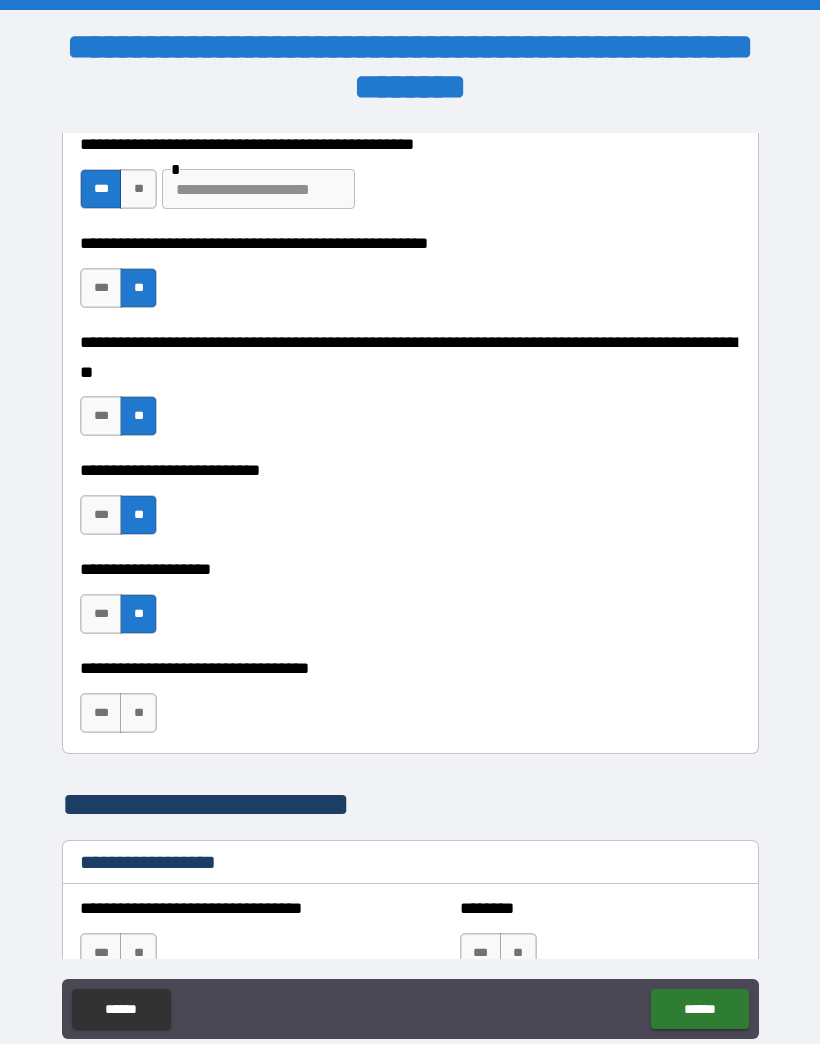 scroll, scrollTop: 795, scrollLeft: 0, axis: vertical 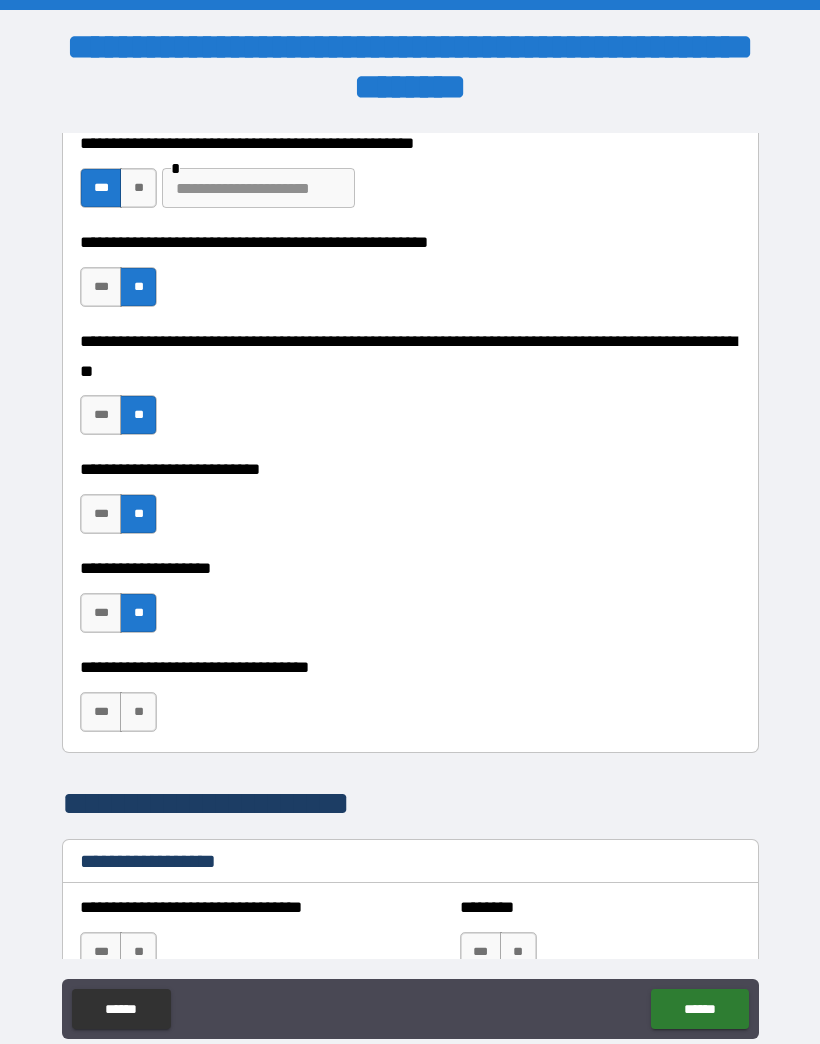 click on "**" at bounding box center [138, 712] 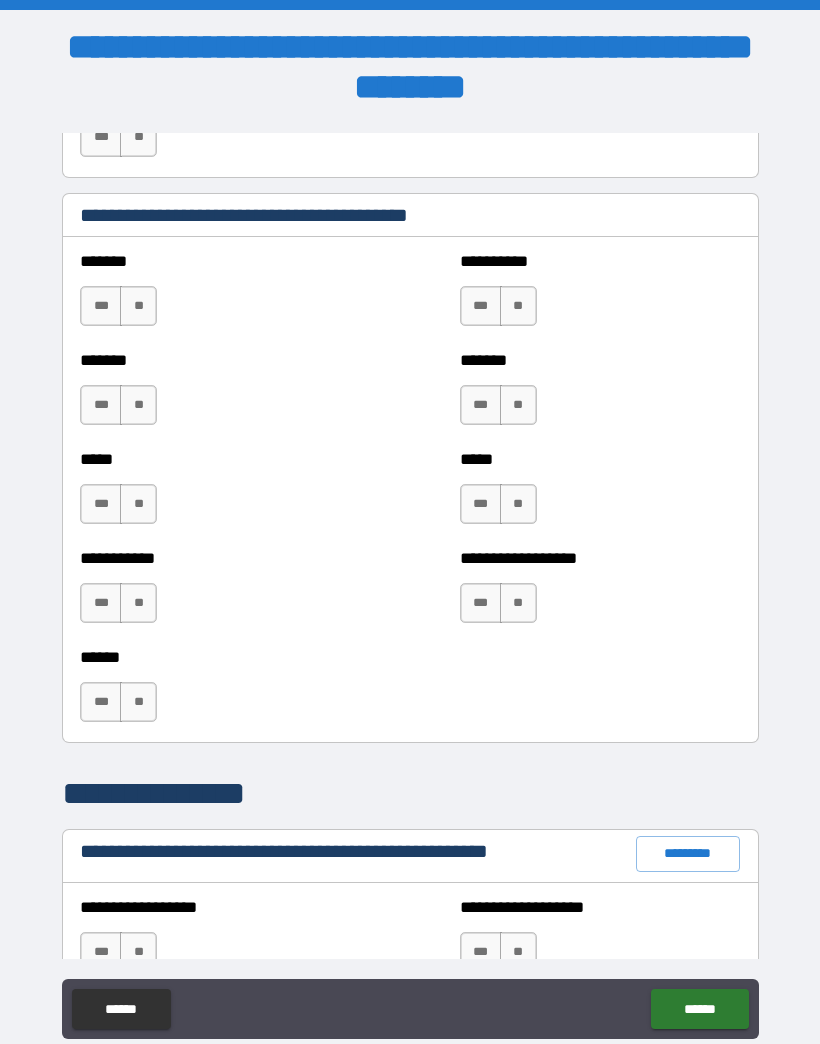 scroll, scrollTop: 1660, scrollLeft: 0, axis: vertical 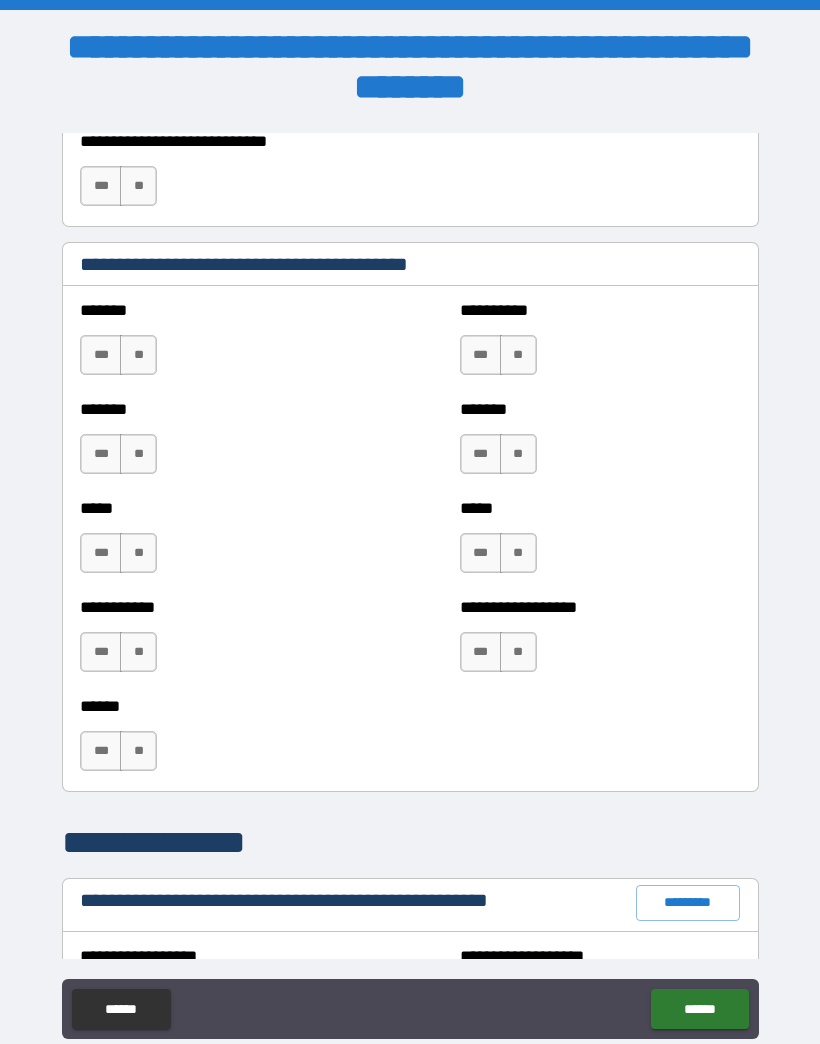 click on "**" at bounding box center (138, 355) 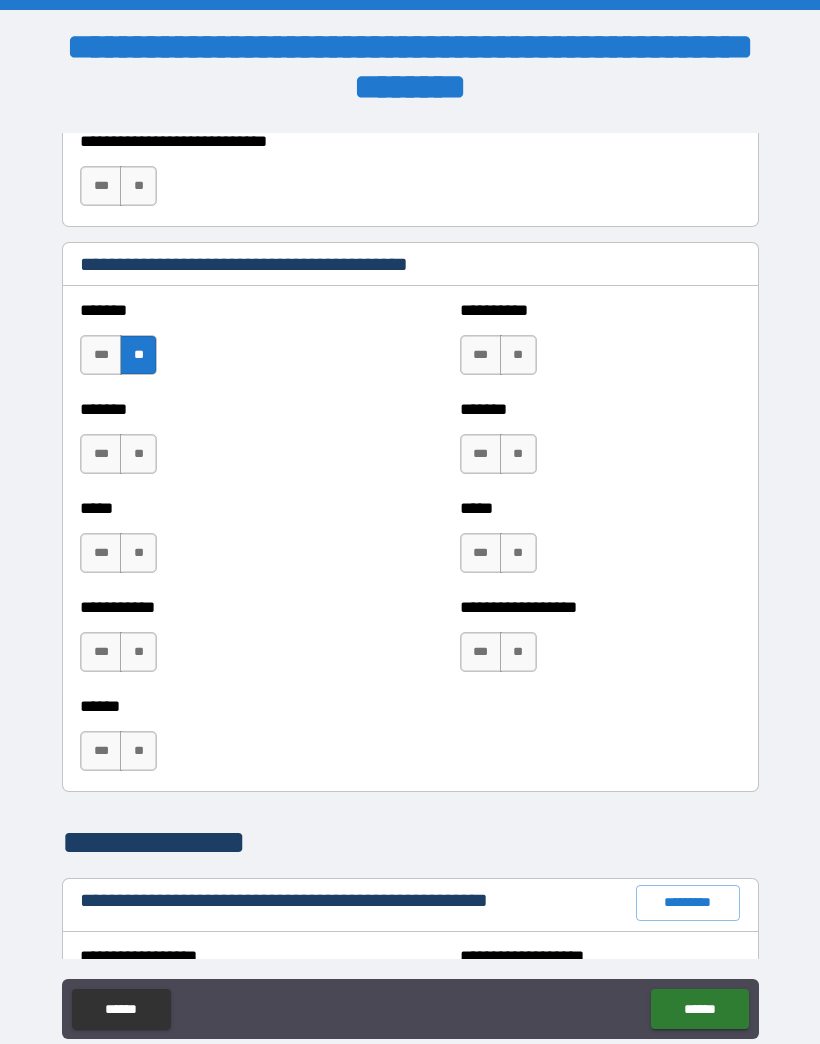 click on "**" at bounding box center [138, 454] 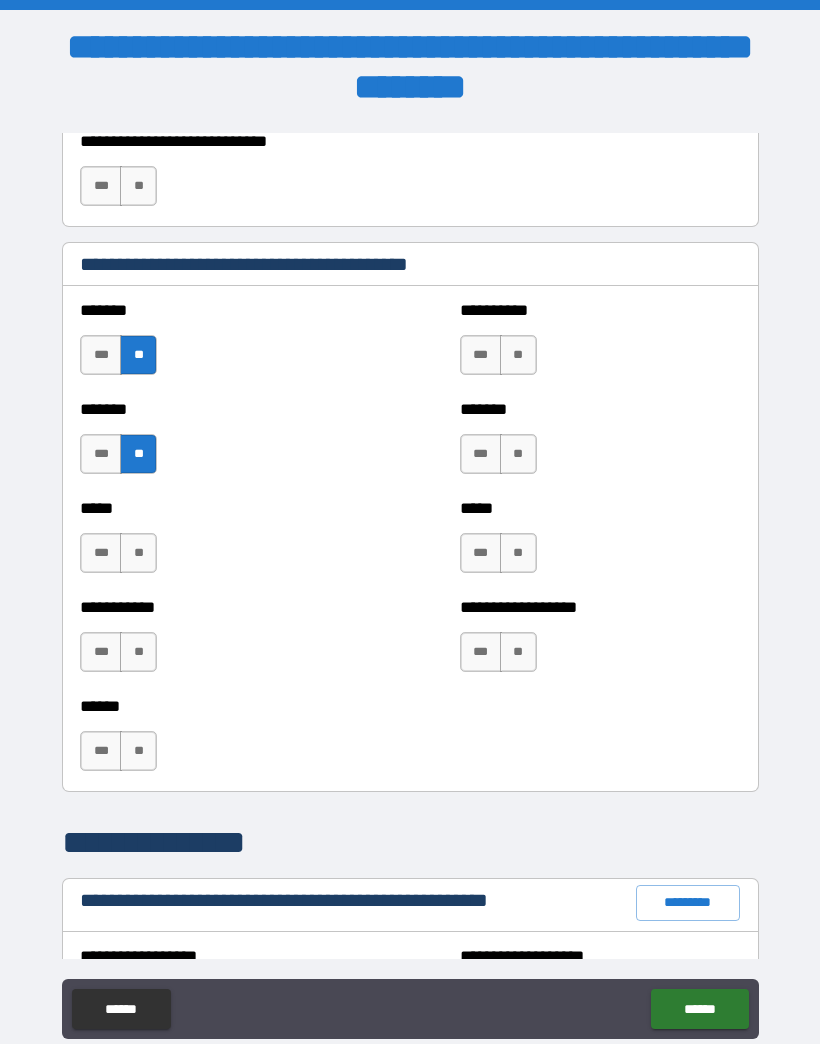 click on "**" at bounding box center [138, 553] 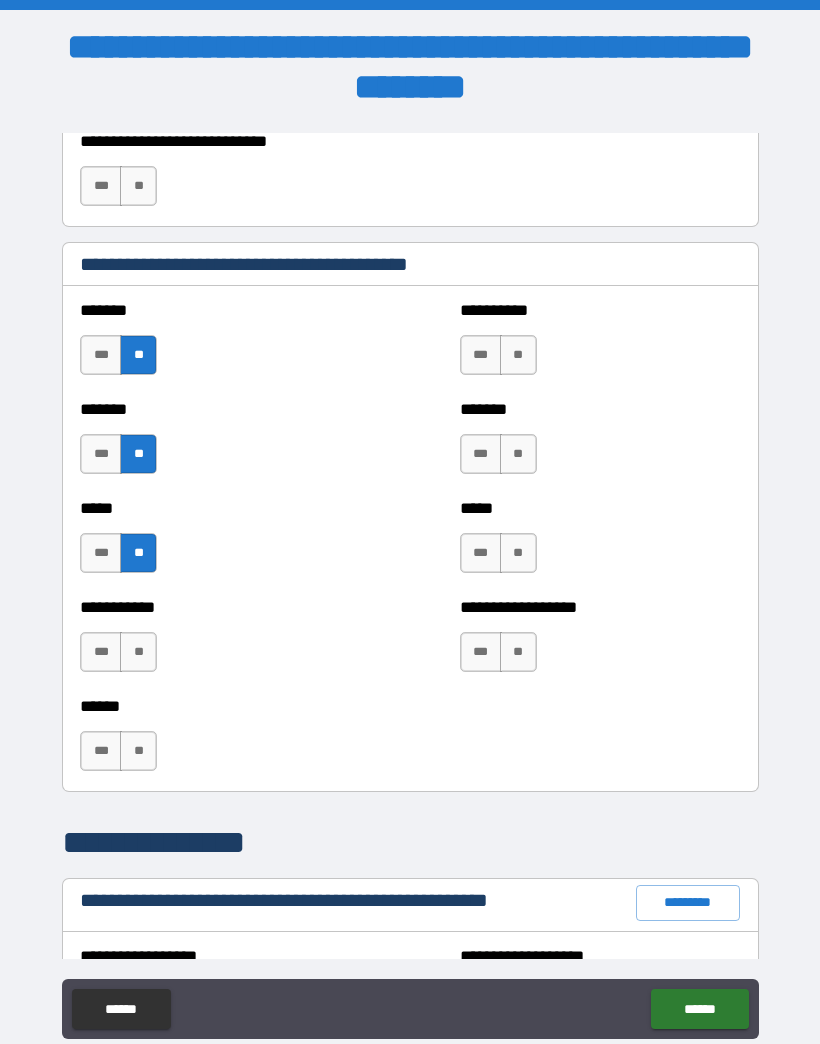 click on "**" at bounding box center [138, 652] 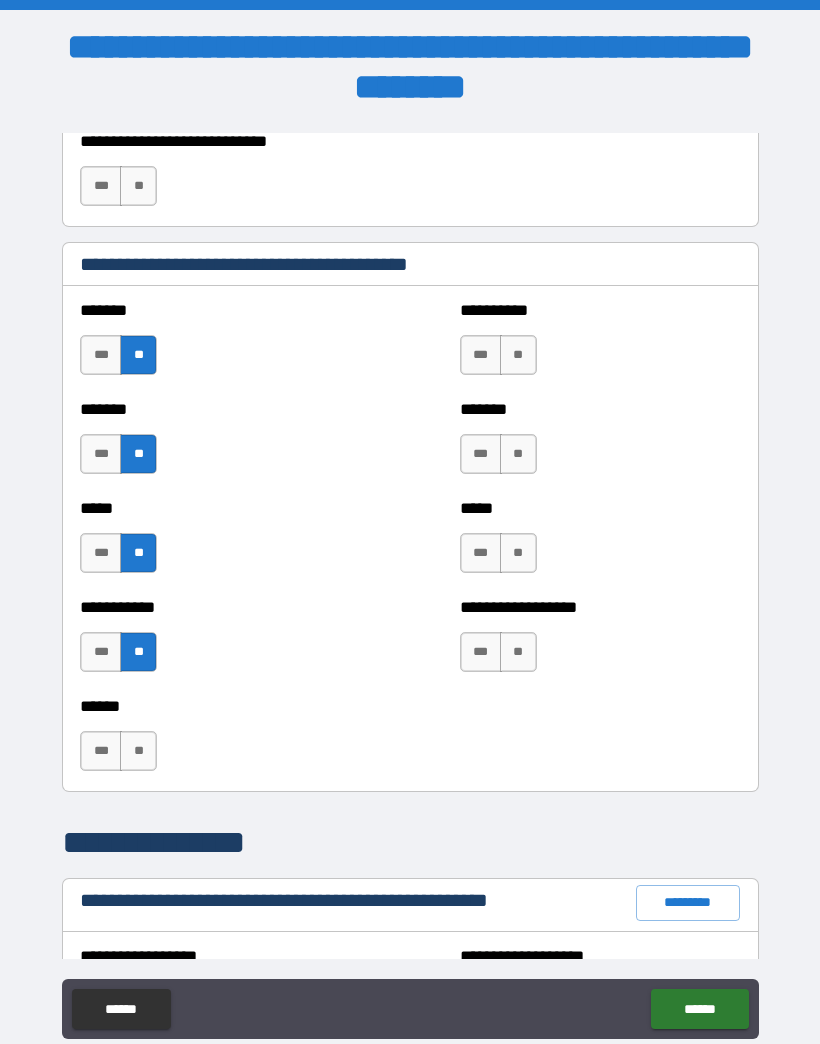 click on "**" at bounding box center [138, 751] 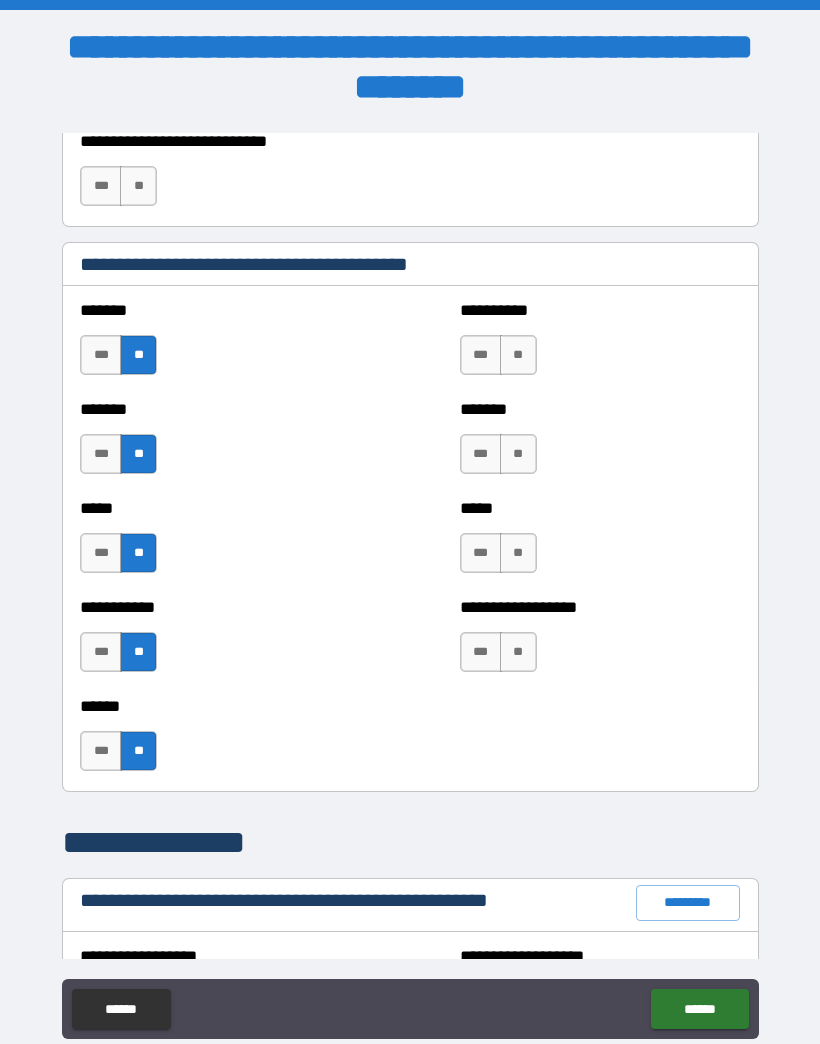 click on "*** **" at bounding box center (501, 360) 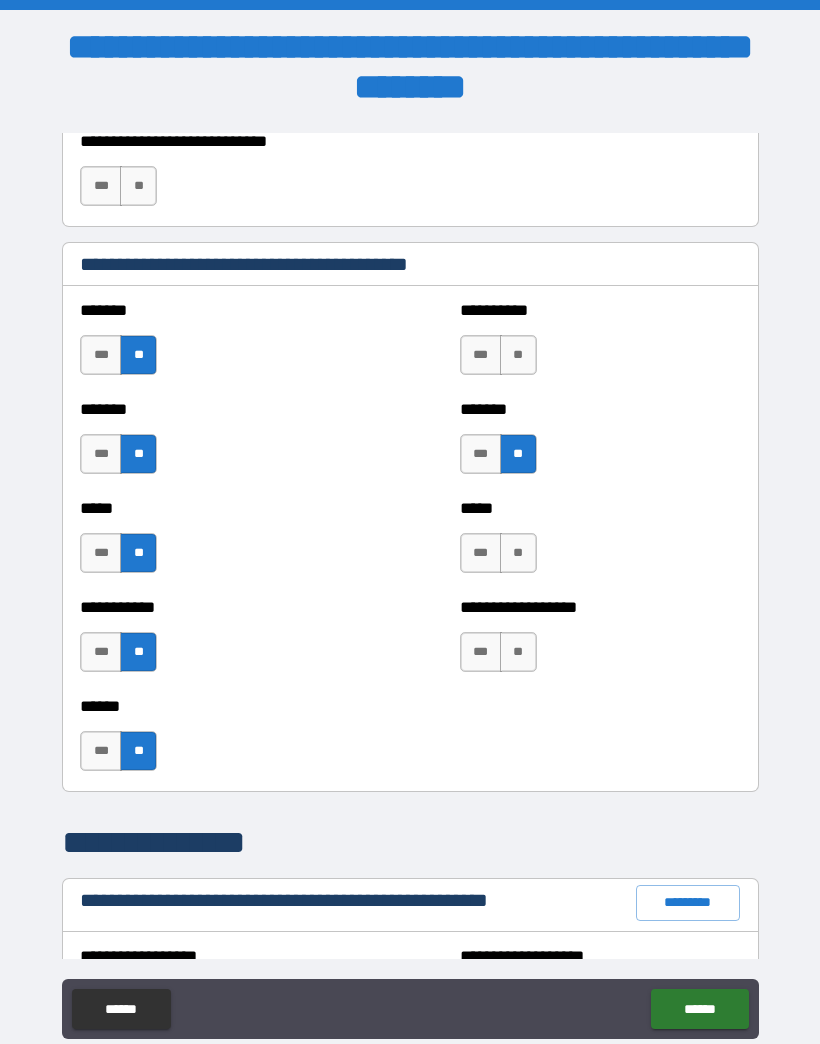 click on "**" at bounding box center (518, 553) 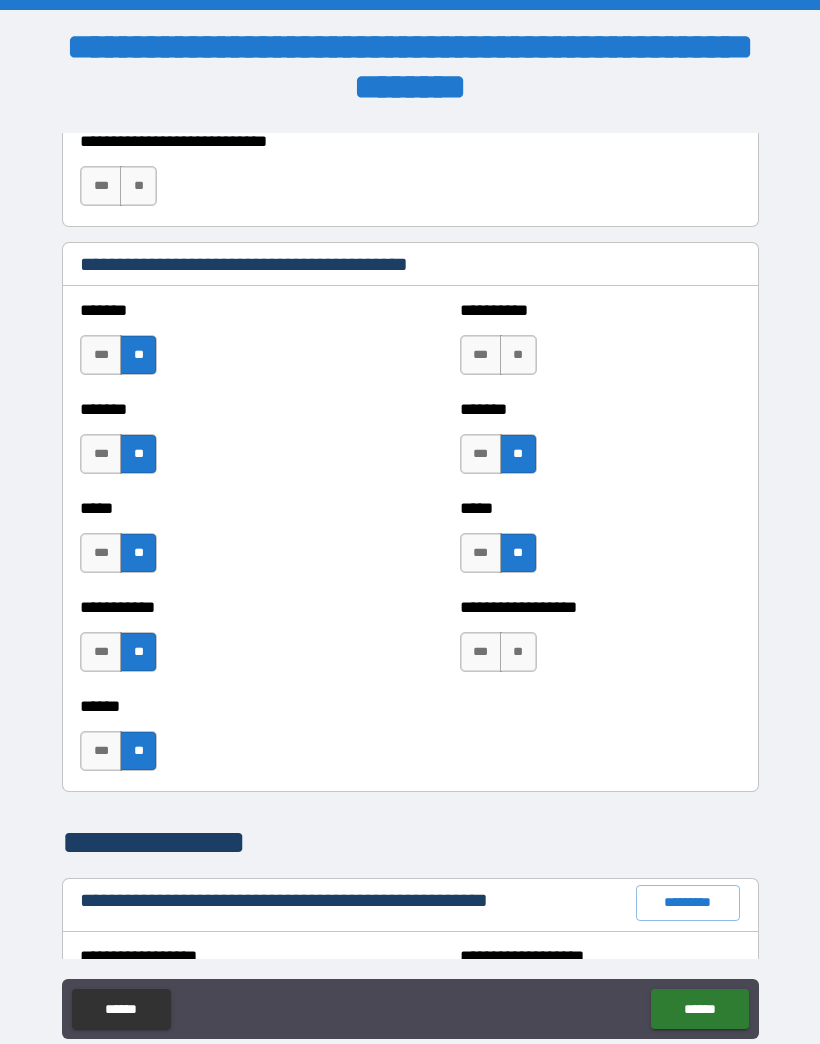 click on "**" at bounding box center (518, 652) 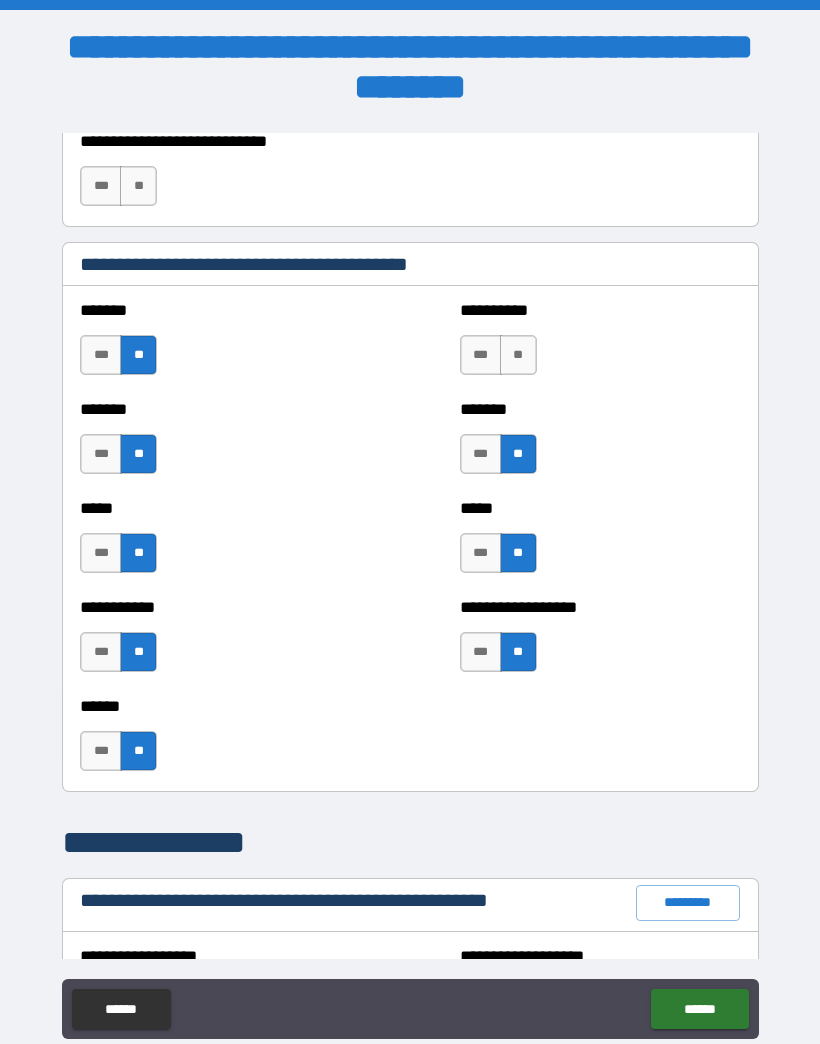 click on "*** **" at bounding box center (498, 355) 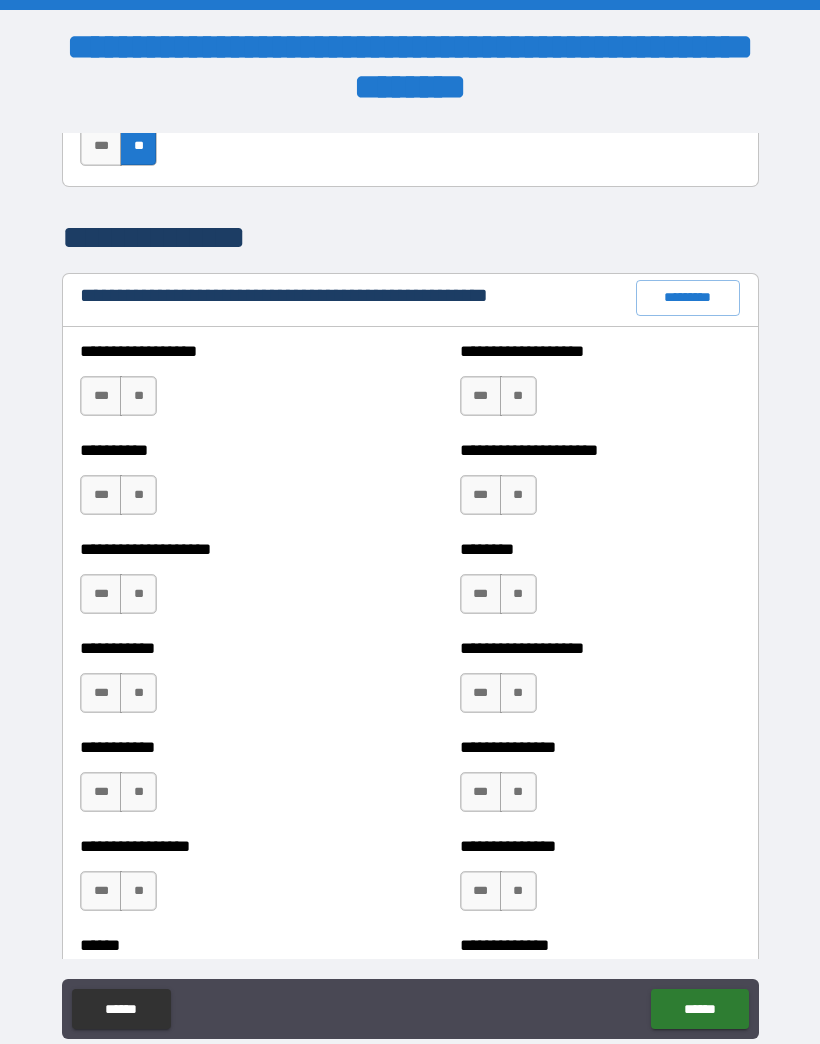 scroll, scrollTop: 2282, scrollLeft: 0, axis: vertical 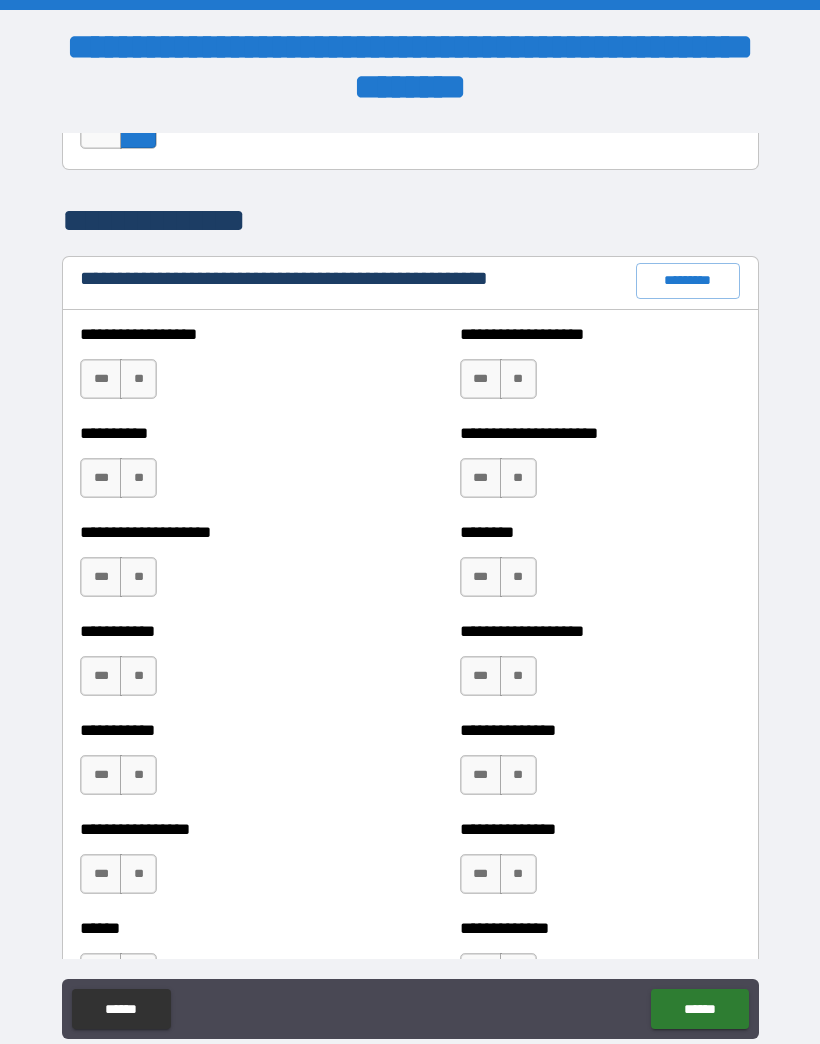 click on "**" at bounding box center [138, 379] 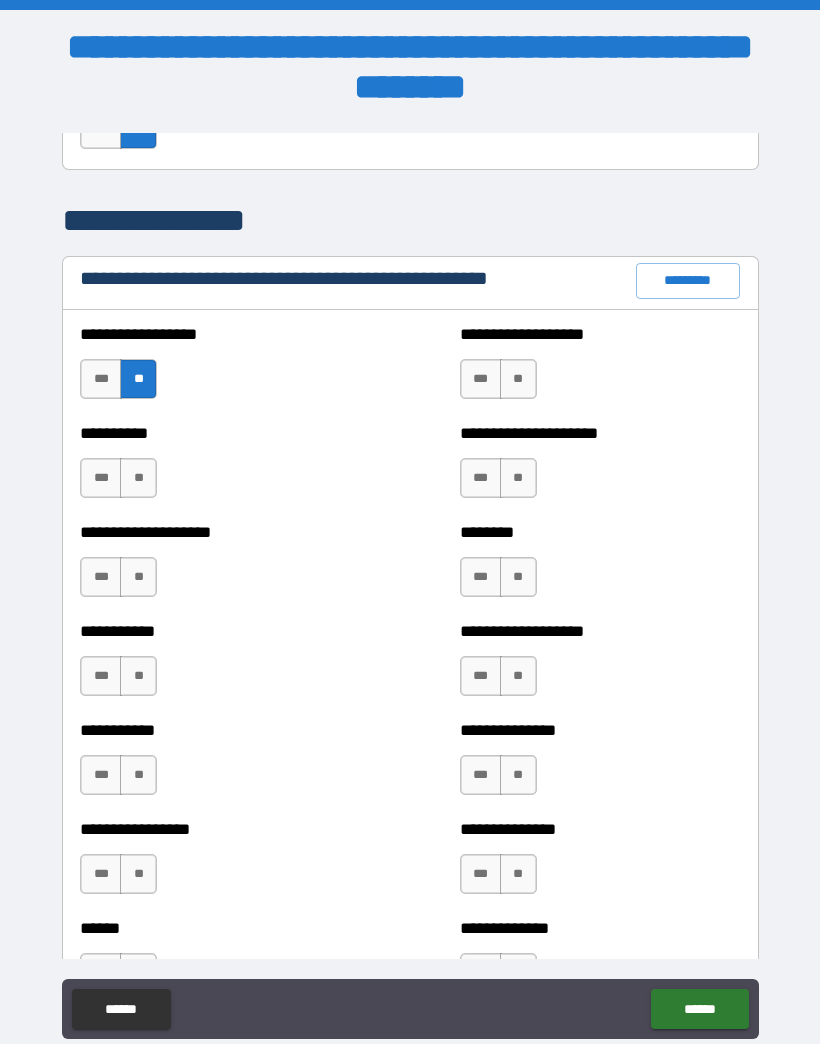 click on "**" at bounding box center (138, 478) 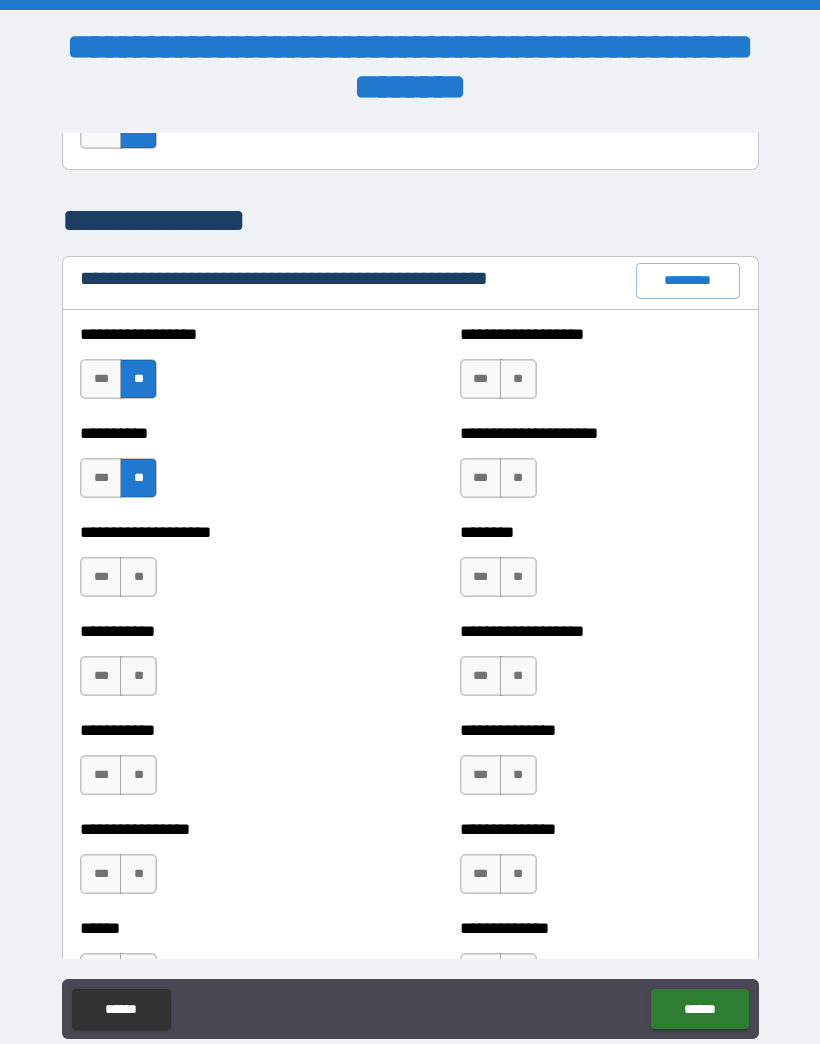 click on "**" at bounding box center (138, 577) 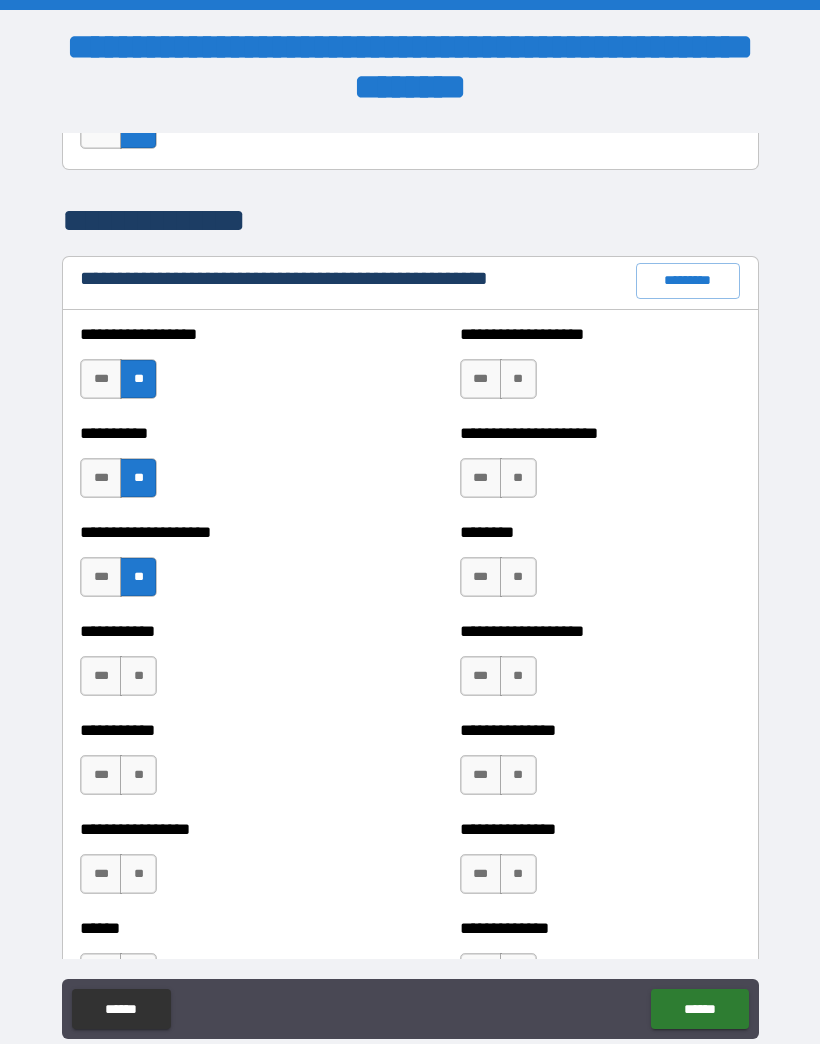 click on "**" at bounding box center (138, 676) 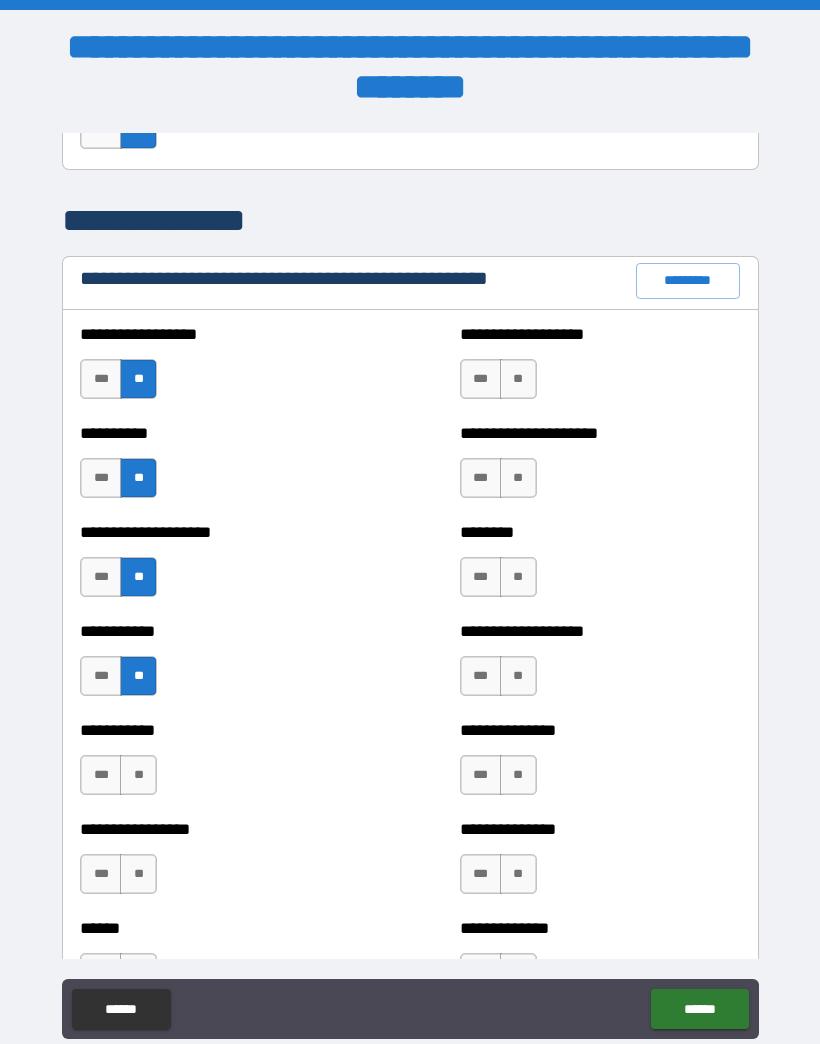 click on "**" at bounding box center (138, 775) 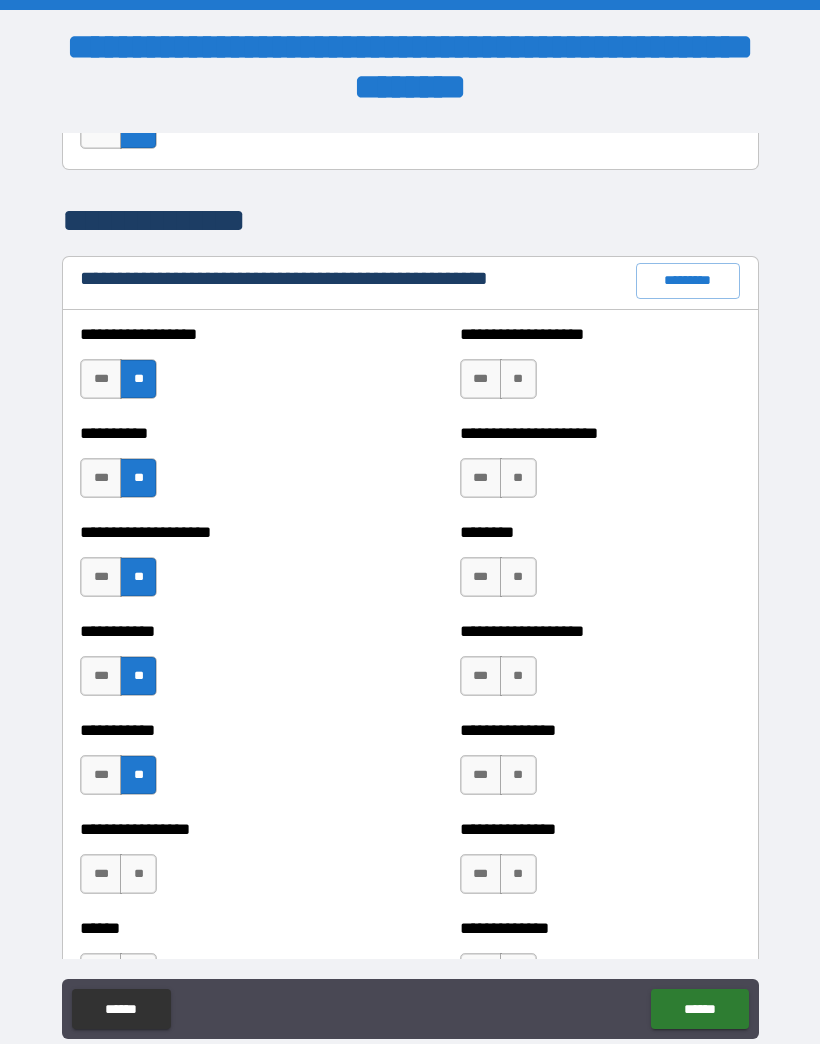 click on "**" at bounding box center [138, 874] 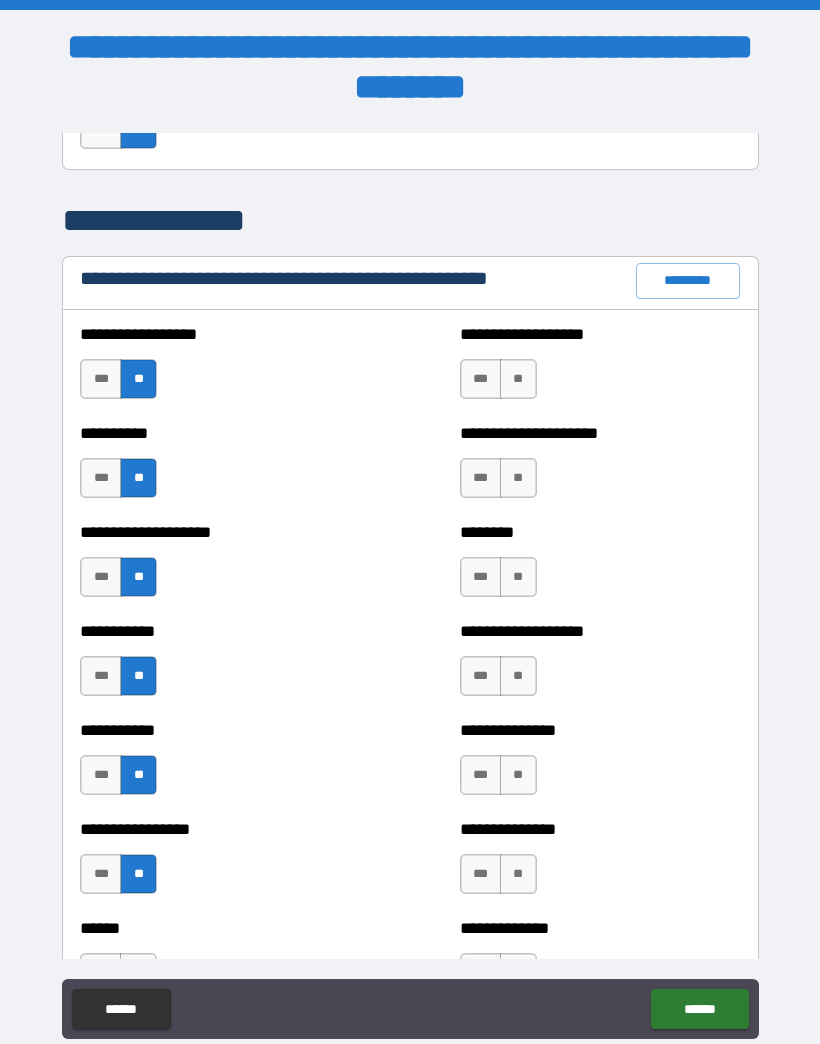 click on "**" at bounding box center [518, 379] 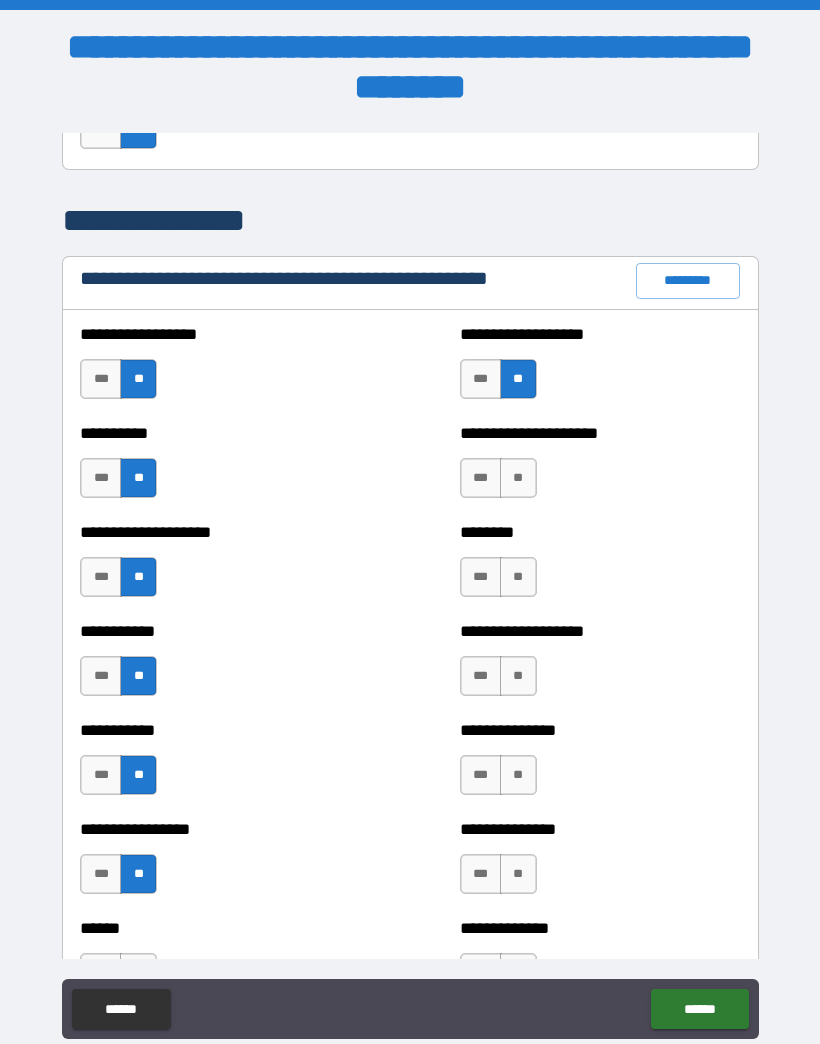 click on "**" at bounding box center (518, 478) 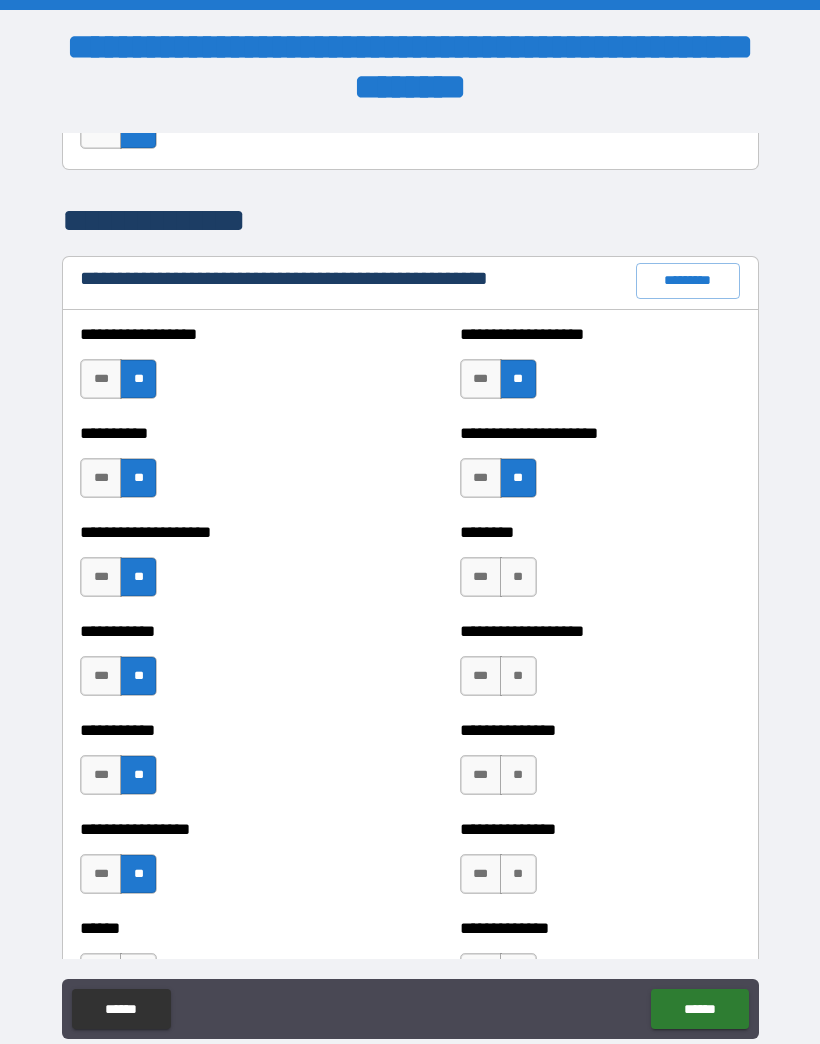 click on "**" at bounding box center (518, 577) 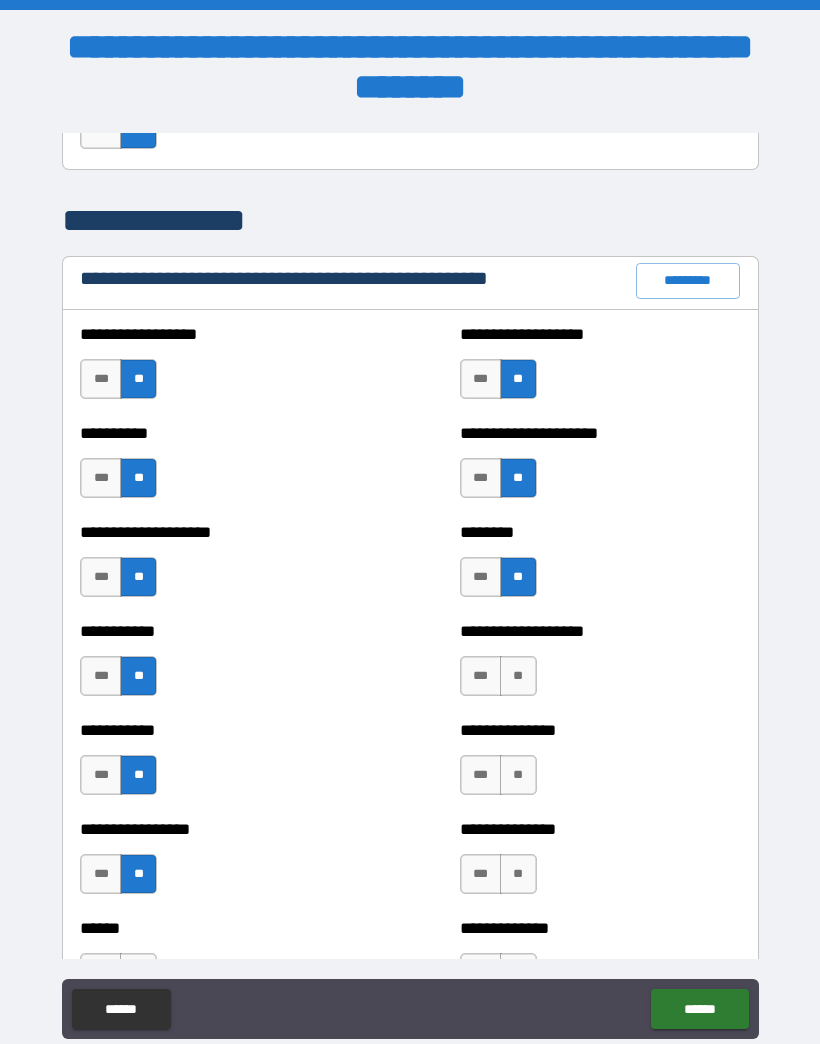 click on "**" at bounding box center (518, 676) 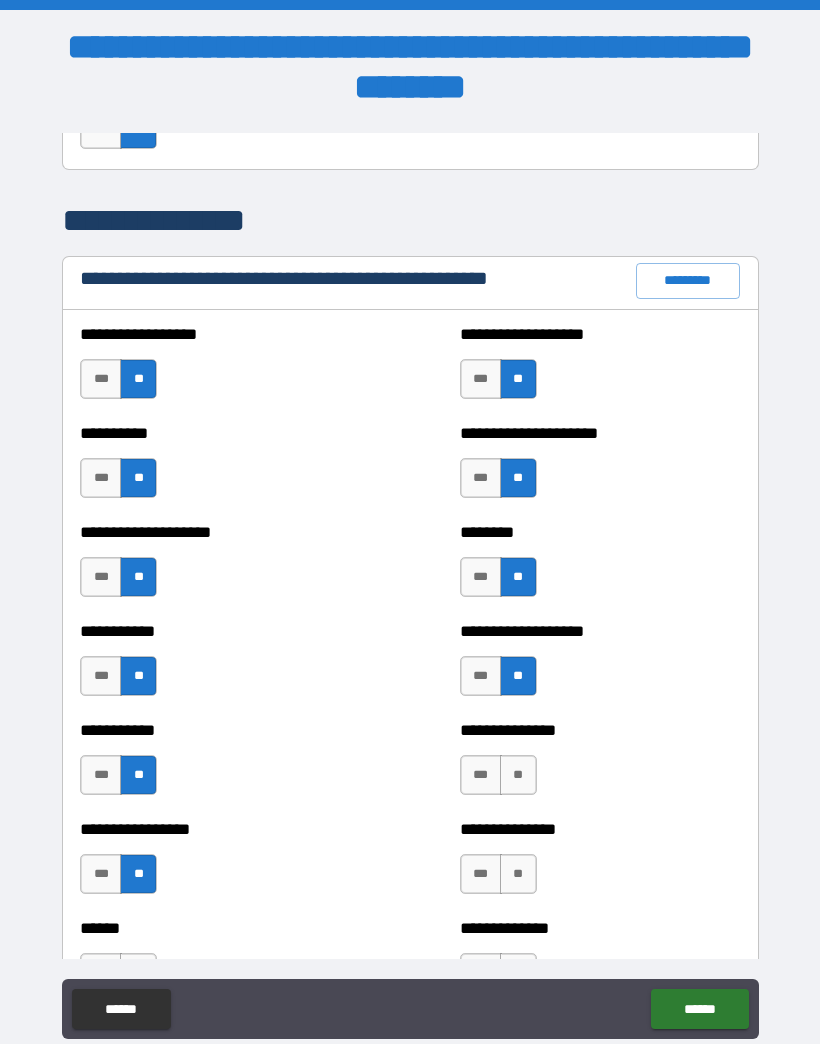 click on "**" at bounding box center [518, 775] 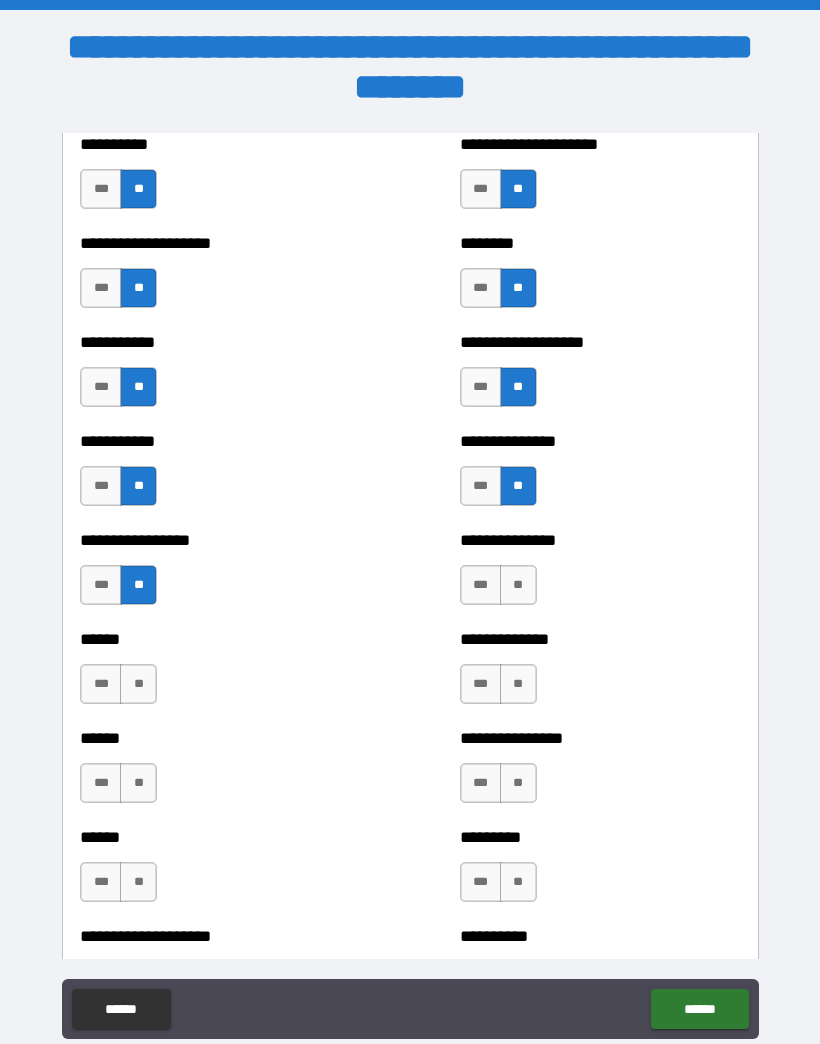 scroll, scrollTop: 2573, scrollLeft: 0, axis: vertical 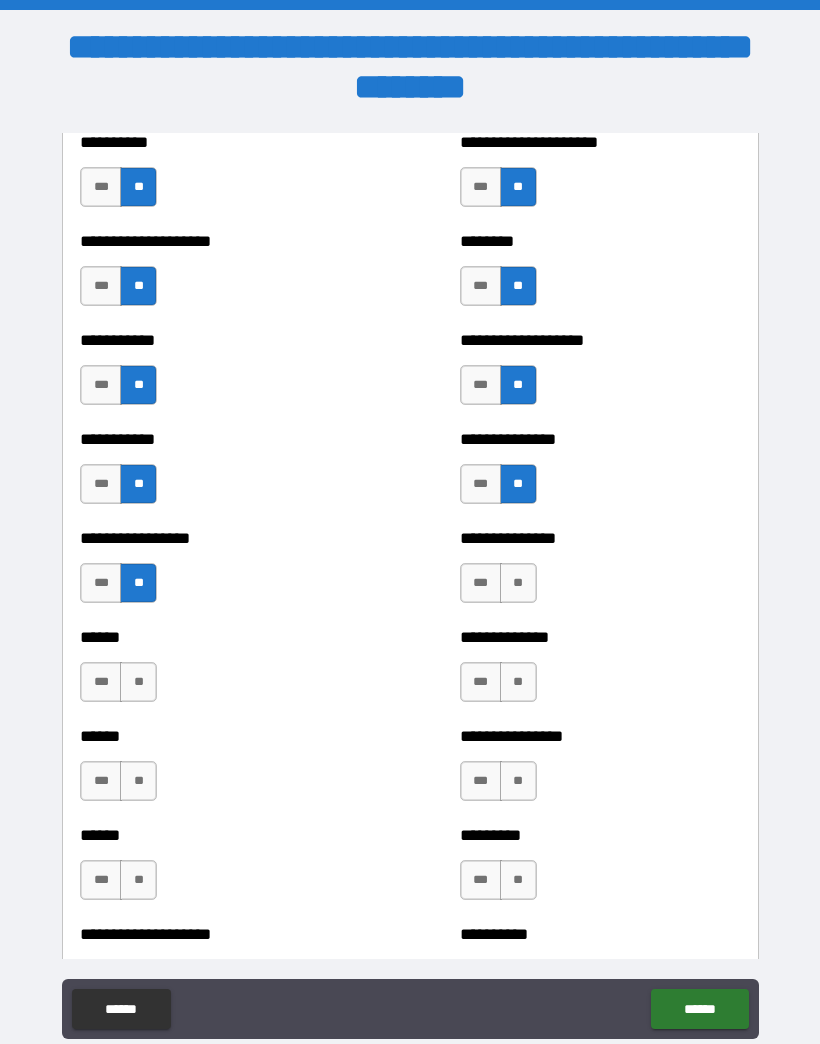 click on "**" at bounding box center (518, 583) 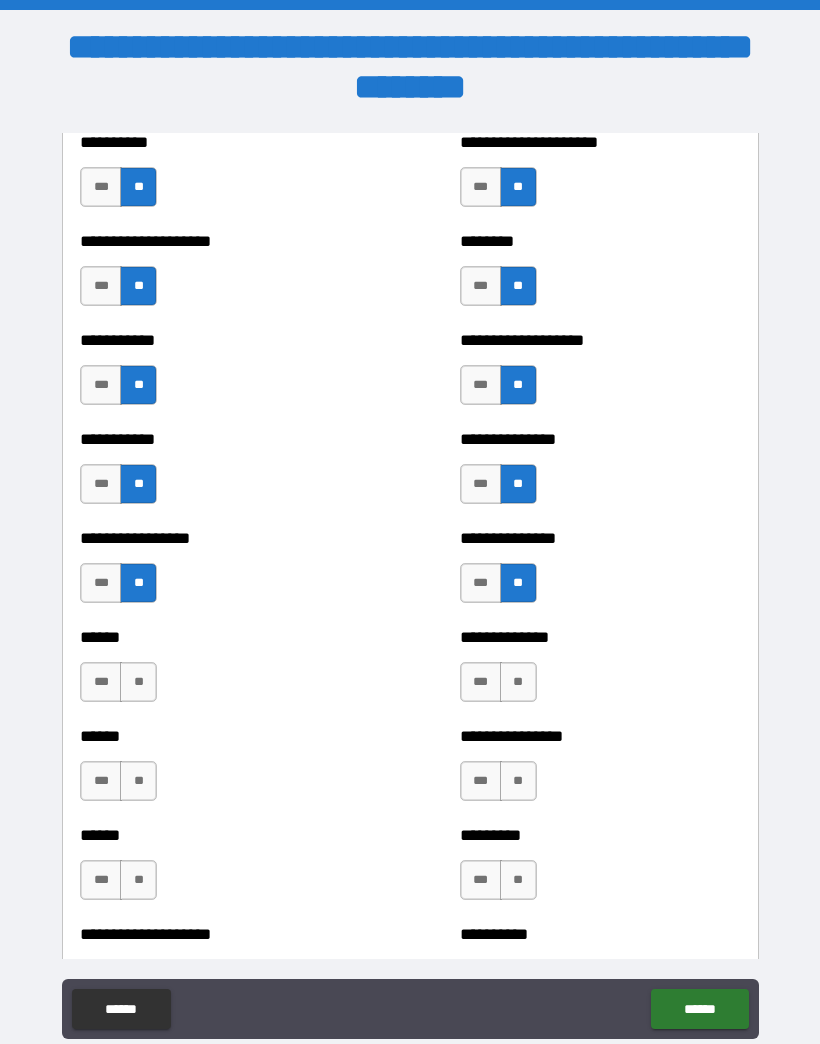 click on "**" at bounding box center [518, 682] 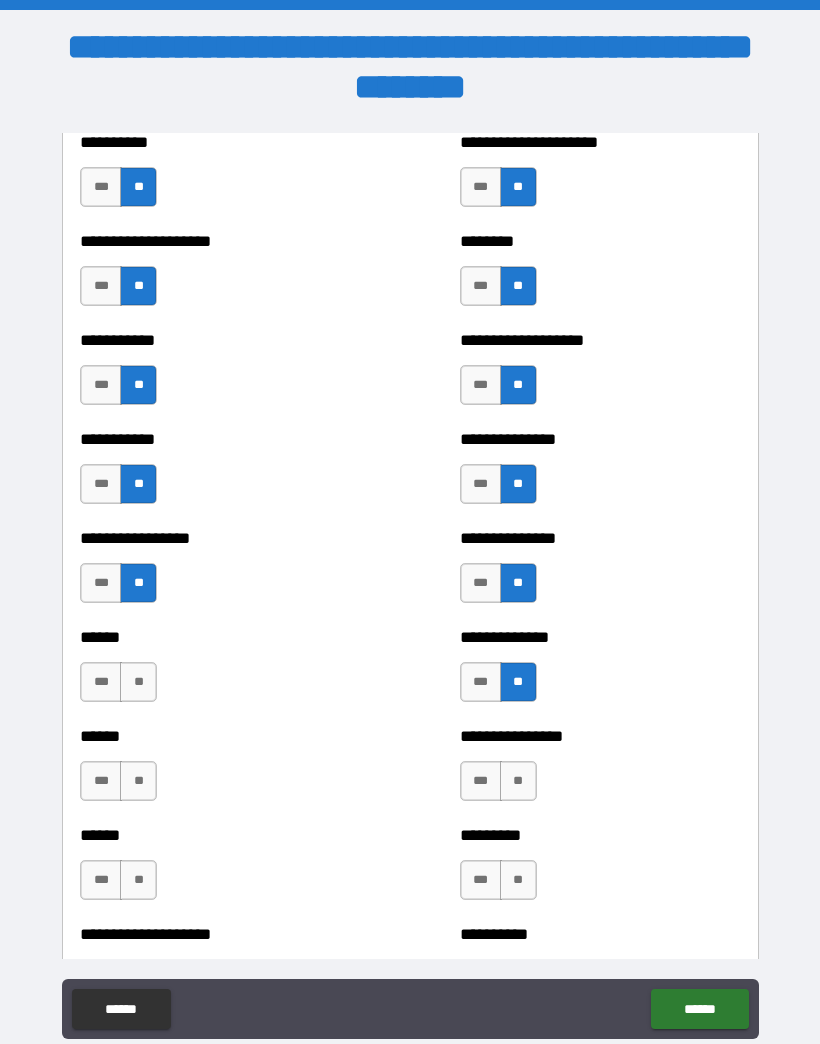 click on "**" at bounding box center (518, 781) 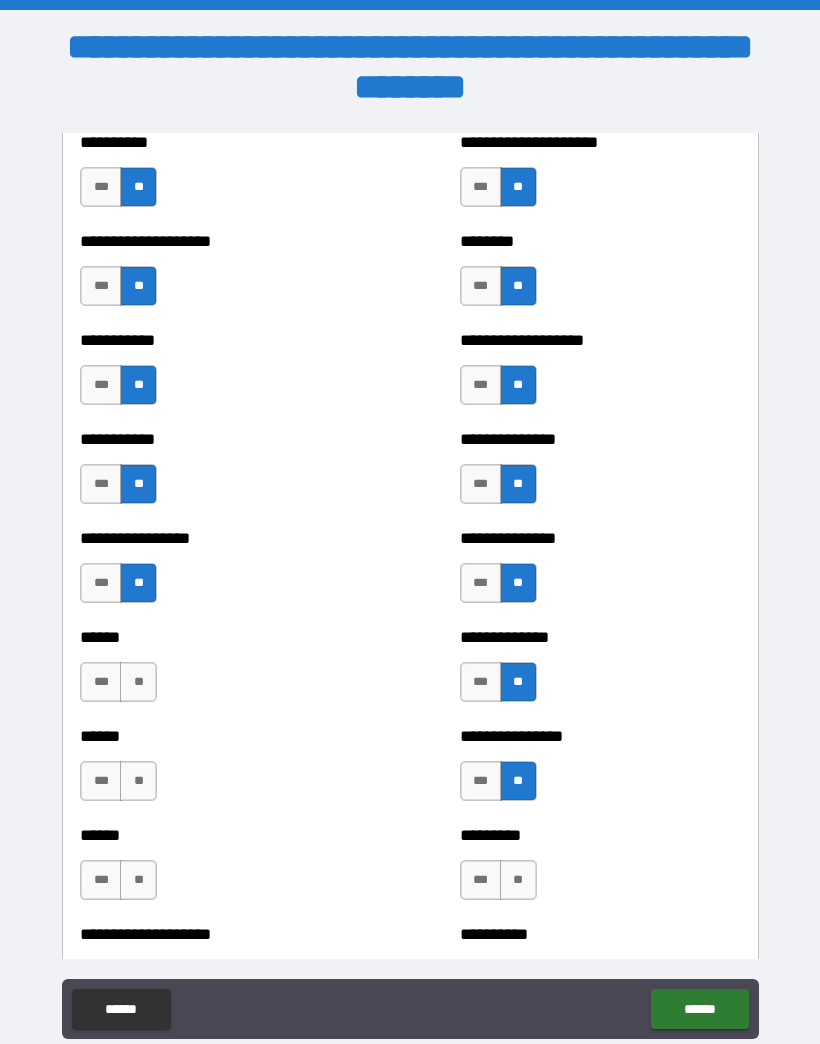 click on "**" at bounding box center [518, 880] 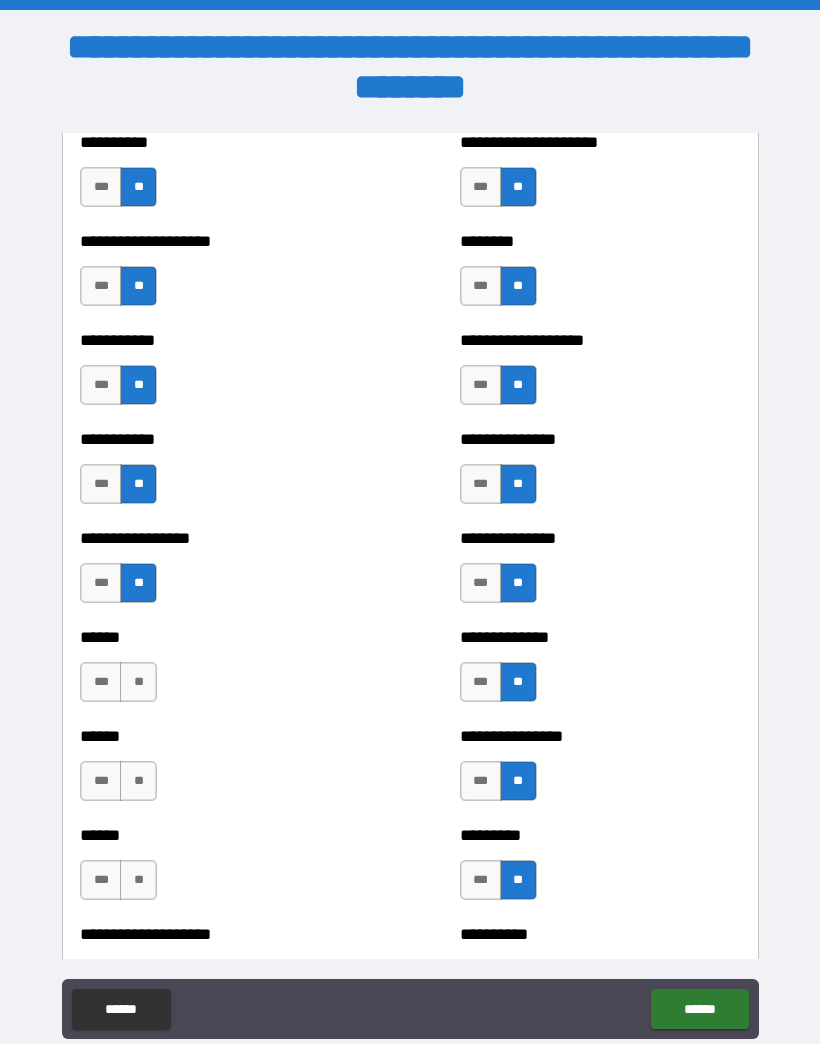 click on "**" at bounding box center [138, 682] 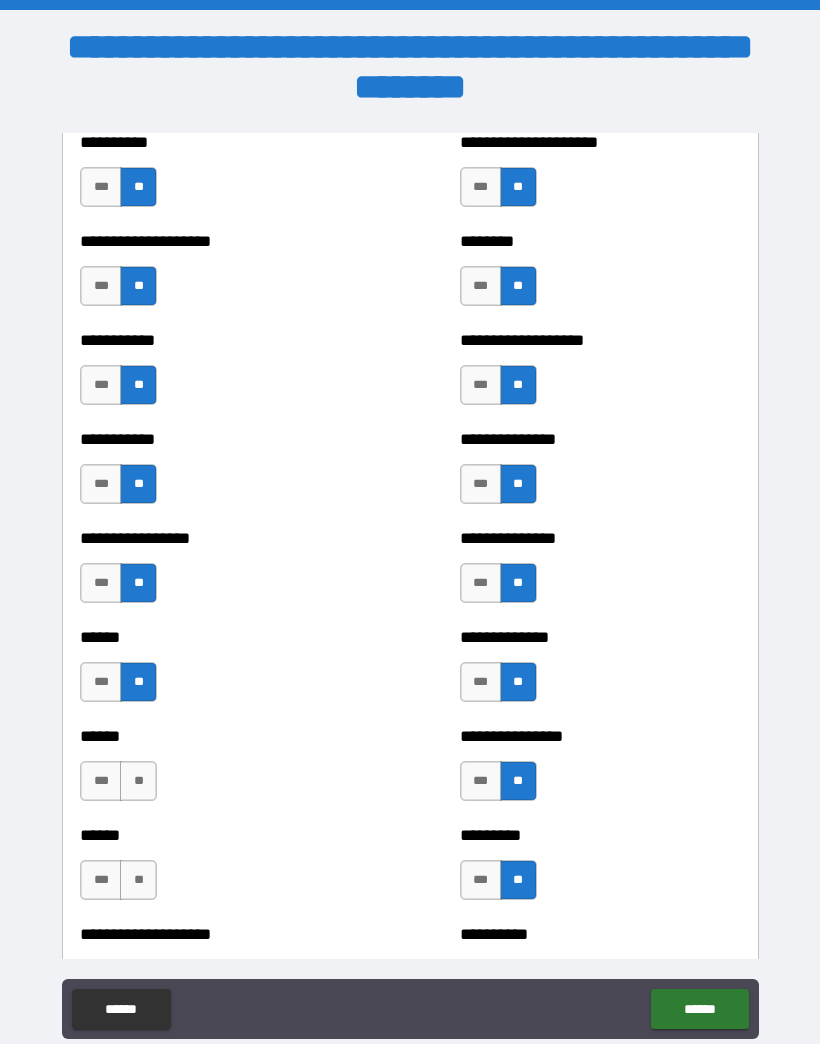 click on "**" at bounding box center (138, 781) 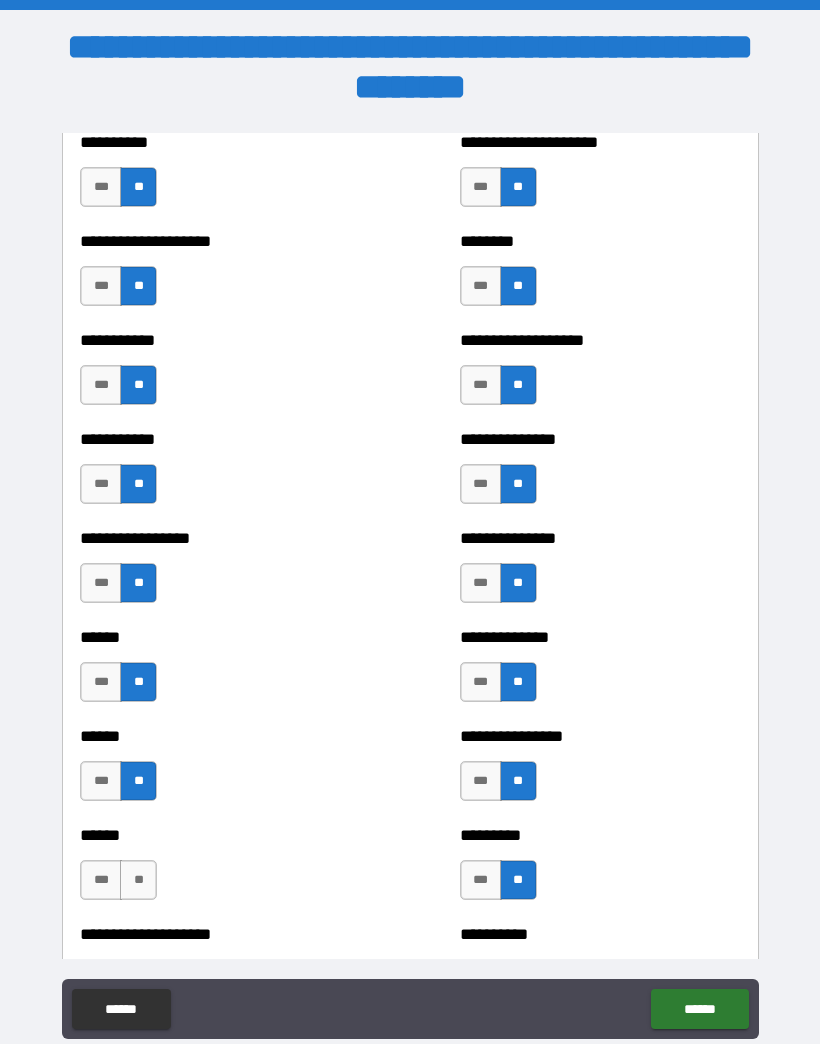 click on "**" at bounding box center (138, 880) 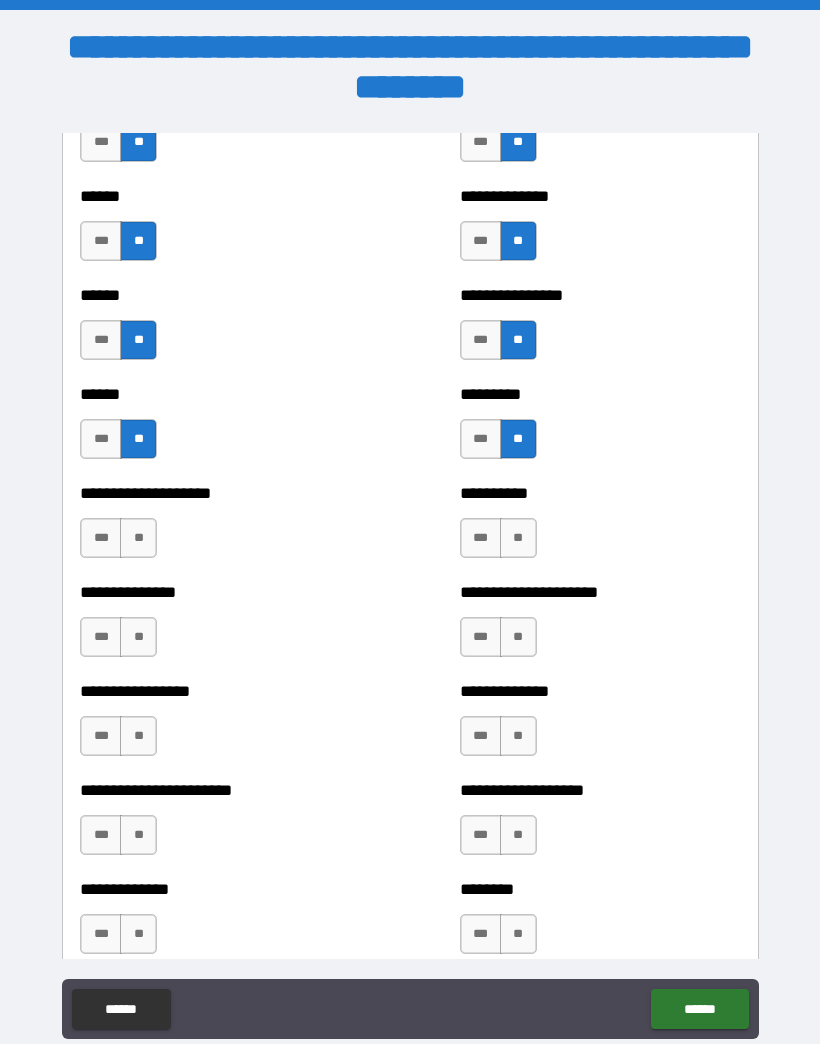 scroll, scrollTop: 3068, scrollLeft: 0, axis: vertical 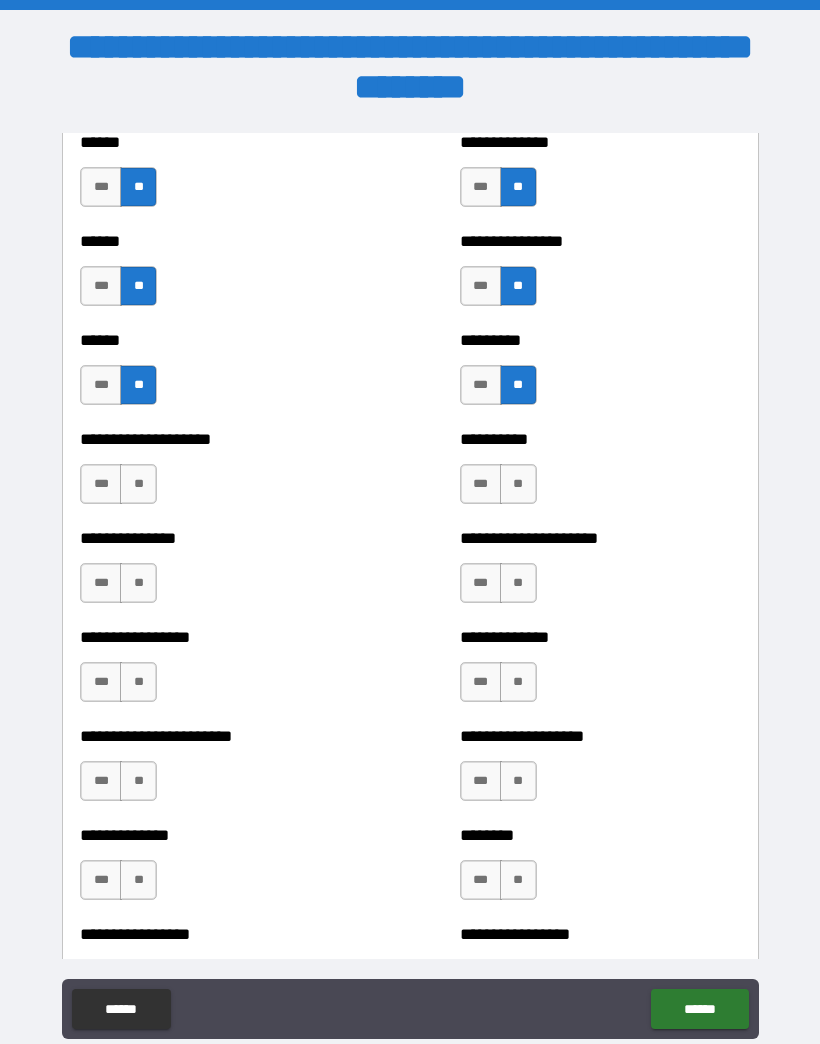 click on "**" at bounding box center (518, 484) 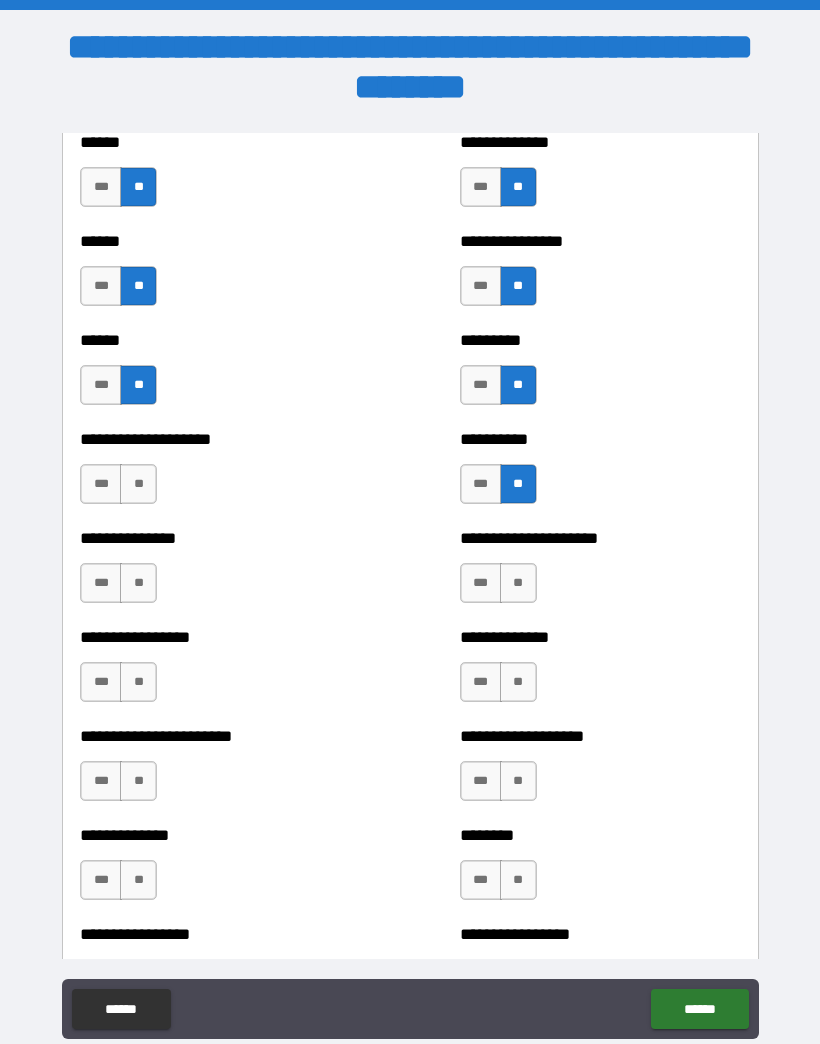 click on "**" at bounding box center [138, 484] 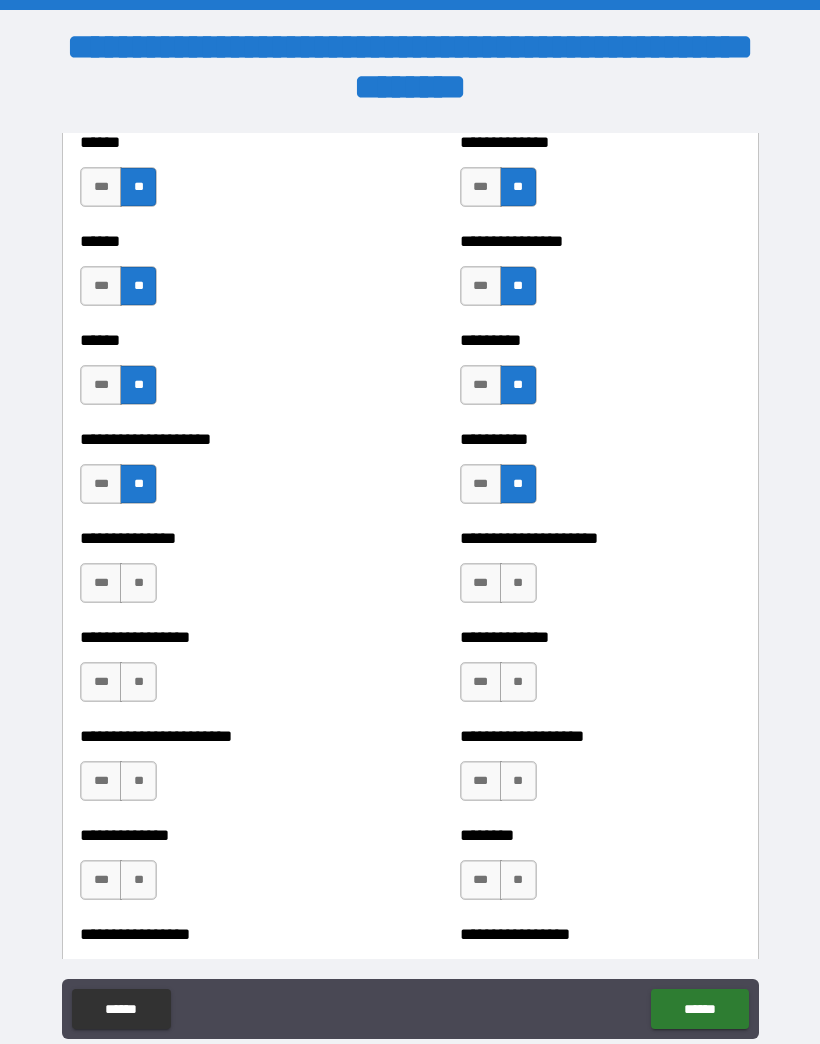 click on "**" at bounding box center (138, 583) 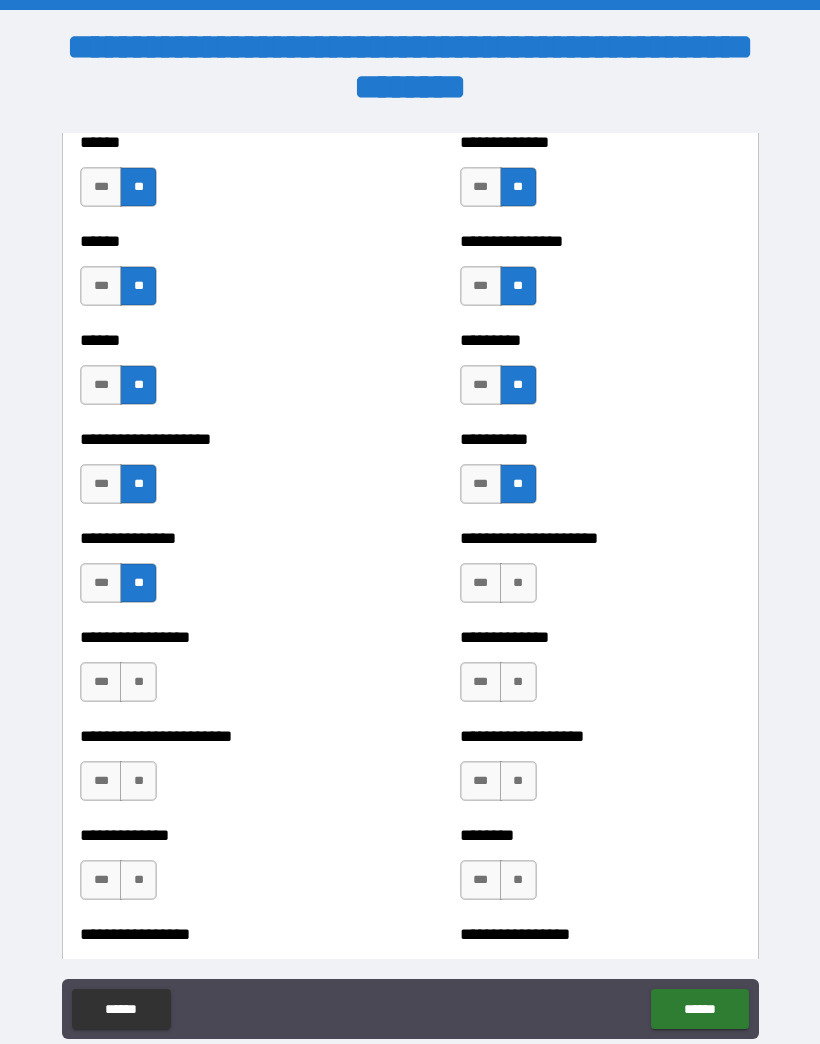 click on "**" at bounding box center (518, 583) 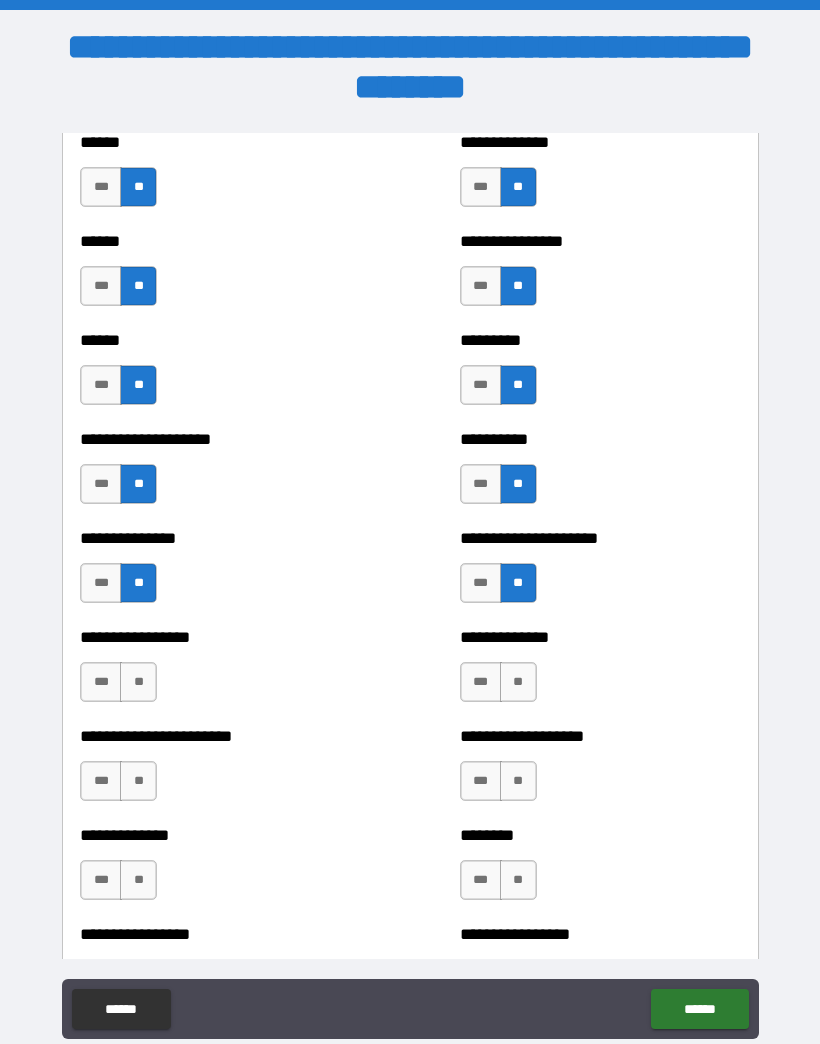 click on "**" at bounding box center [138, 682] 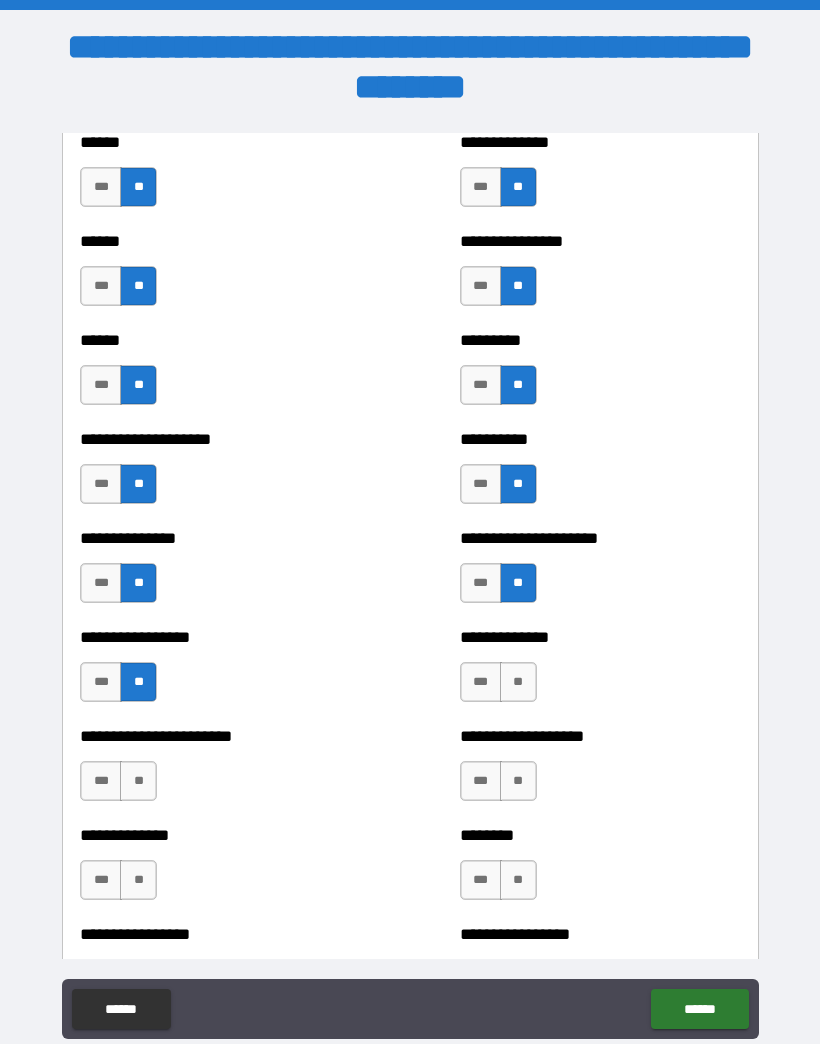 click on "**" at bounding box center (518, 682) 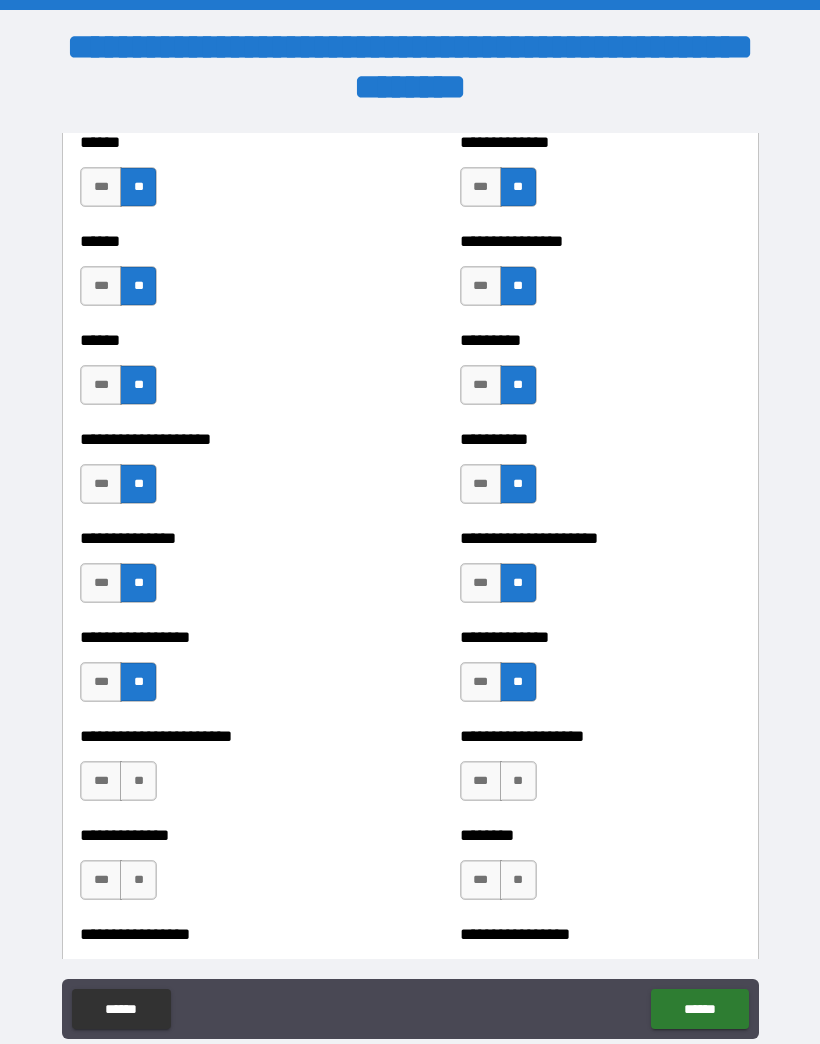 click on "**" at bounding box center [138, 781] 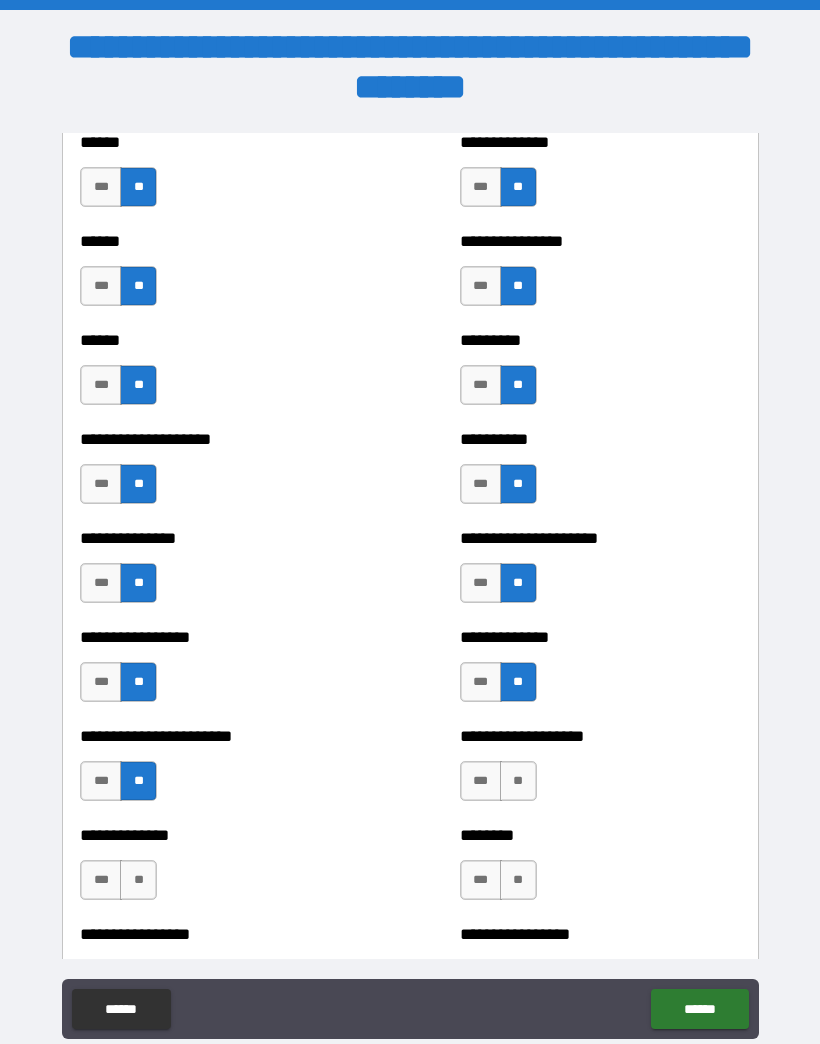 click on "**" at bounding box center [518, 781] 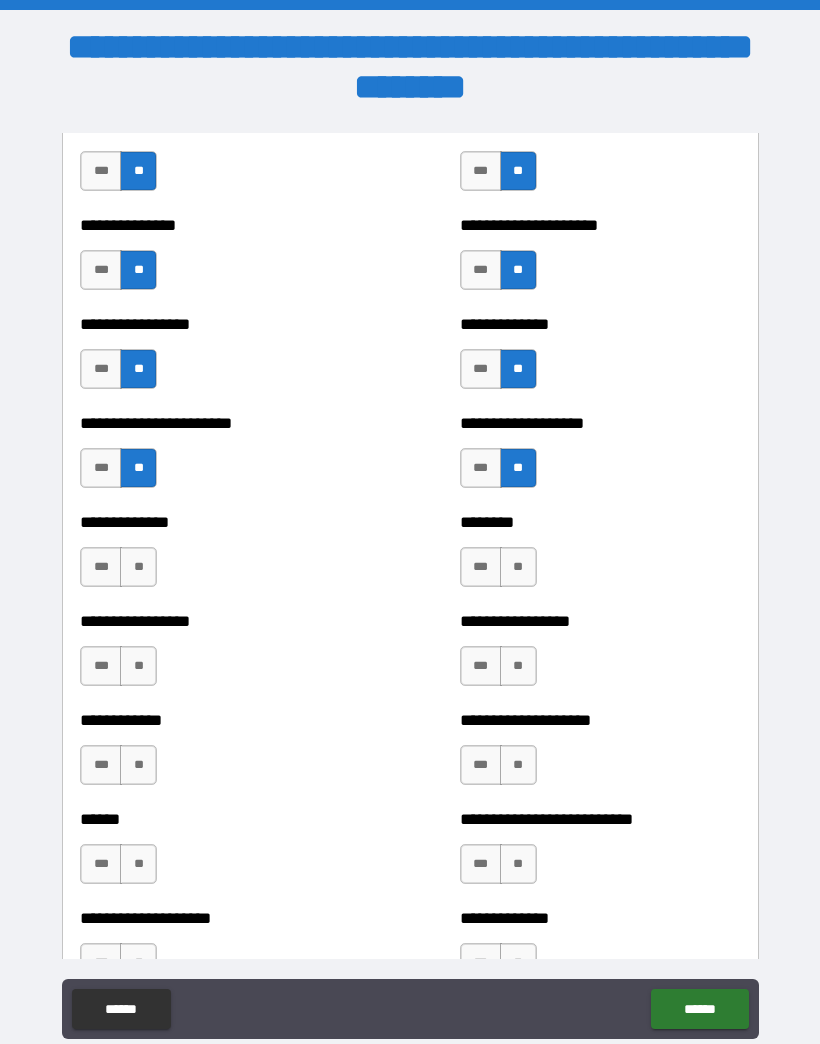 scroll, scrollTop: 3392, scrollLeft: 0, axis: vertical 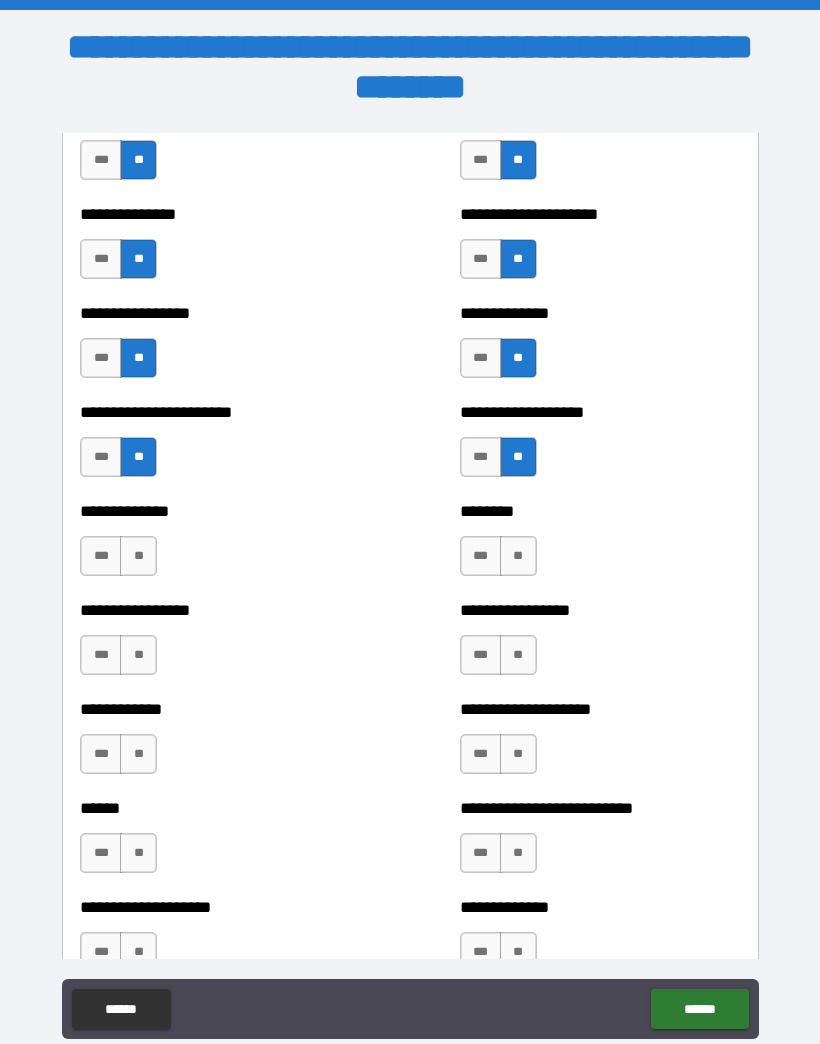 click on "**" at bounding box center (518, 556) 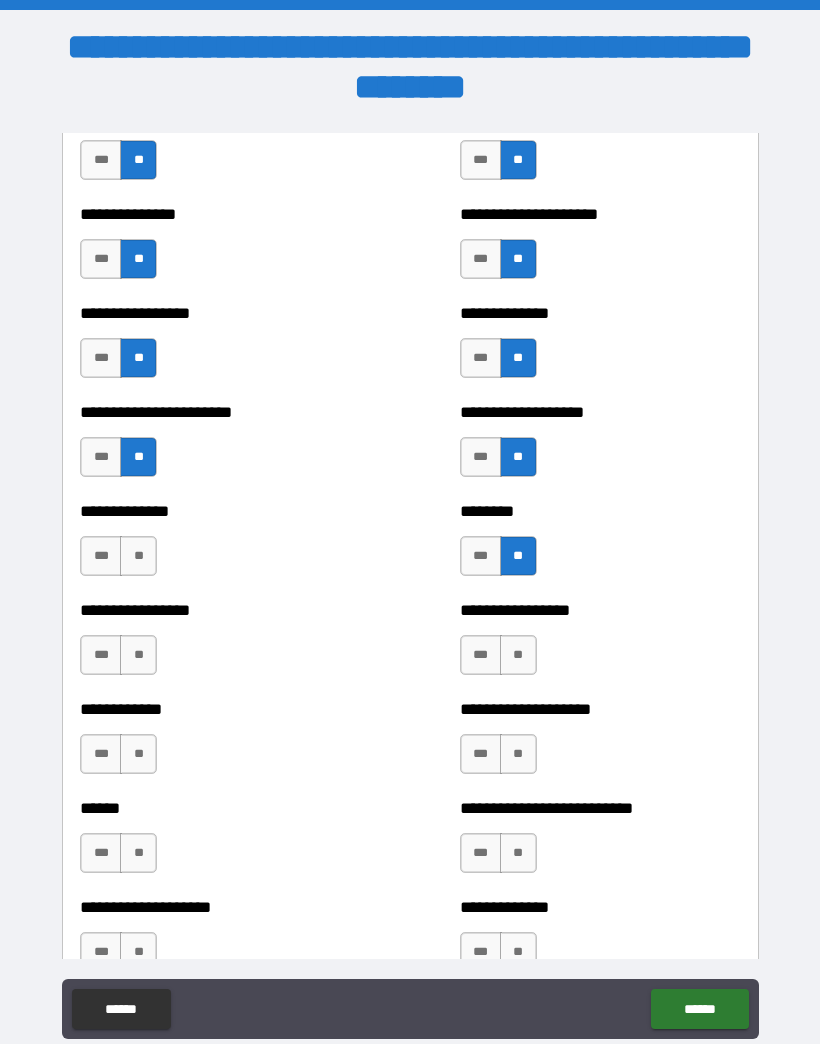 click on "**" at bounding box center (518, 655) 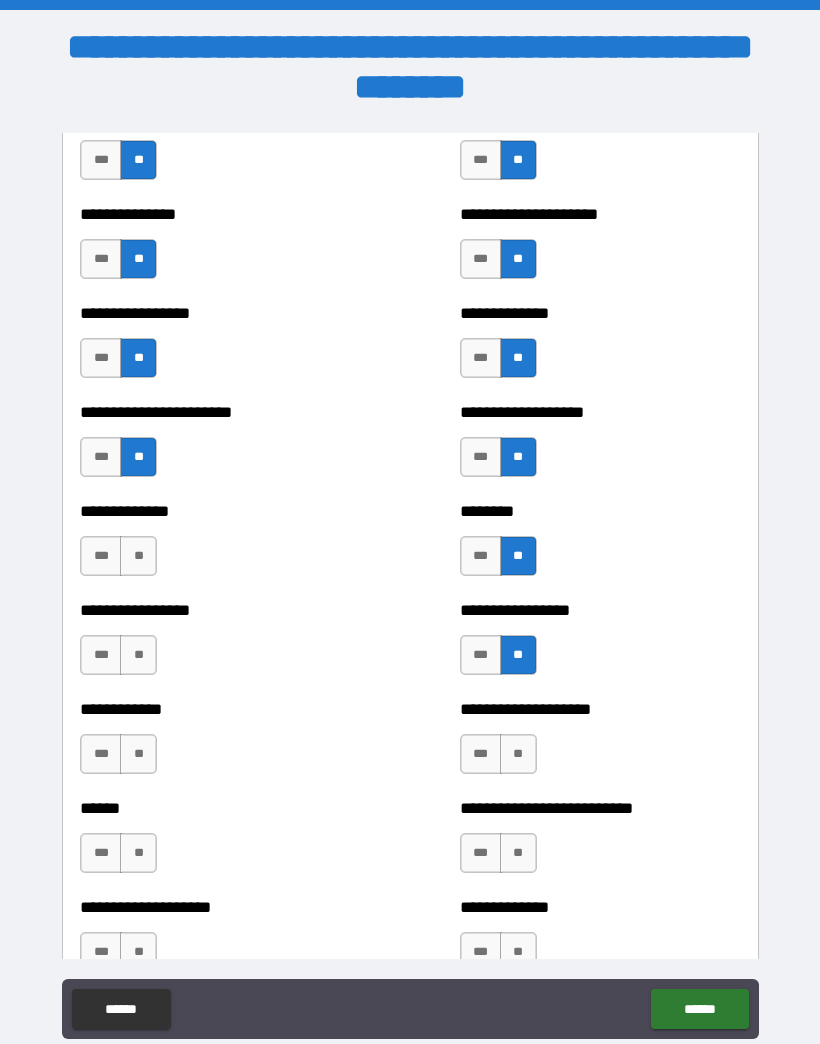 click on "**" at bounding box center (138, 556) 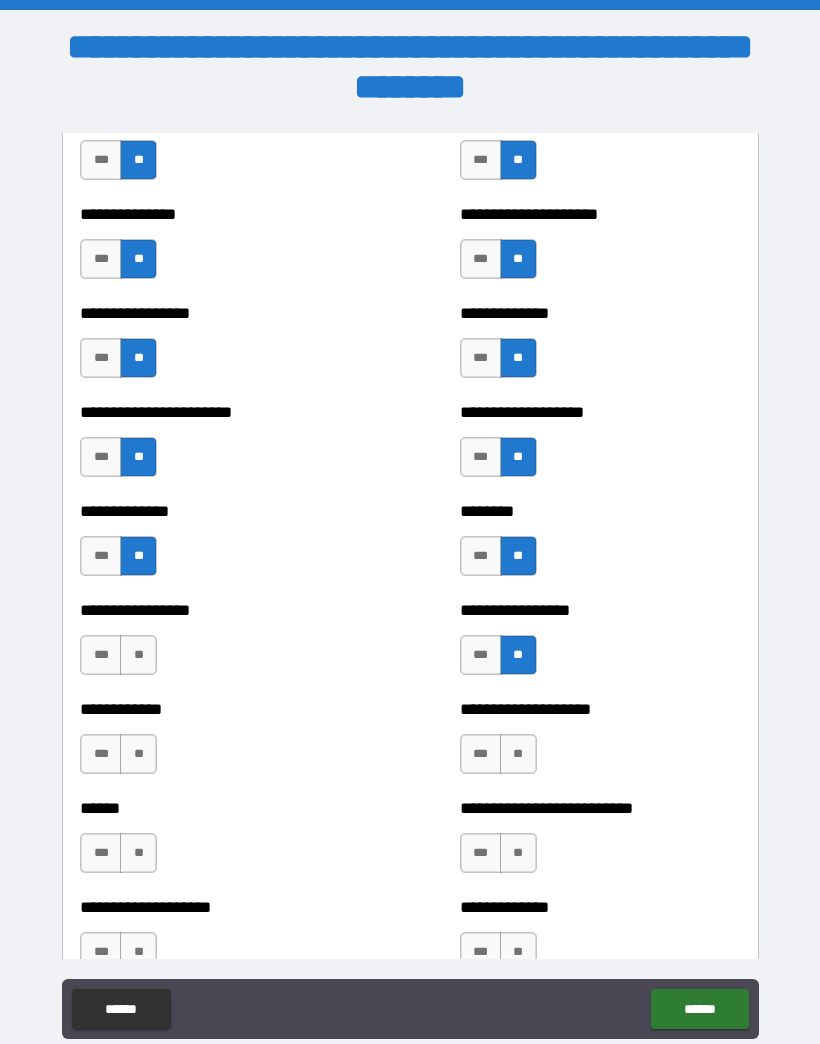click on "**" at bounding box center (138, 655) 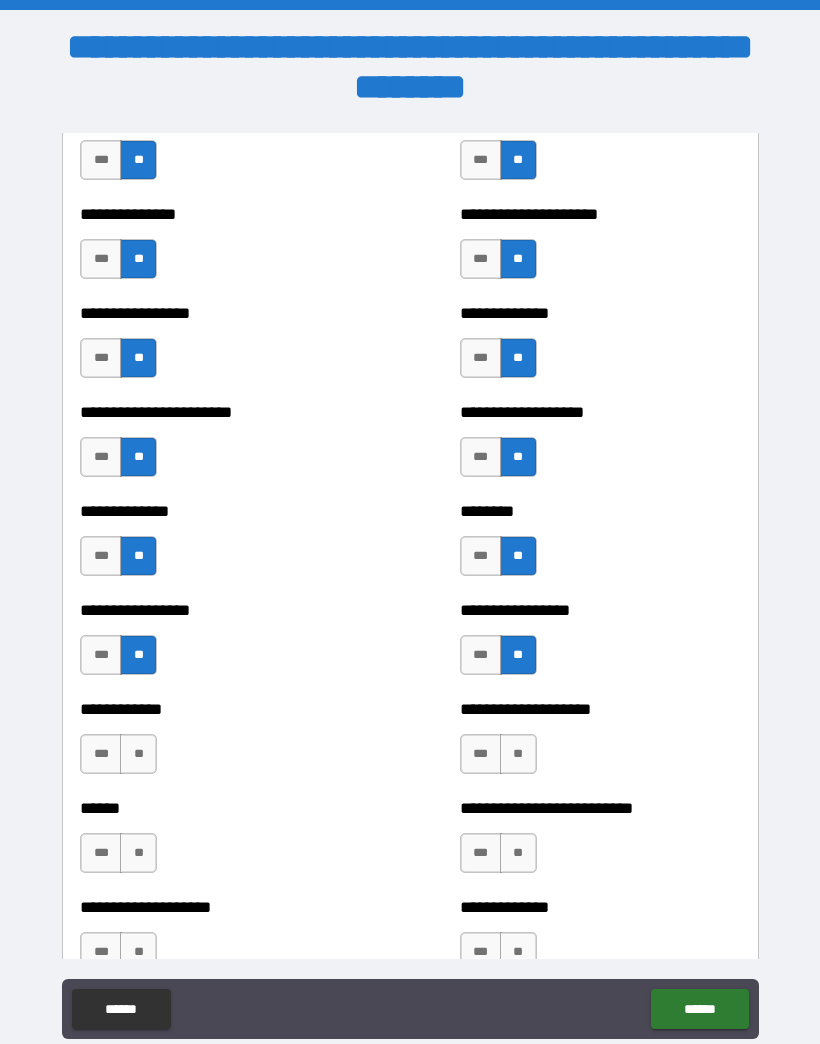 click on "**" at bounding box center (138, 754) 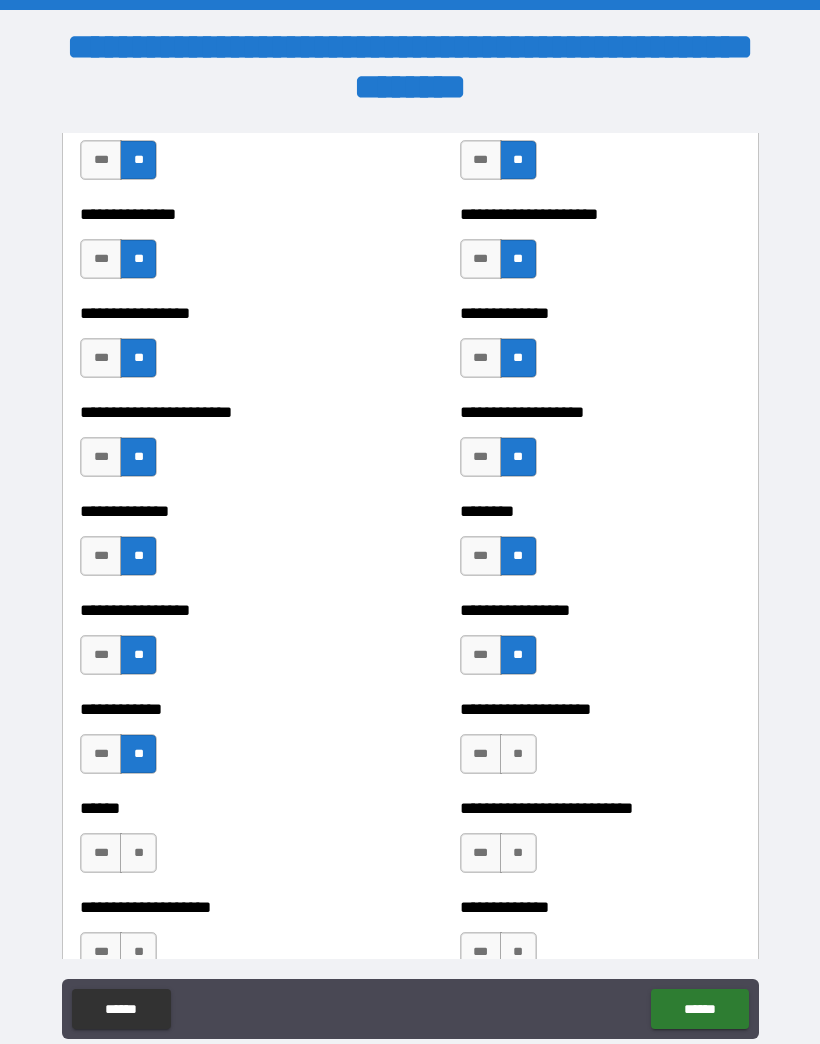 click on "**" at bounding box center (518, 754) 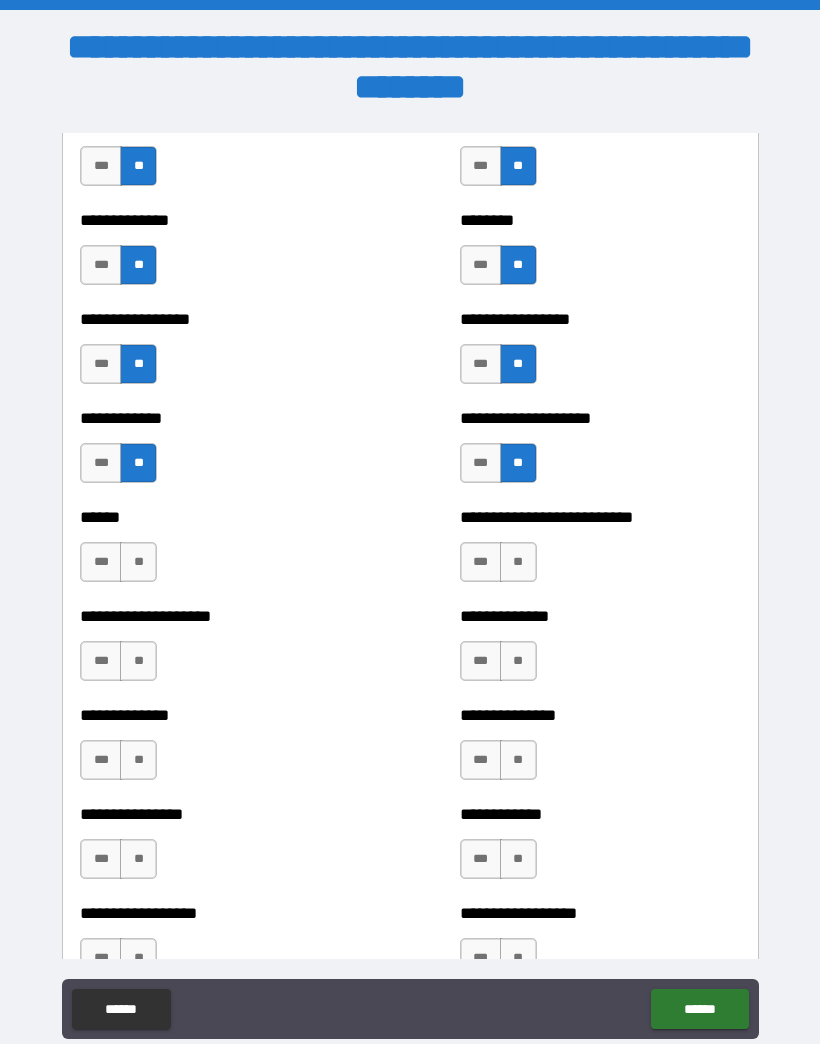 scroll, scrollTop: 3695, scrollLeft: 0, axis: vertical 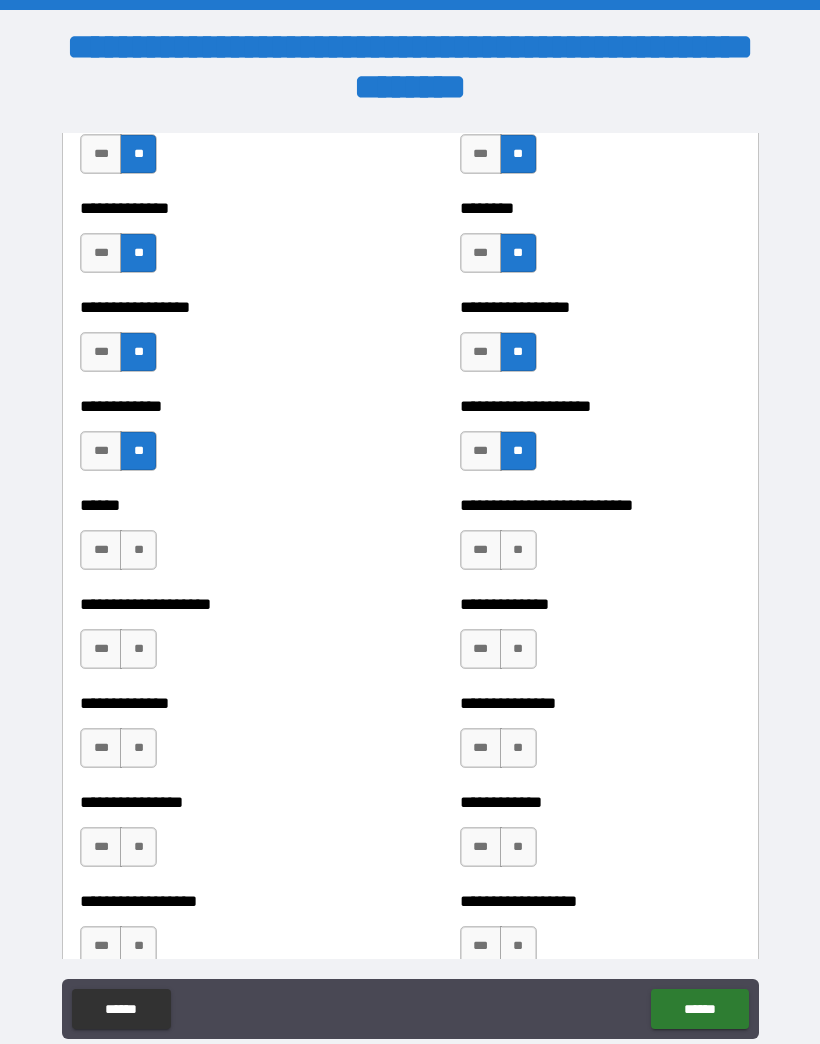 click on "**" at bounding box center (138, 550) 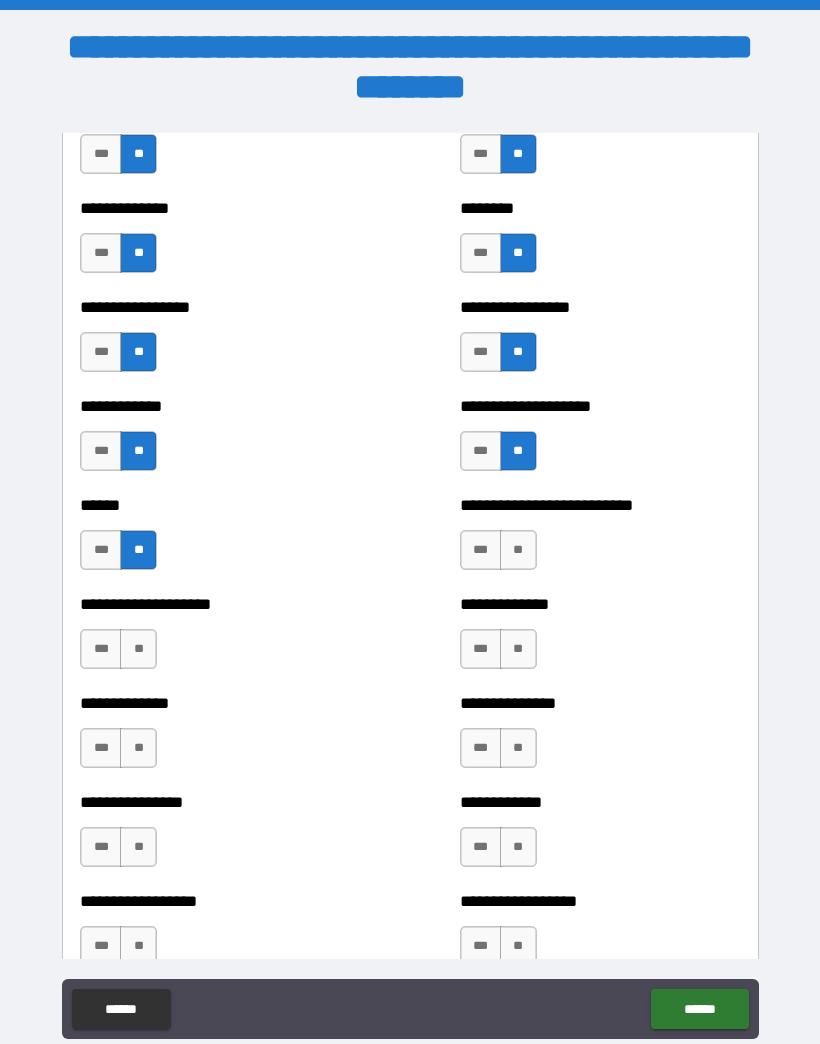 click on "**" at bounding box center (138, 649) 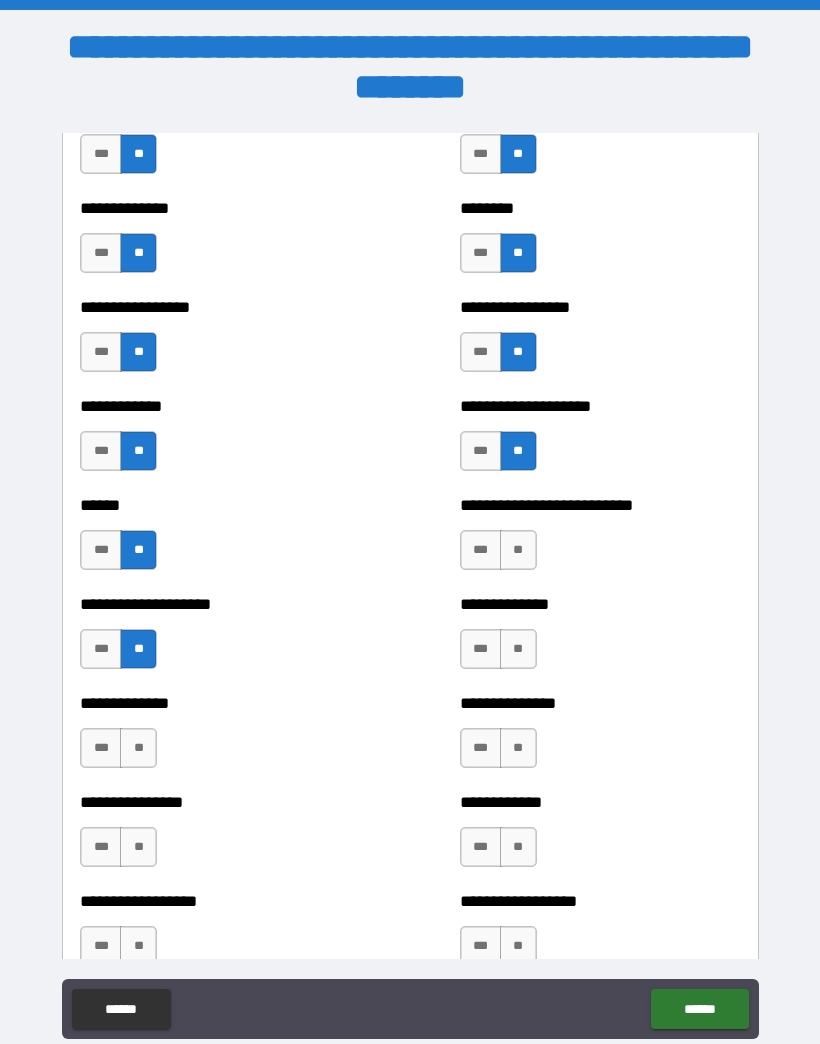click on "**" at bounding box center (138, 748) 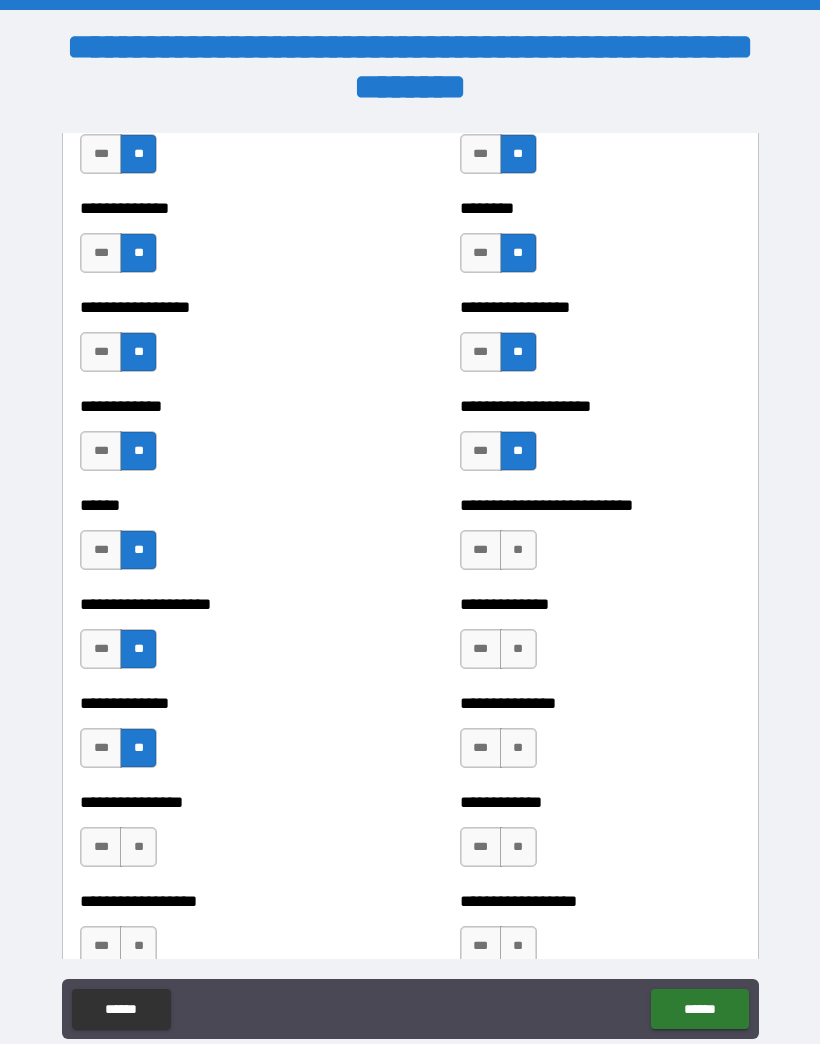 click on "**" at bounding box center [518, 649] 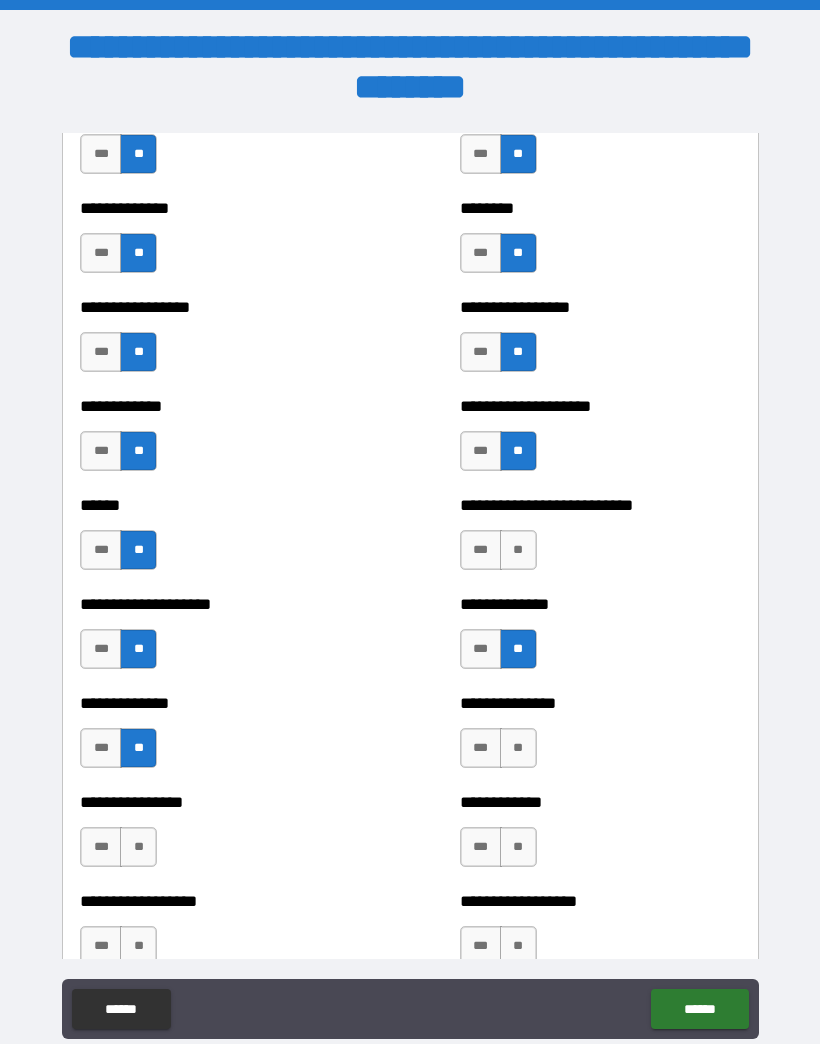 click on "**********" at bounding box center (600, 540) 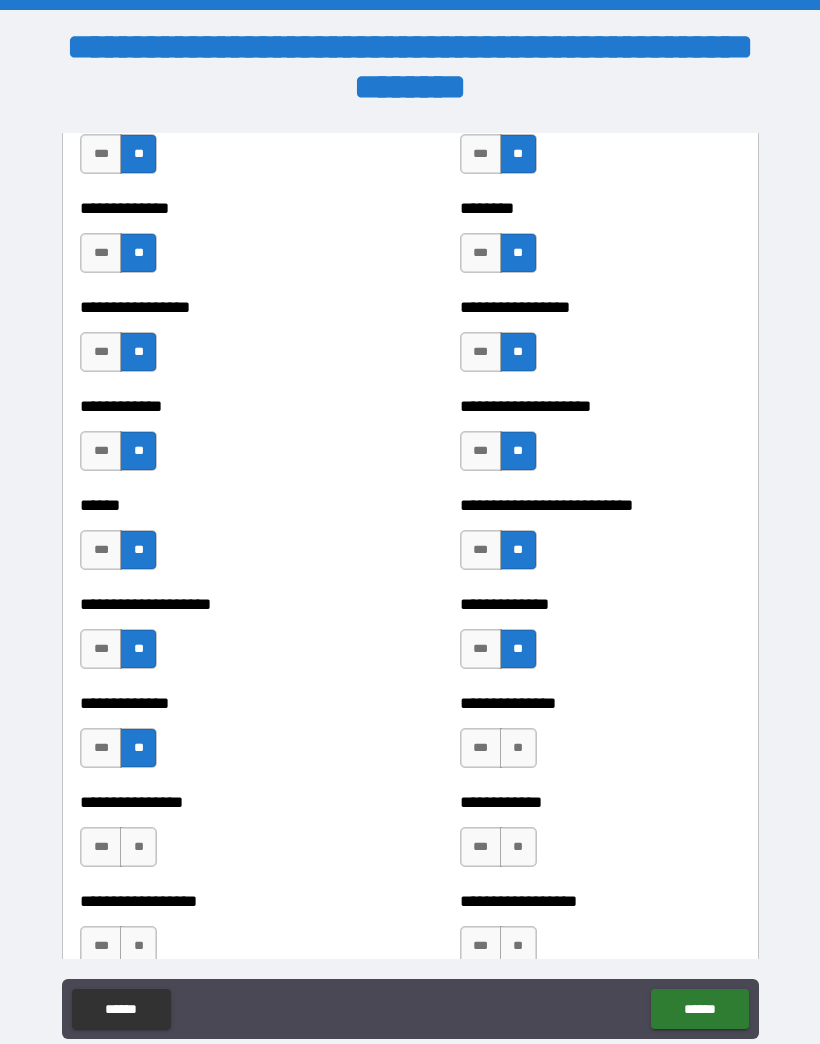 click on "**" at bounding box center [518, 748] 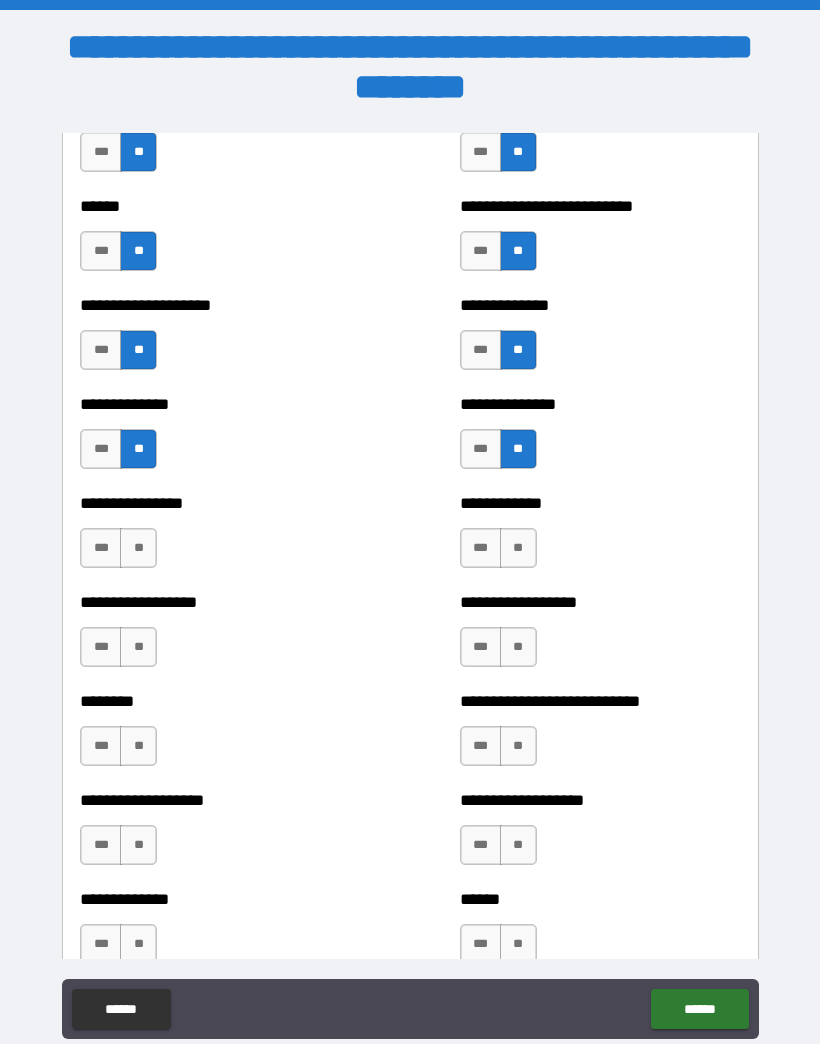 scroll, scrollTop: 4000, scrollLeft: 0, axis: vertical 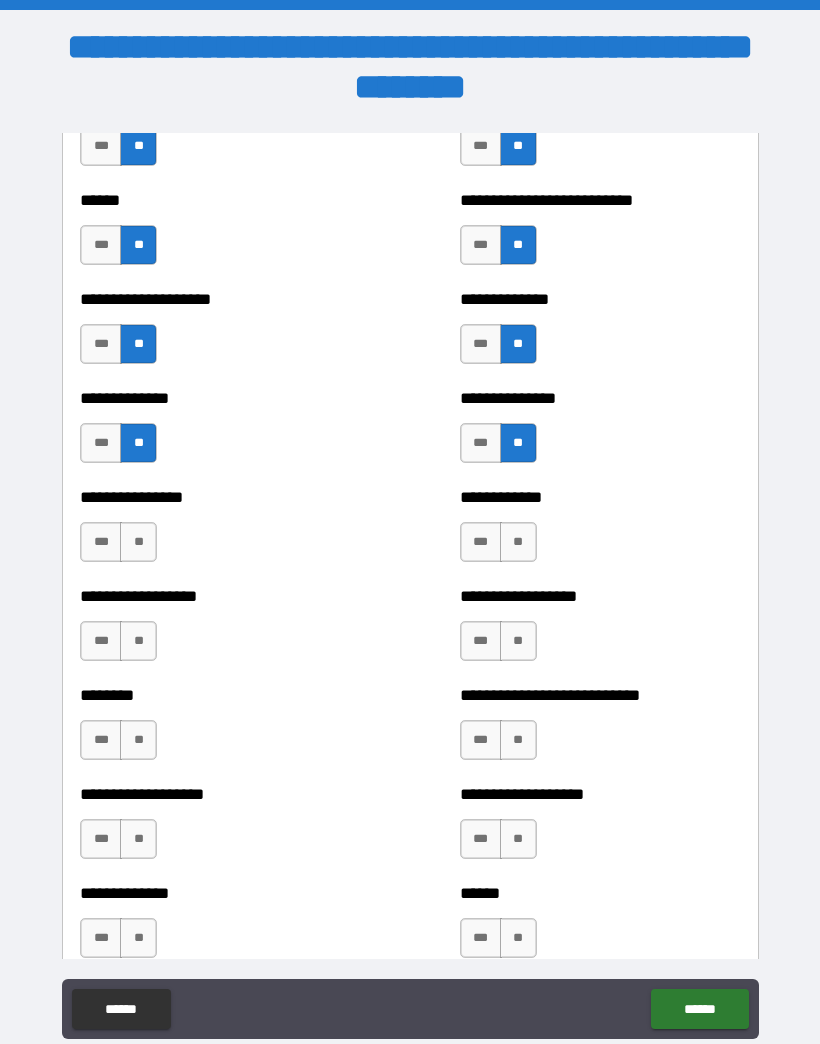 click on "**" at bounding box center [138, 542] 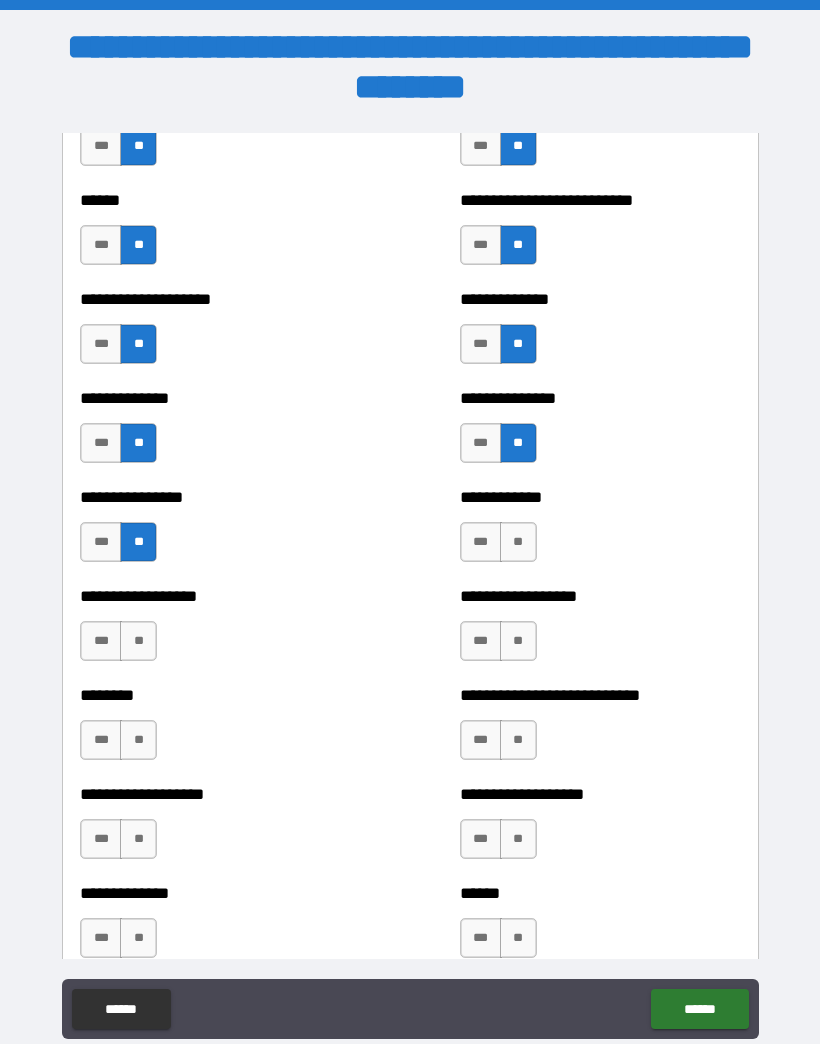 click on "*** **" at bounding box center (118, 641) 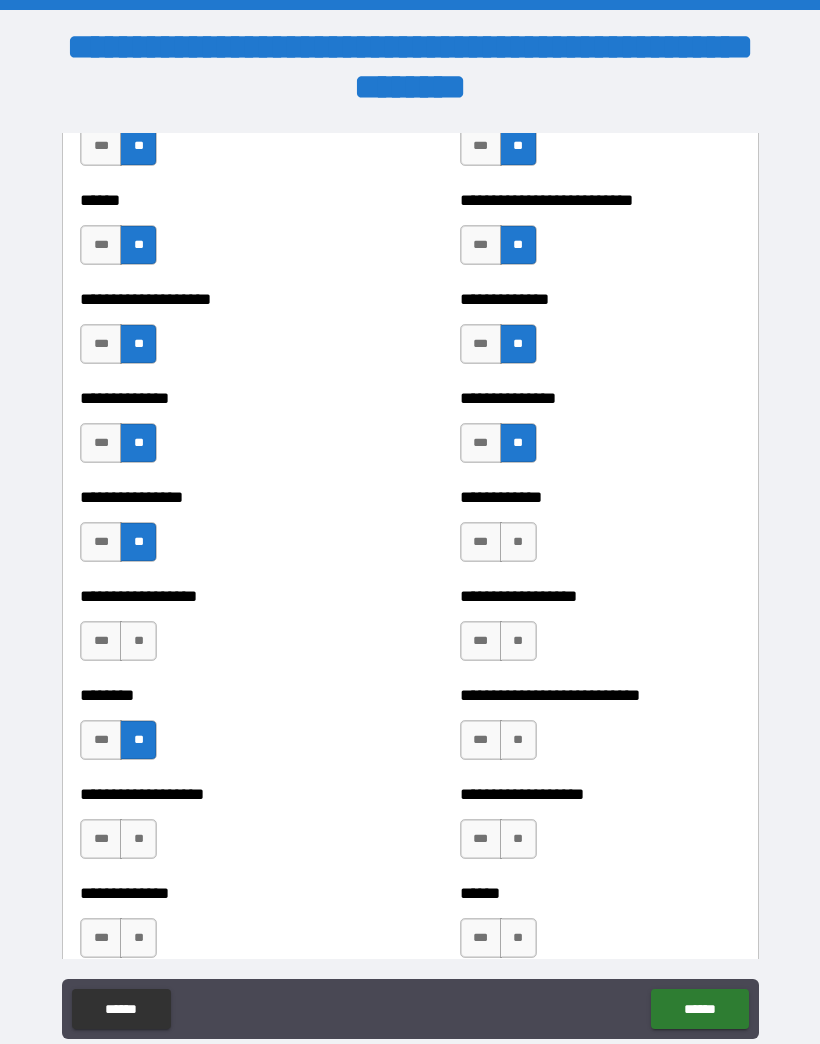 click on "**" at bounding box center (138, 641) 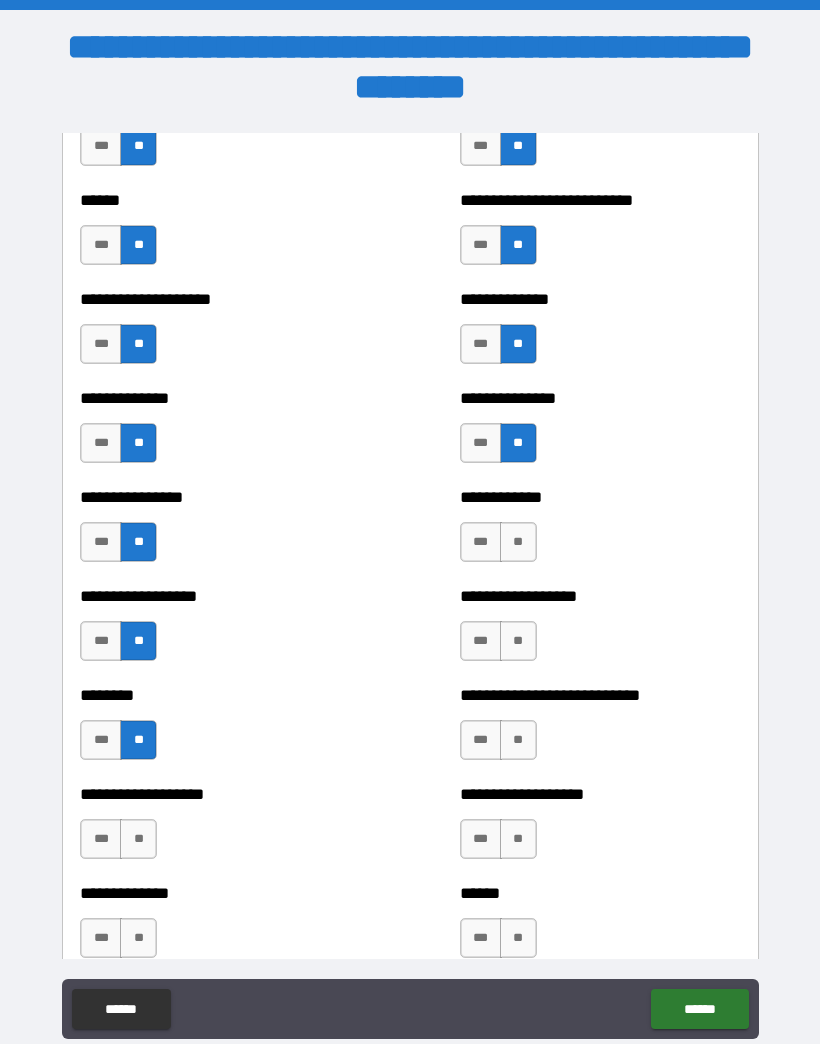 click on "**" at bounding box center (518, 641) 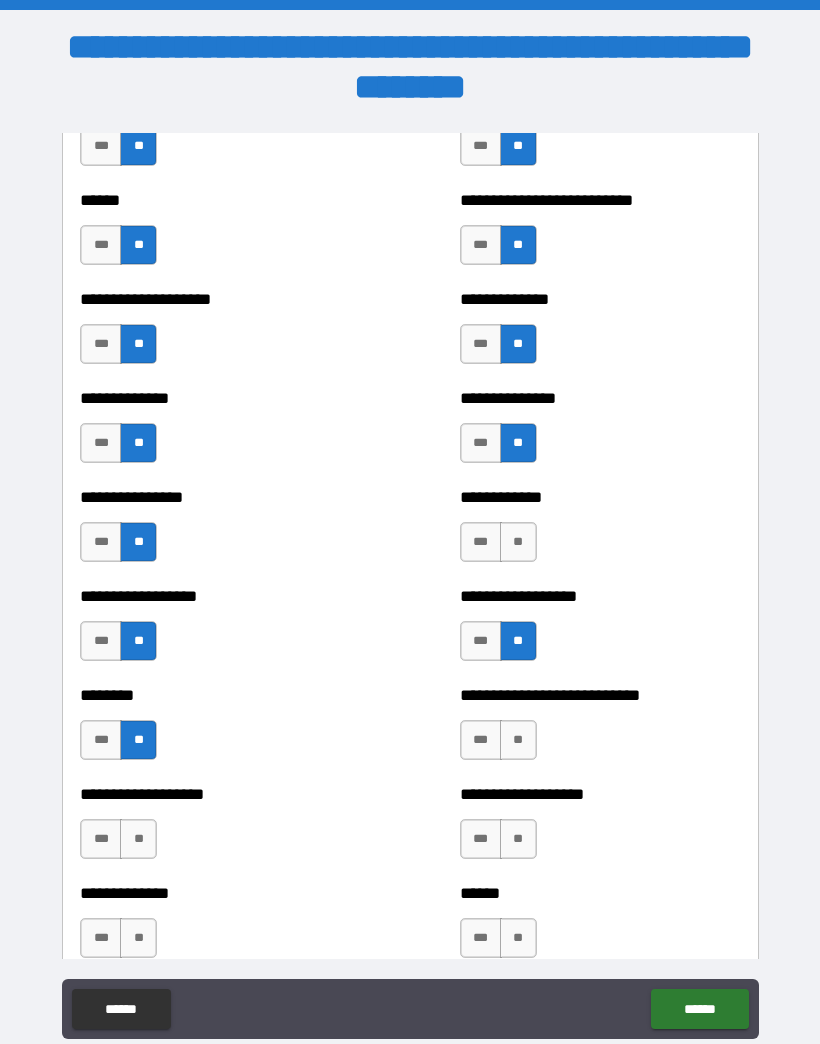 click on "**" at bounding box center (518, 542) 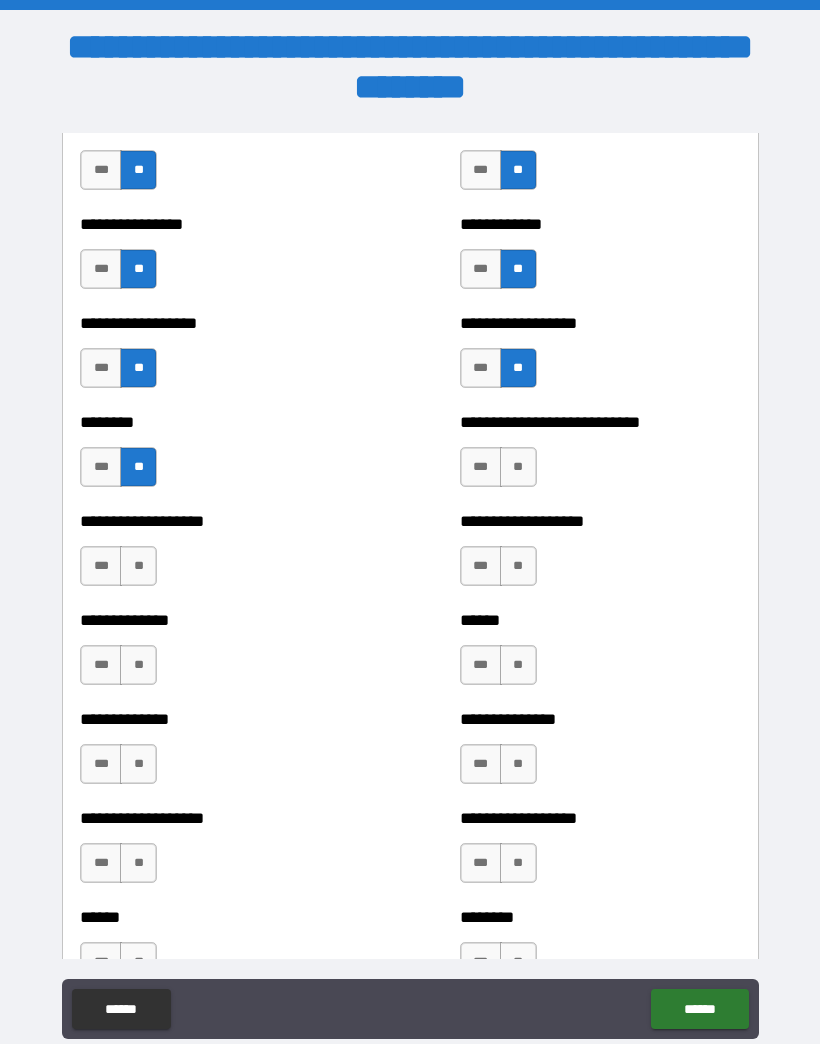 scroll, scrollTop: 4281, scrollLeft: 0, axis: vertical 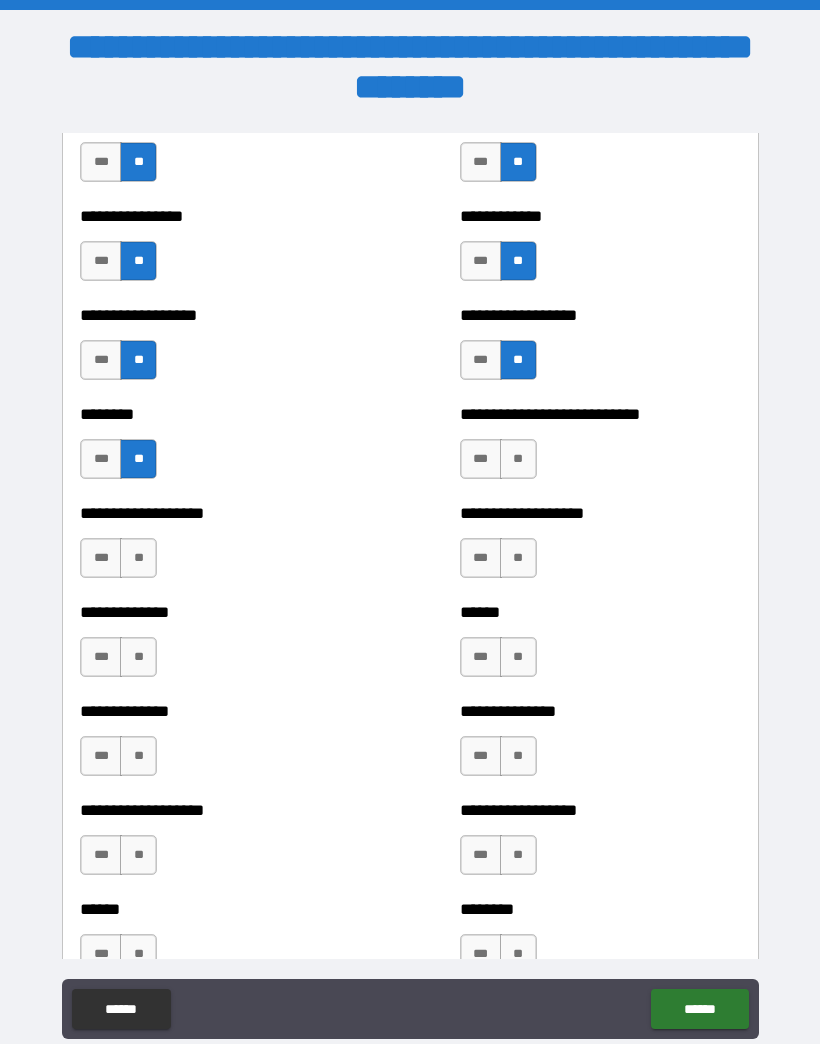click on "**" at bounding box center [518, 459] 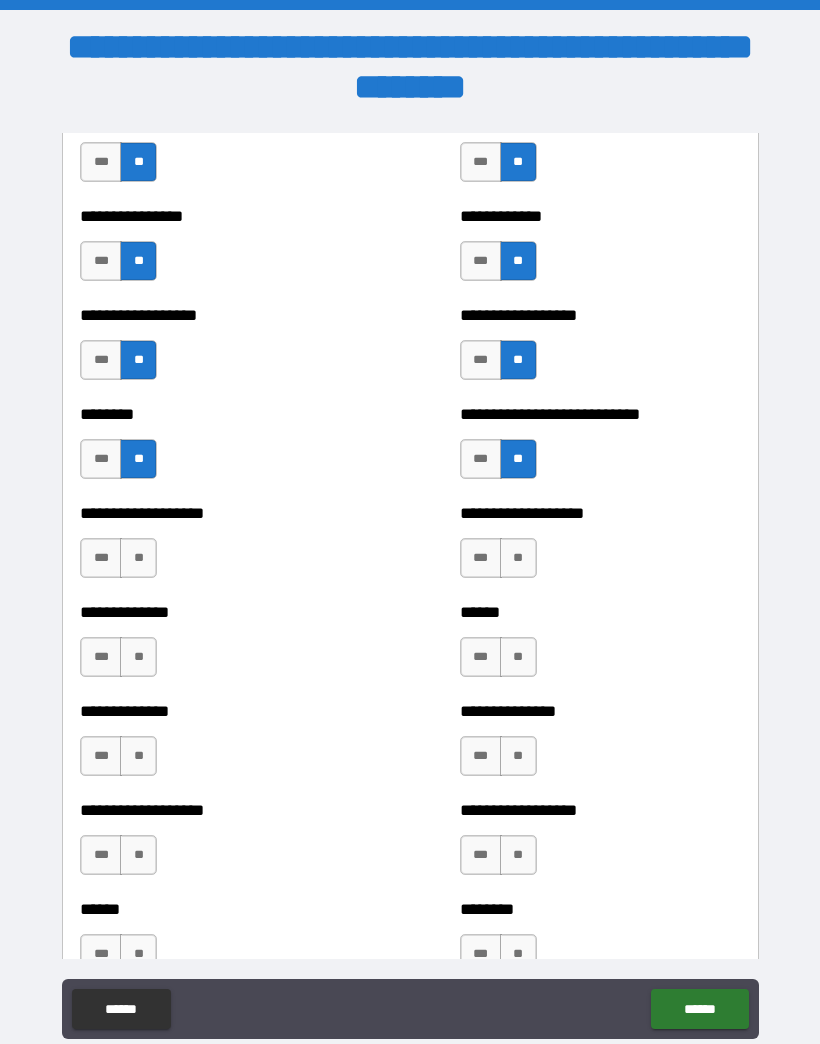 click on "**" at bounding box center (518, 558) 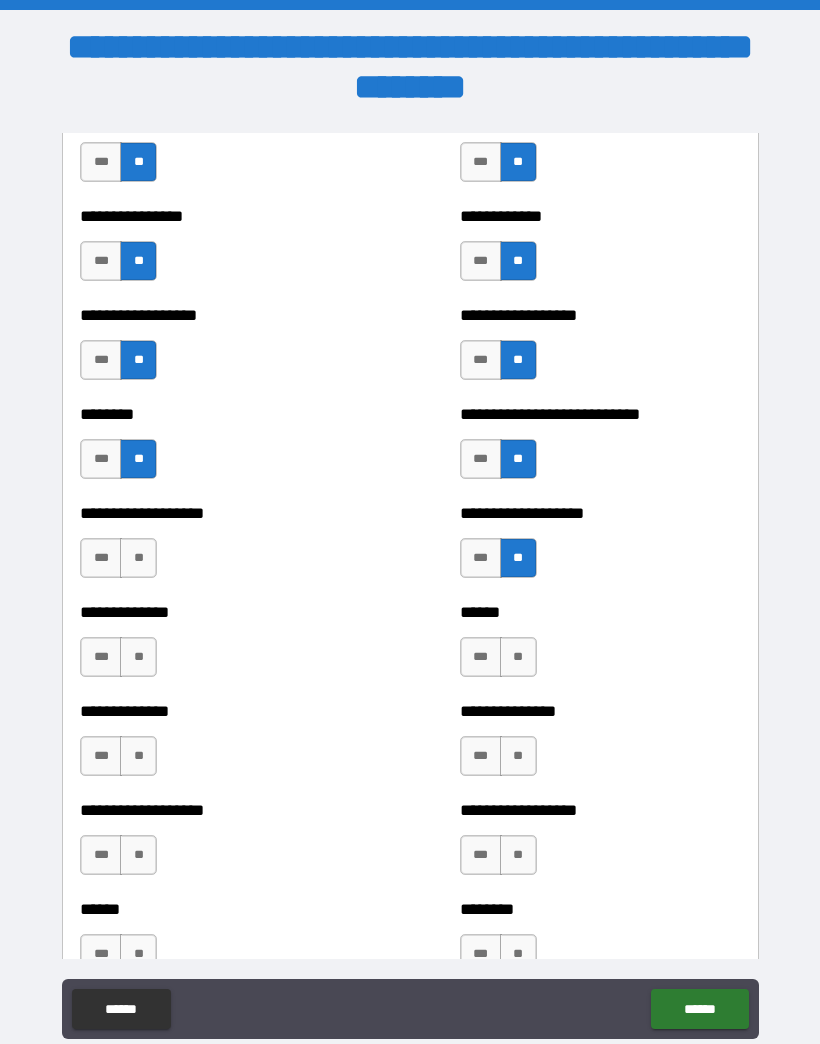 click on "**" at bounding box center [138, 558] 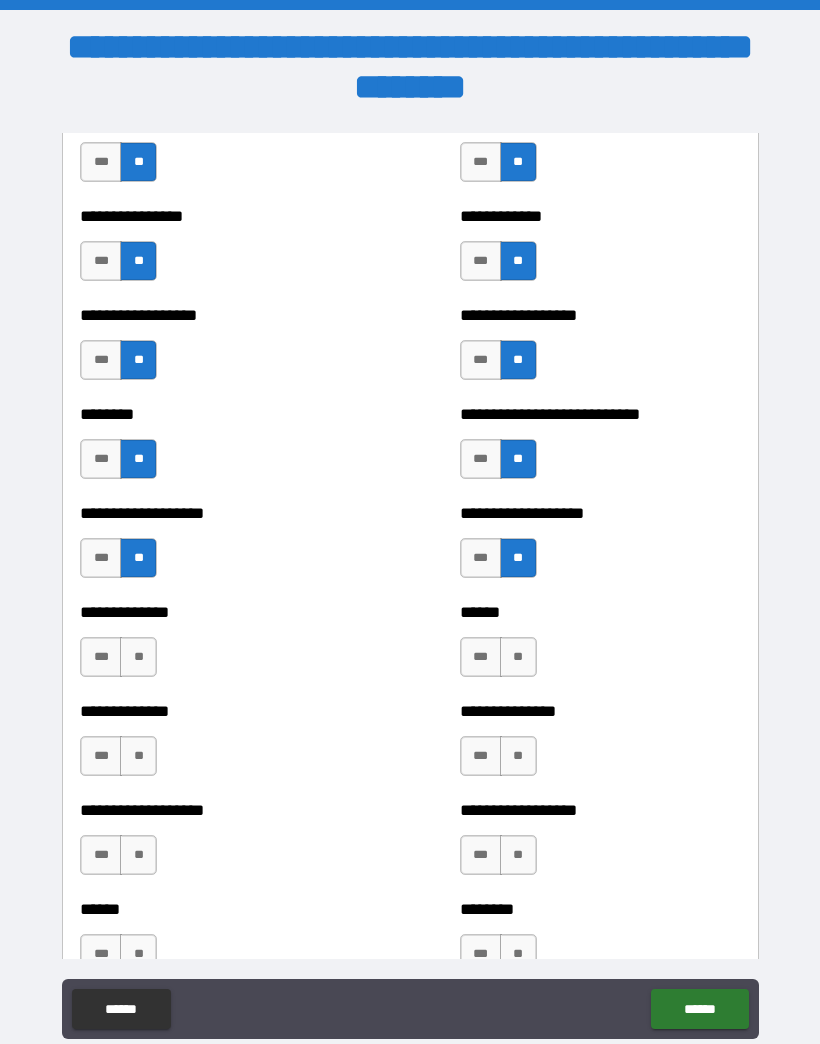 click on "**" at bounding box center (138, 657) 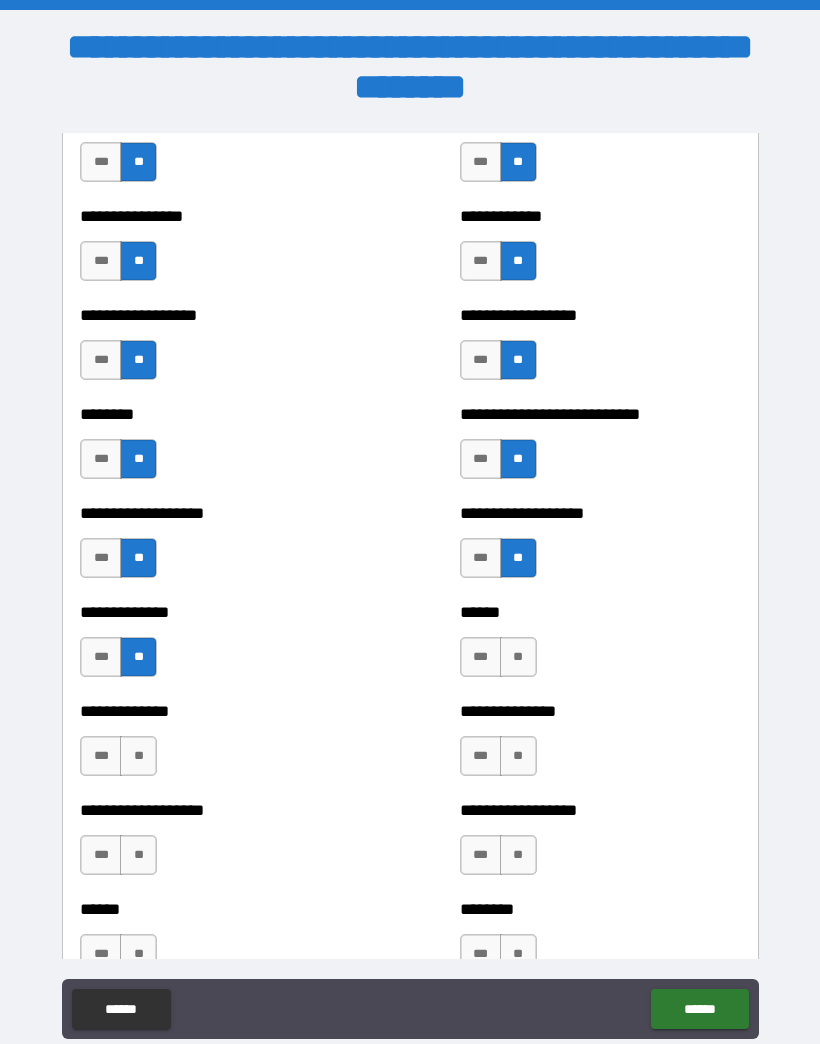 click on "**" at bounding box center (138, 756) 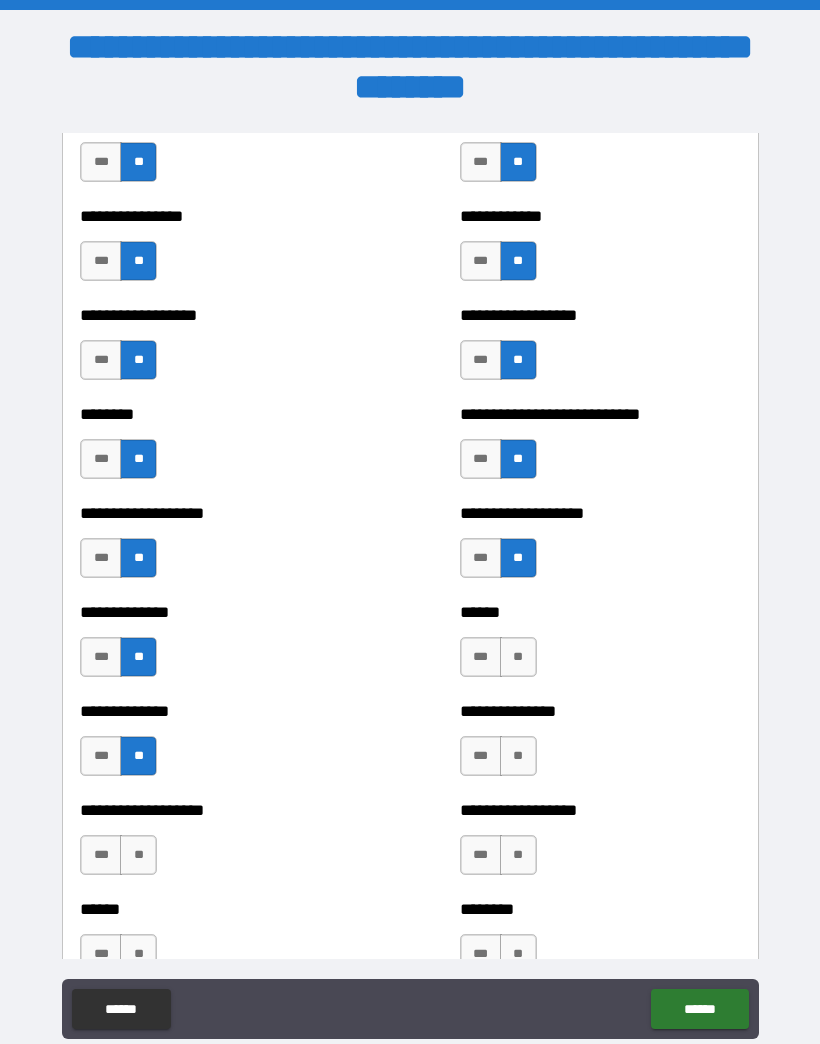 click on "**" at bounding box center (518, 657) 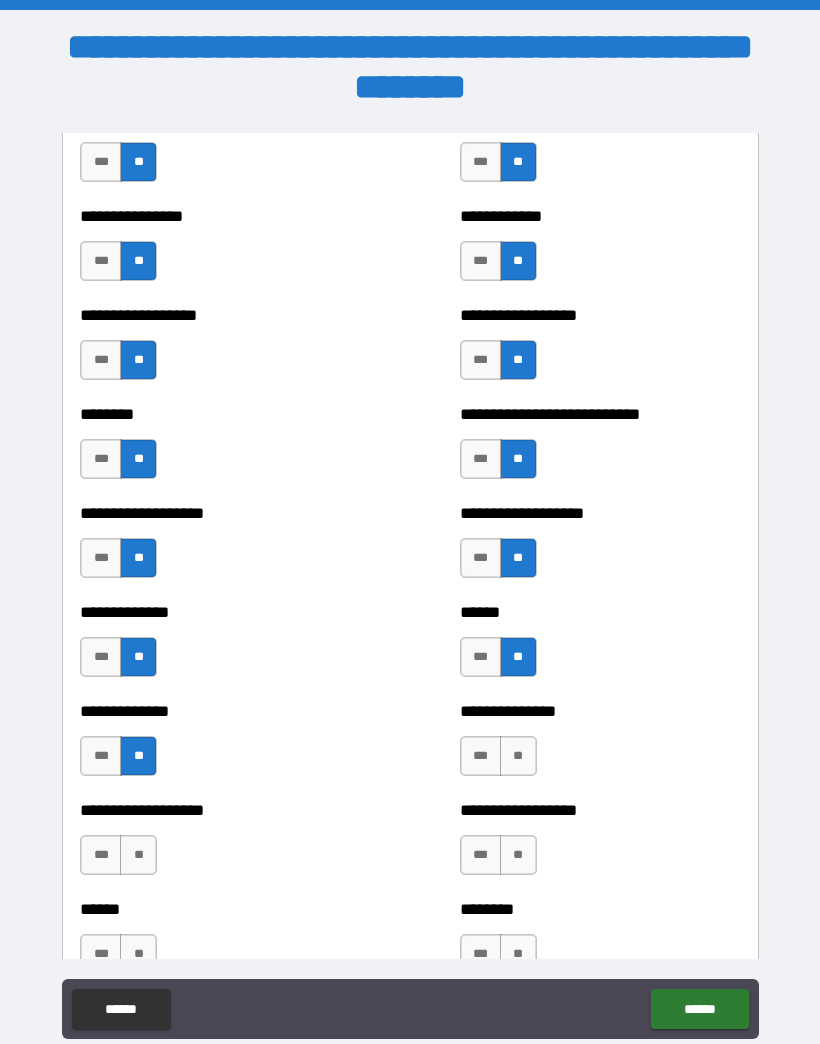 click on "**" at bounding box center (518, 756) 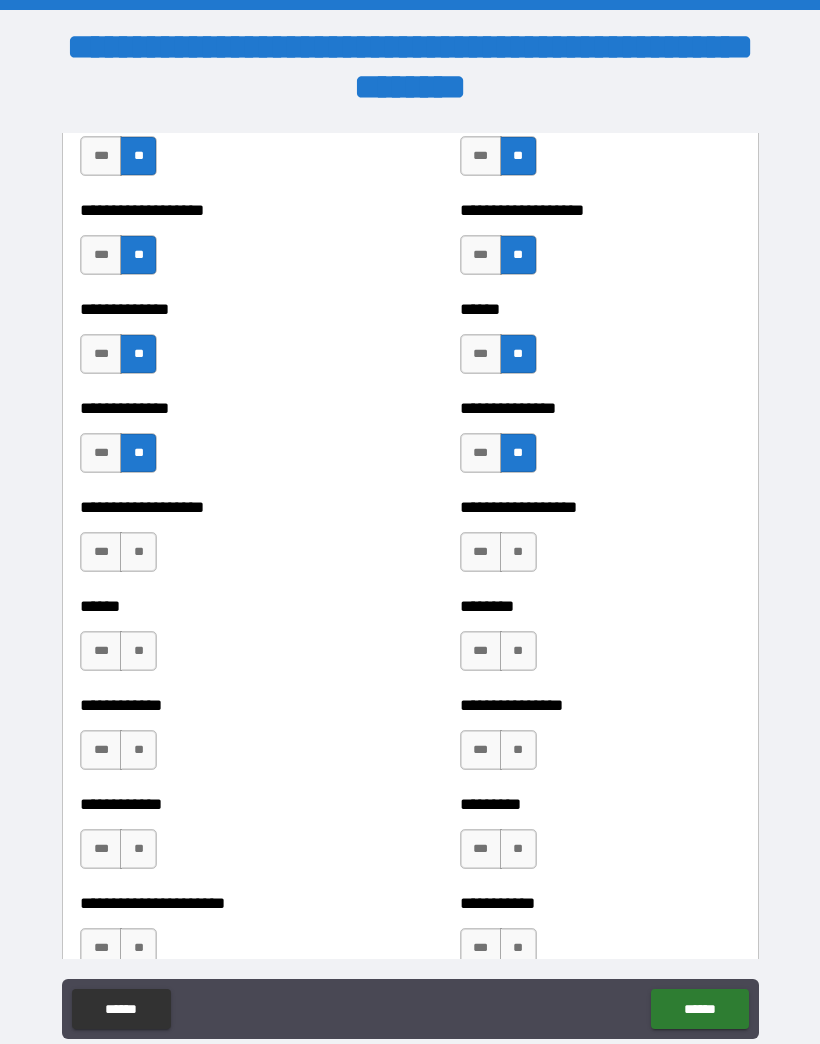 scroll, scrollTop: 4593, scrollLeft: 0, axis: vertical 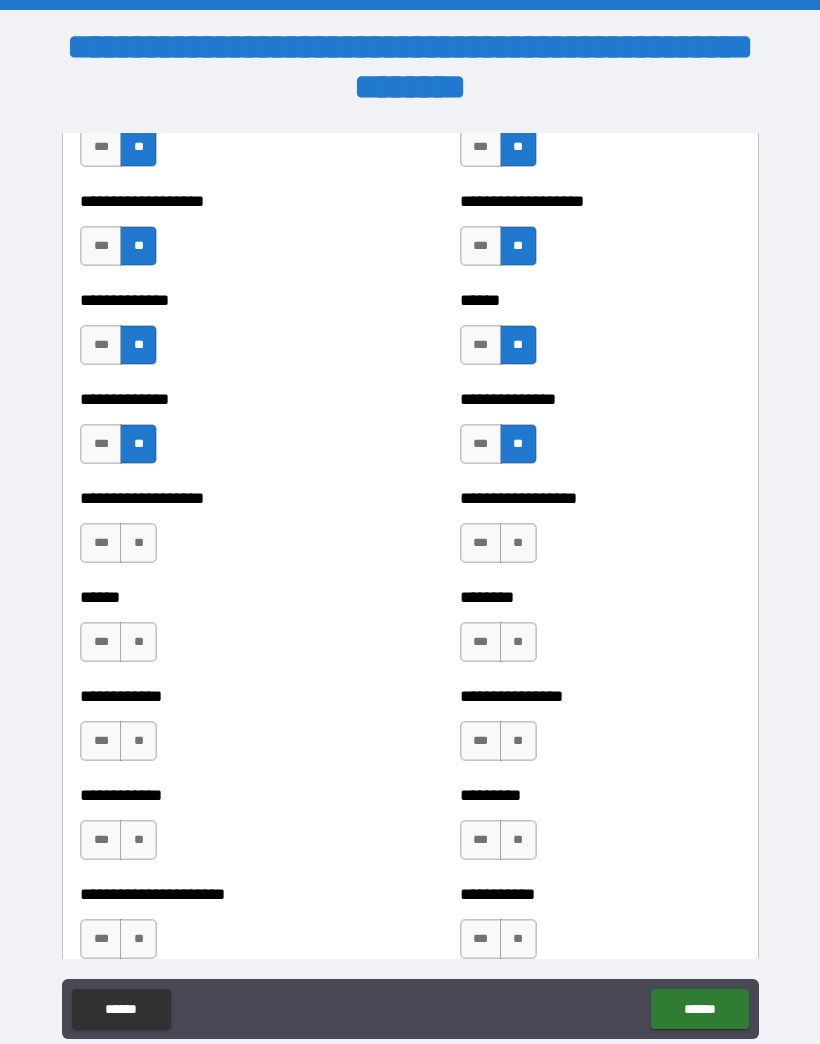 click on "**" at bounding box center (518, 543) 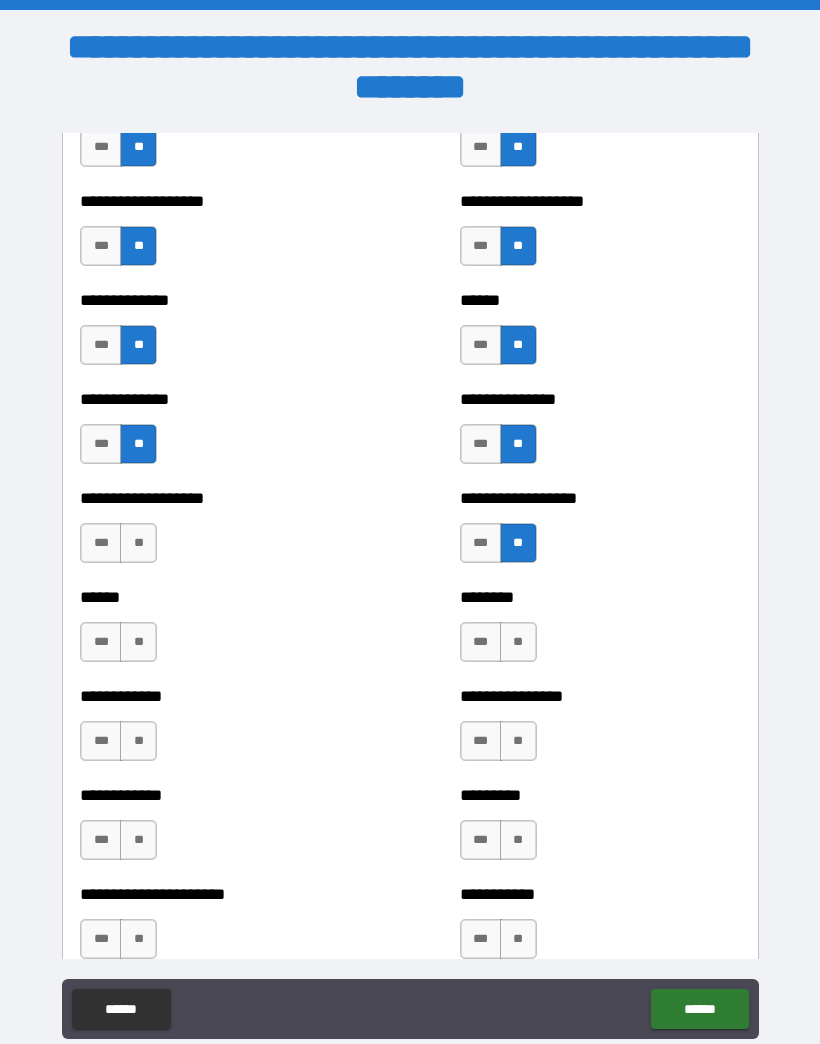 click on "**" at bounding box center (138, 543) 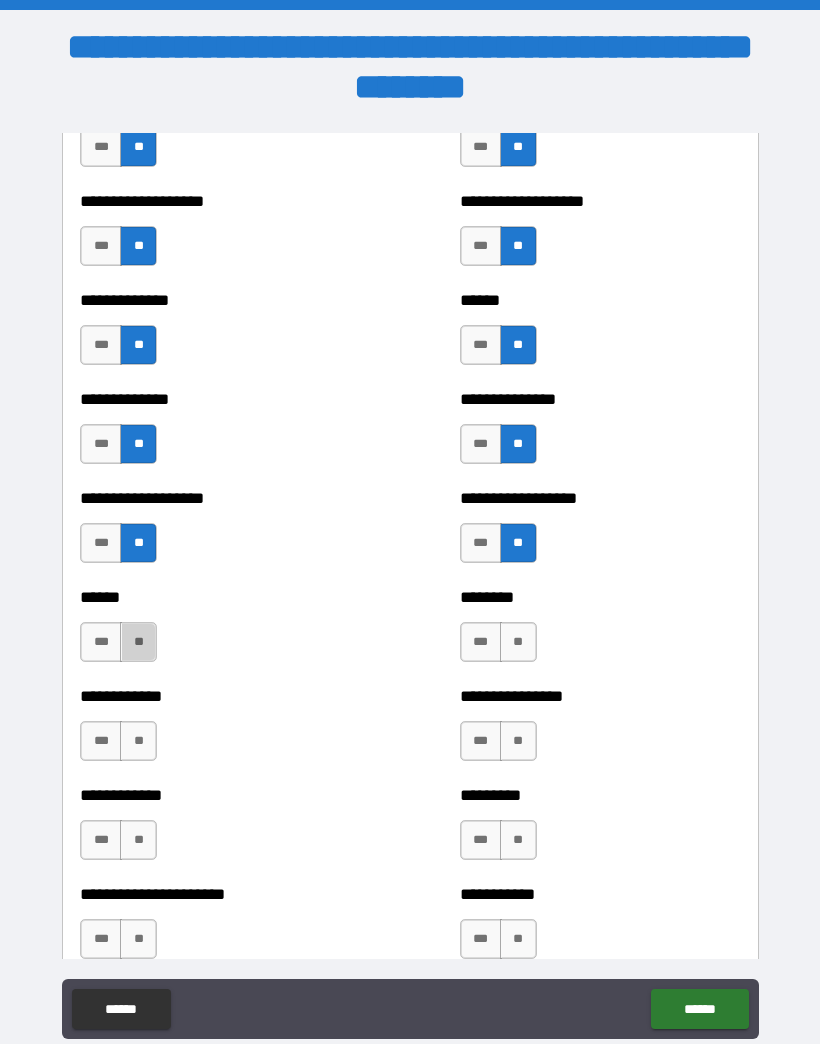 click on "**" at bounding box center [138, 642] 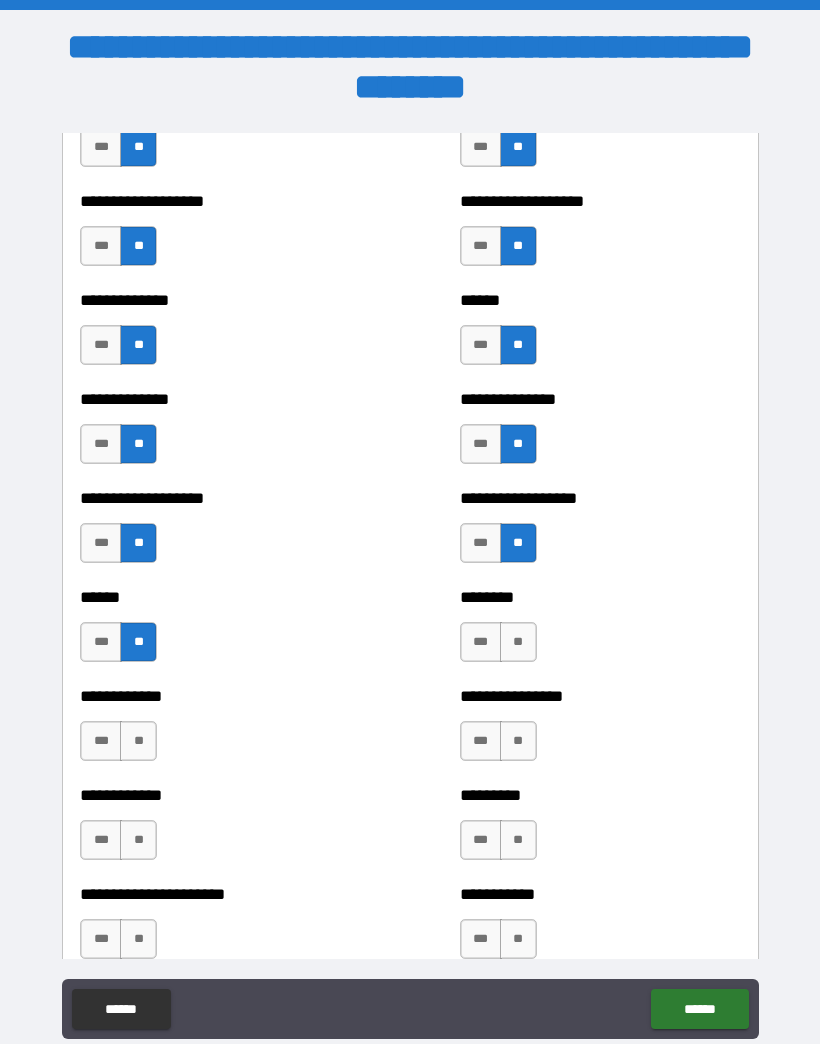 click on "**" at bounding box center (138, 741) 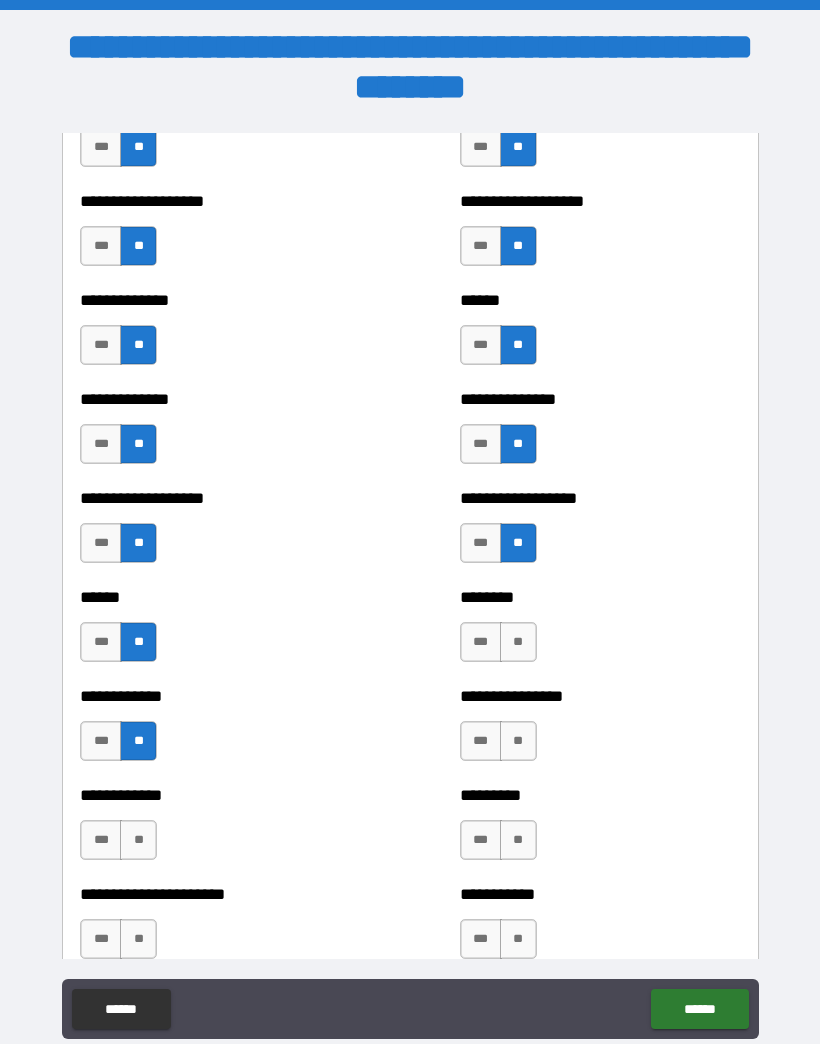 click on "**" at bounding box center (518, 642) 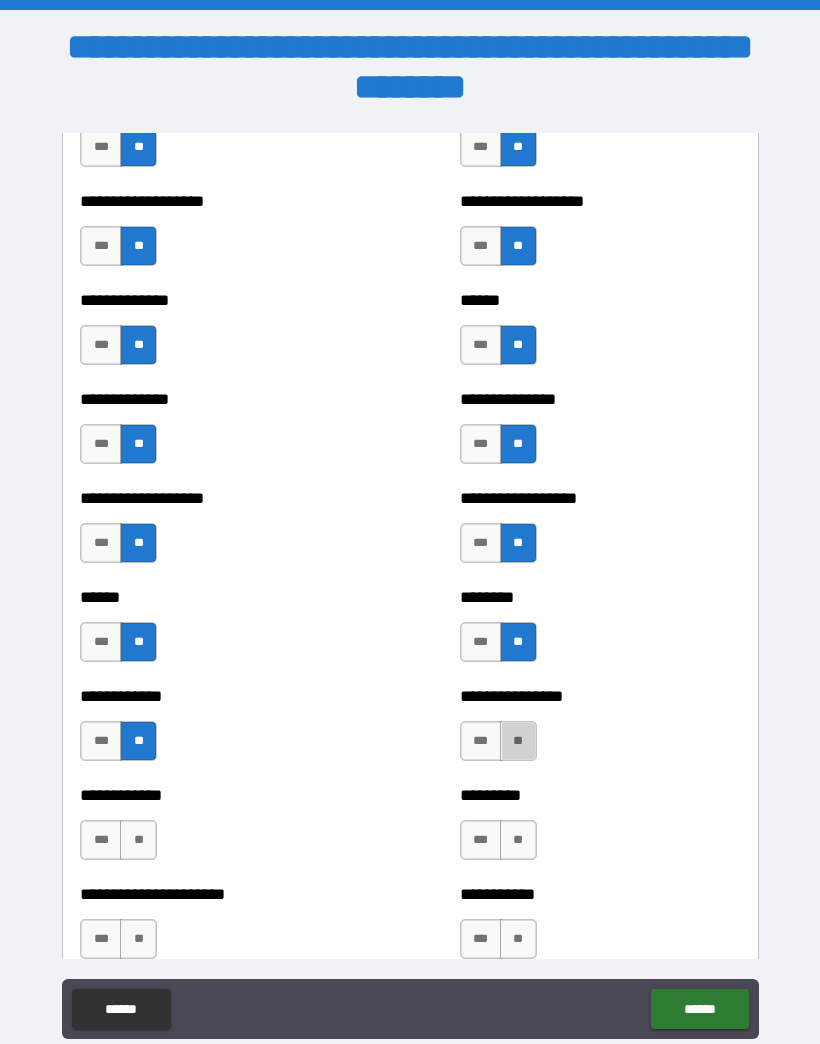 click on "**" at bounding box center [518, 741] 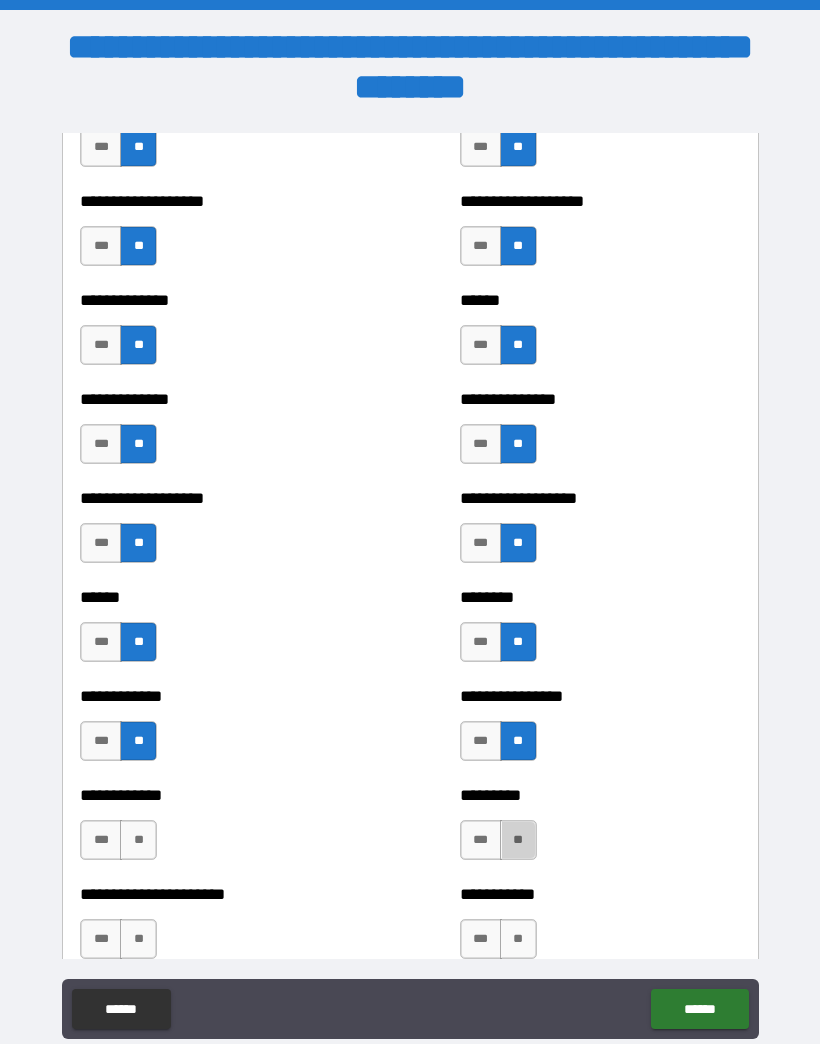 click on "**" at bounding box center (518, 840) 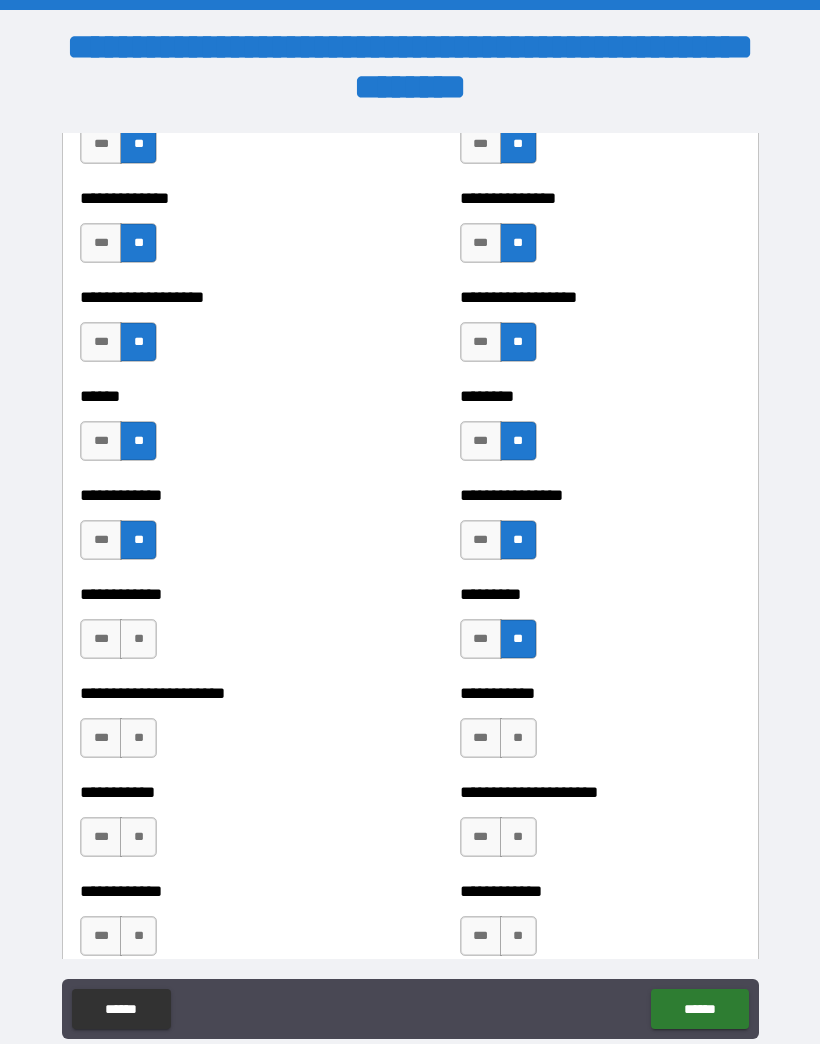 scroll, scrollTop: 4797, scrollLeft: 0, axis: vertical 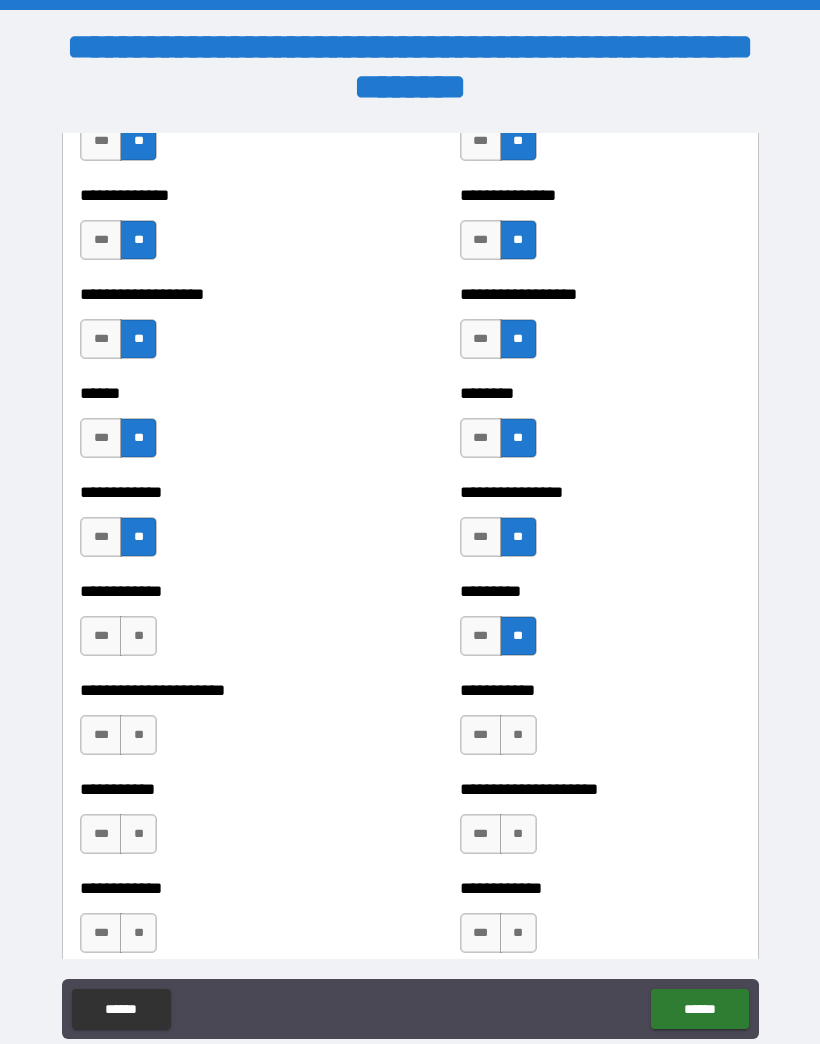 click on "**" at bounding box center [138, 636] 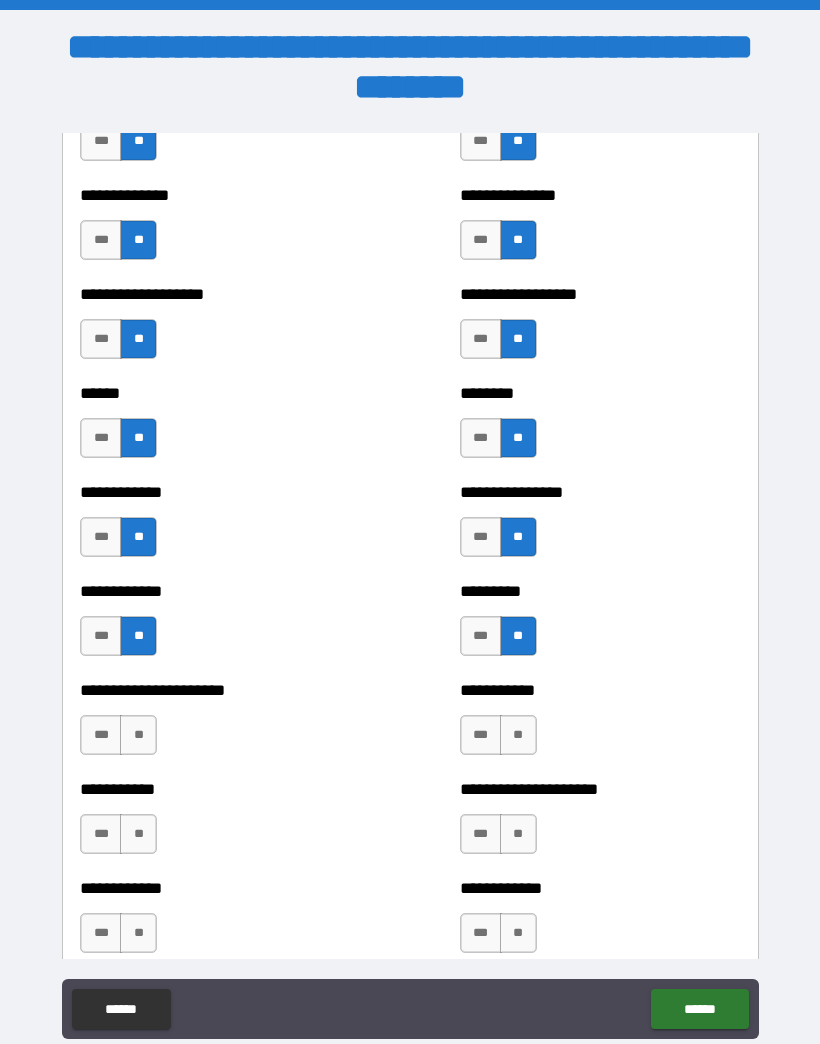 click on "**" at bounding box center [138, 735] 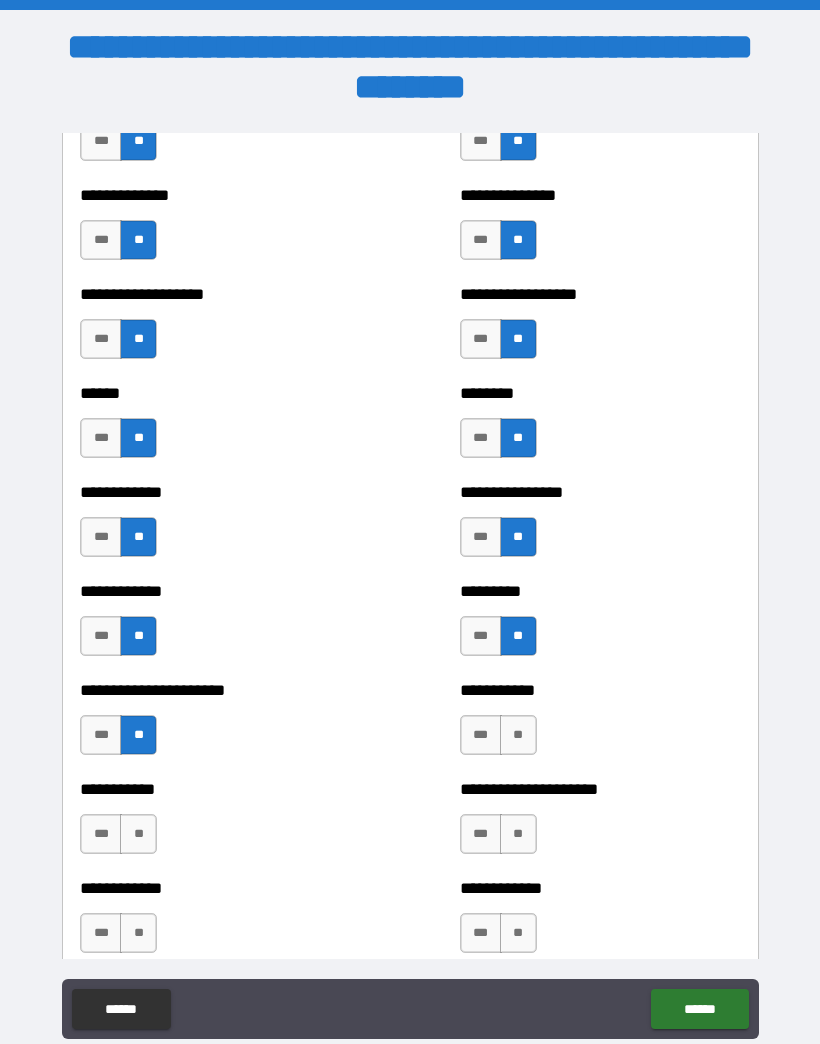 click on "**" at bounding box center (518, 735) 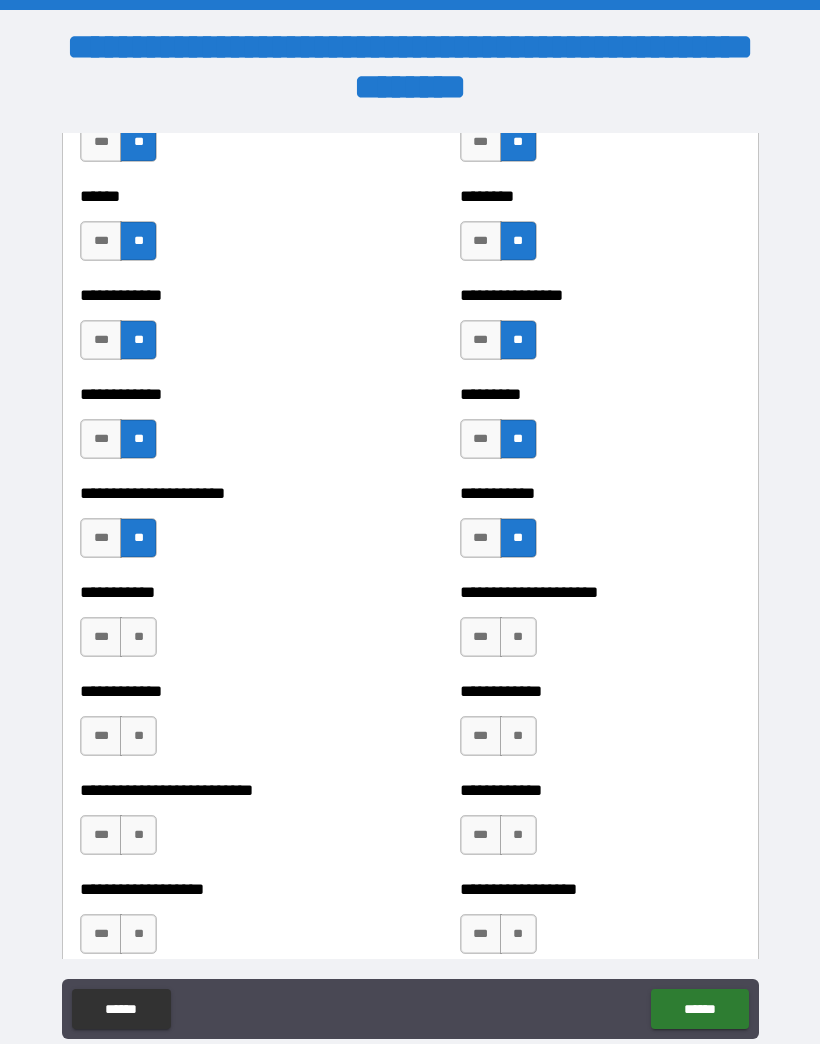 scroll, scrollTop: 5003, scrollLeft: 0, axis: vertical 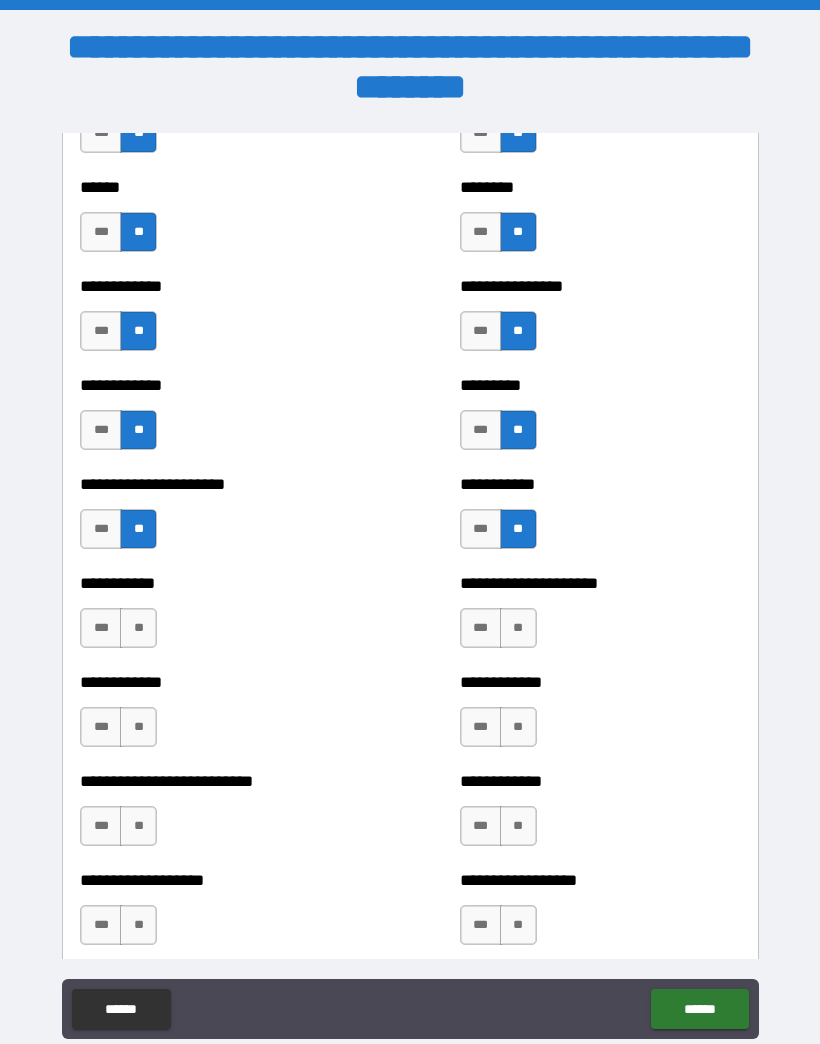 click on "**" at bounding box center (518, 628) 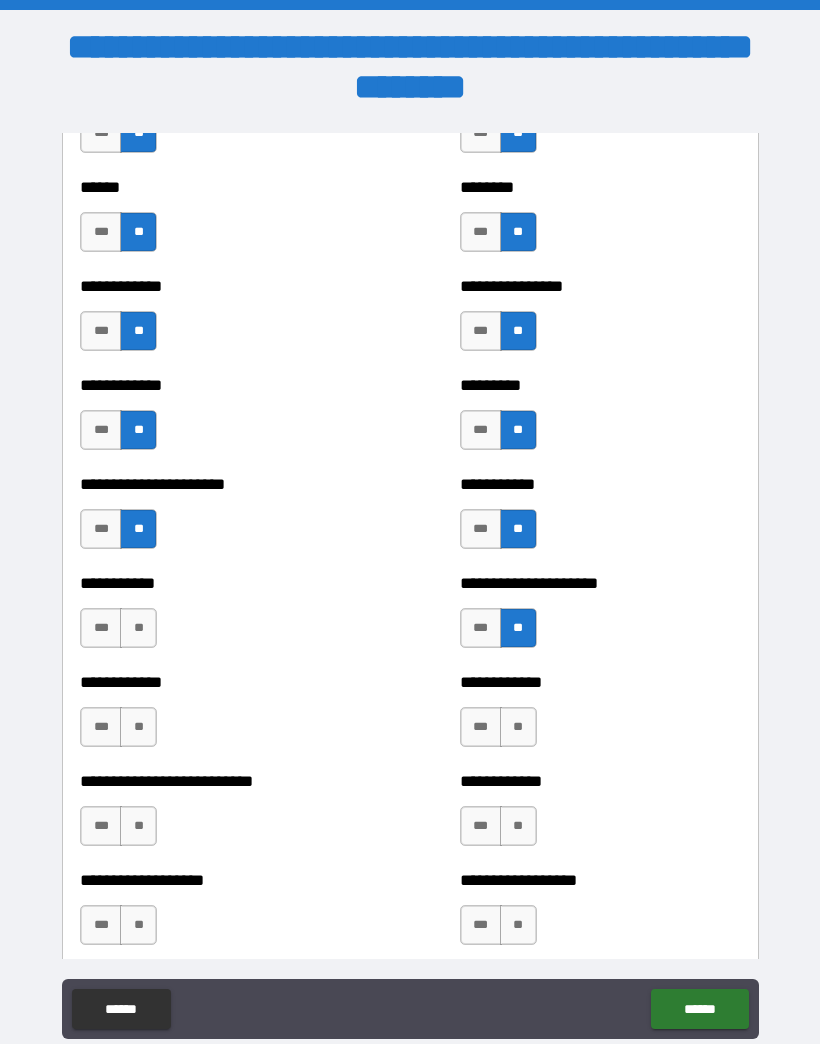 click on "**" at bounding box center (138, 628) 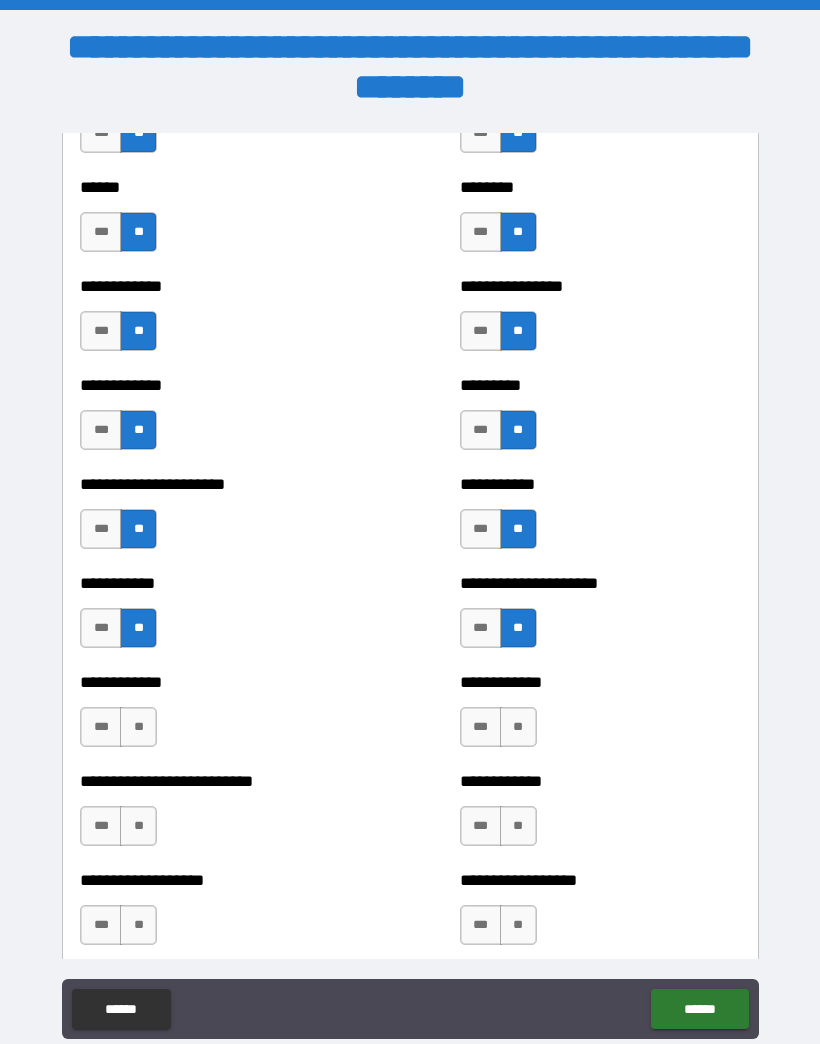 click on "**" at bounding box center [138, 727] 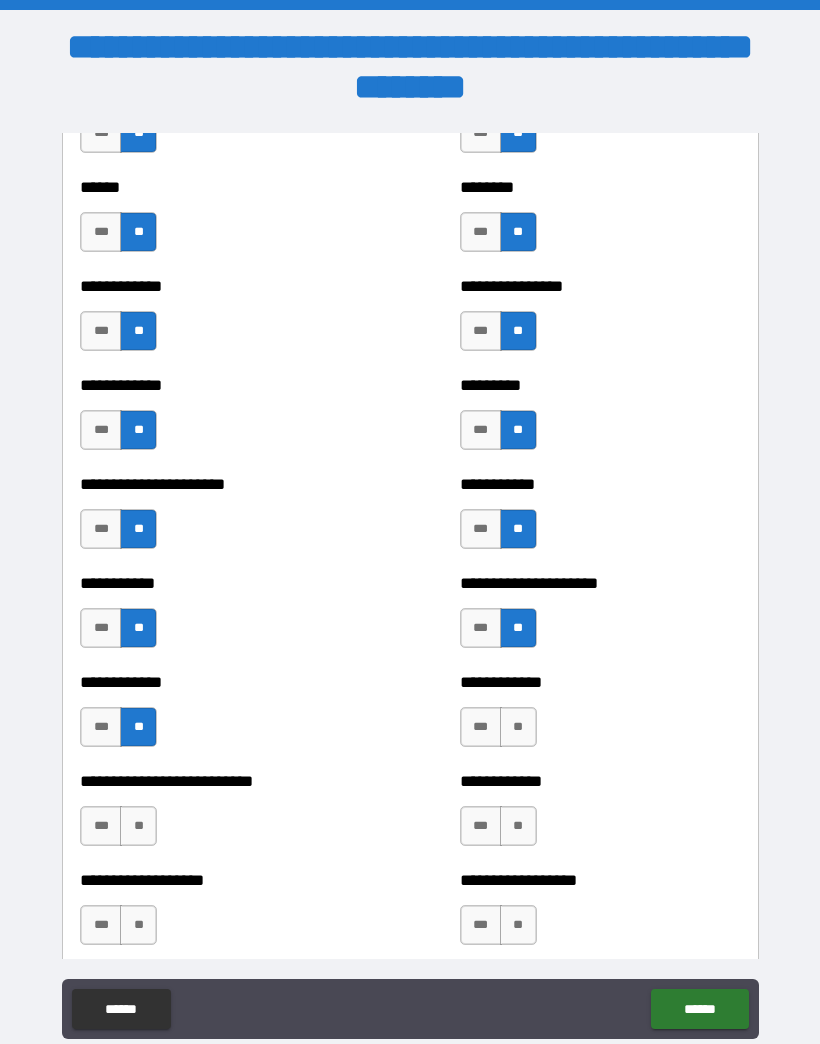 click on "**" at bounding box center (138, 826) 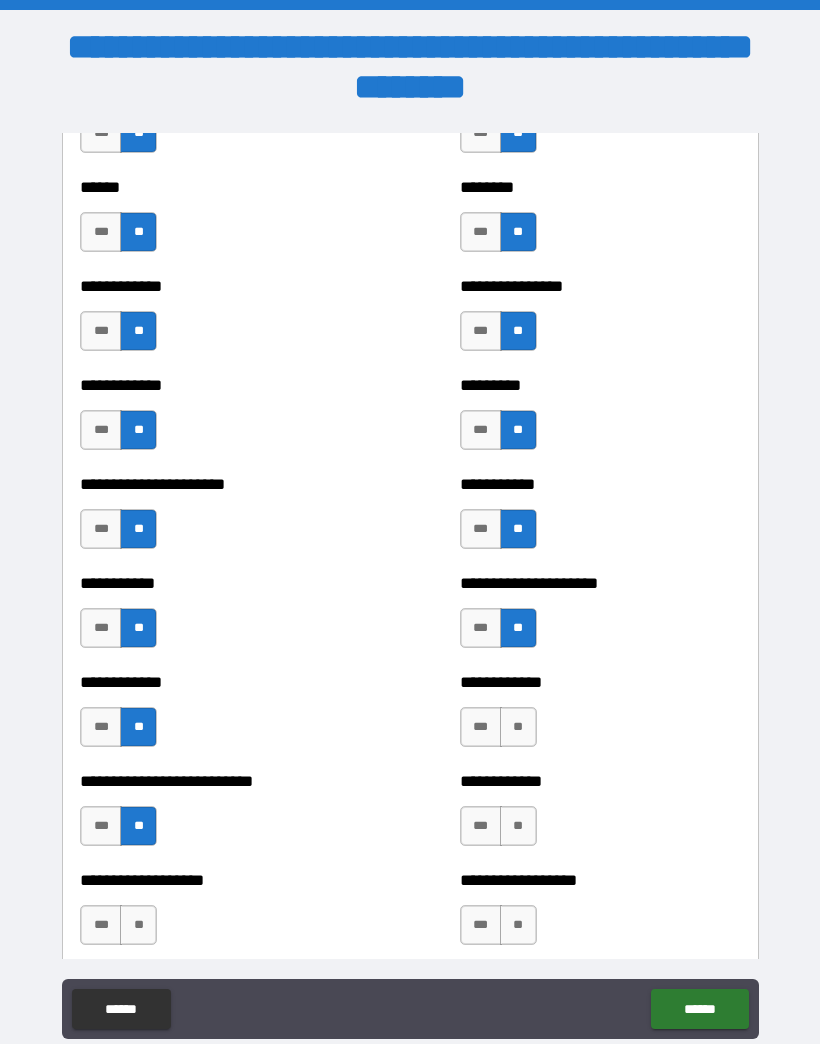 click on "**" at bounding box center (518, 727) 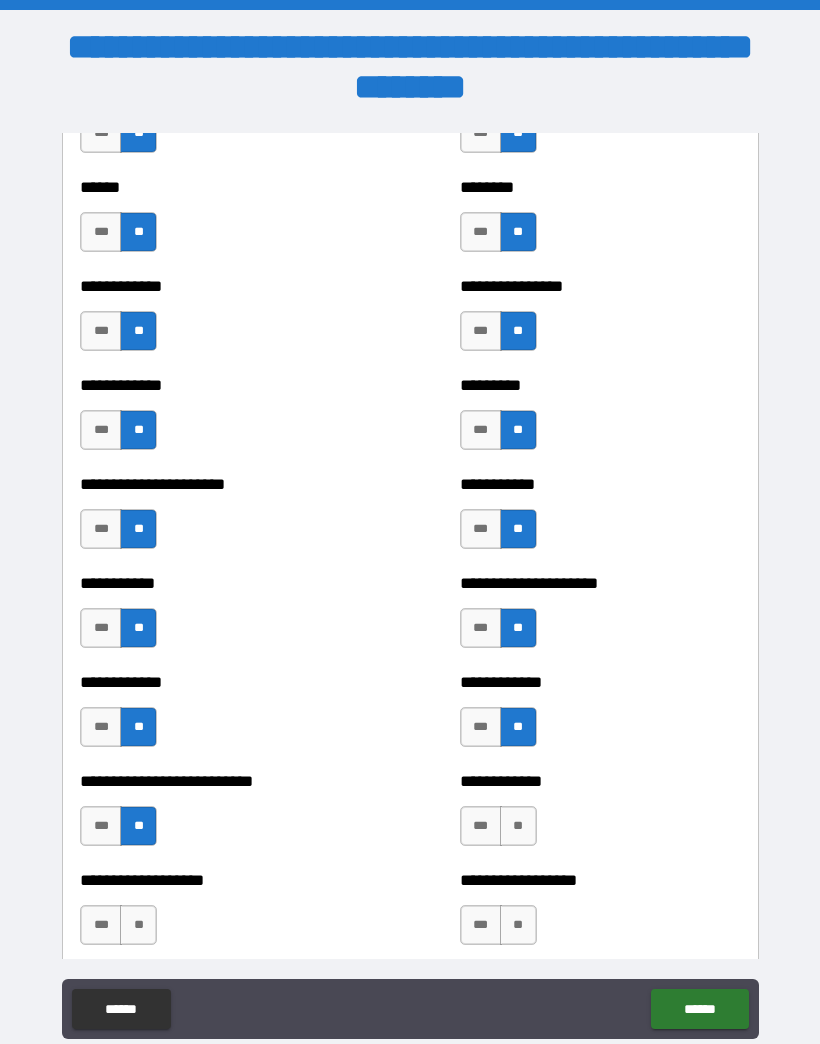 click on "**" at bounding box center [518, 826] 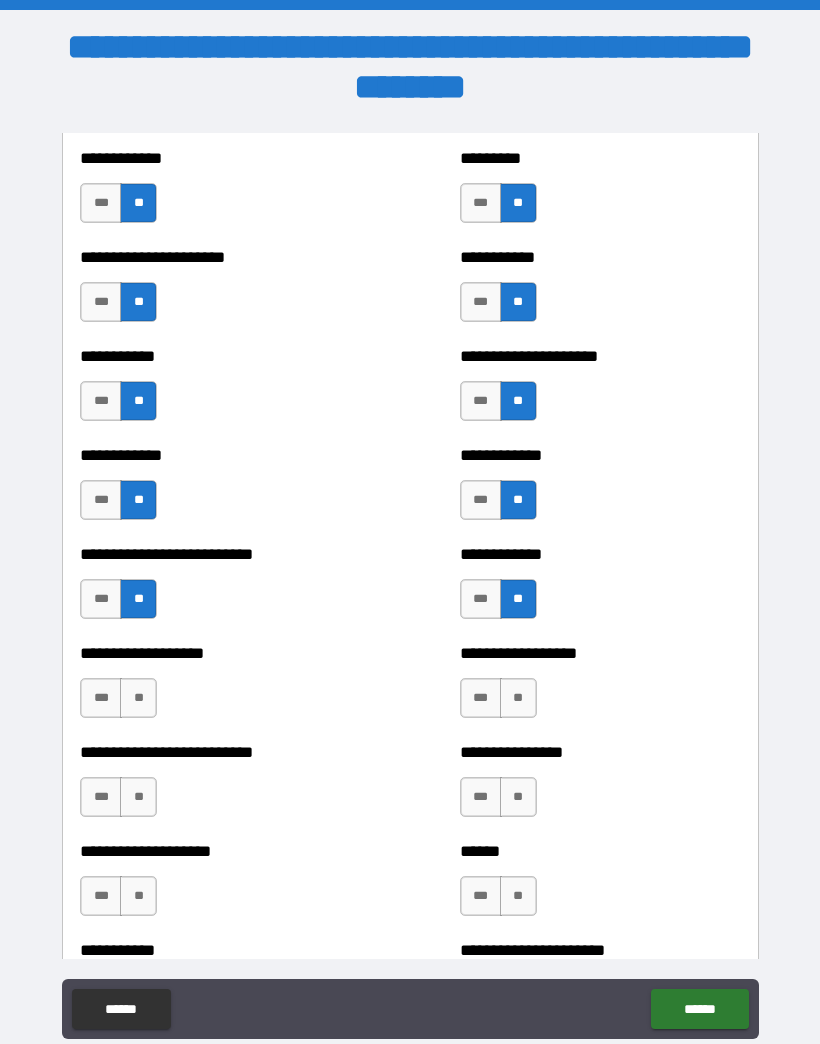 scroll, scrollTop: 5243, scrollLeft: 0, axis: vertical 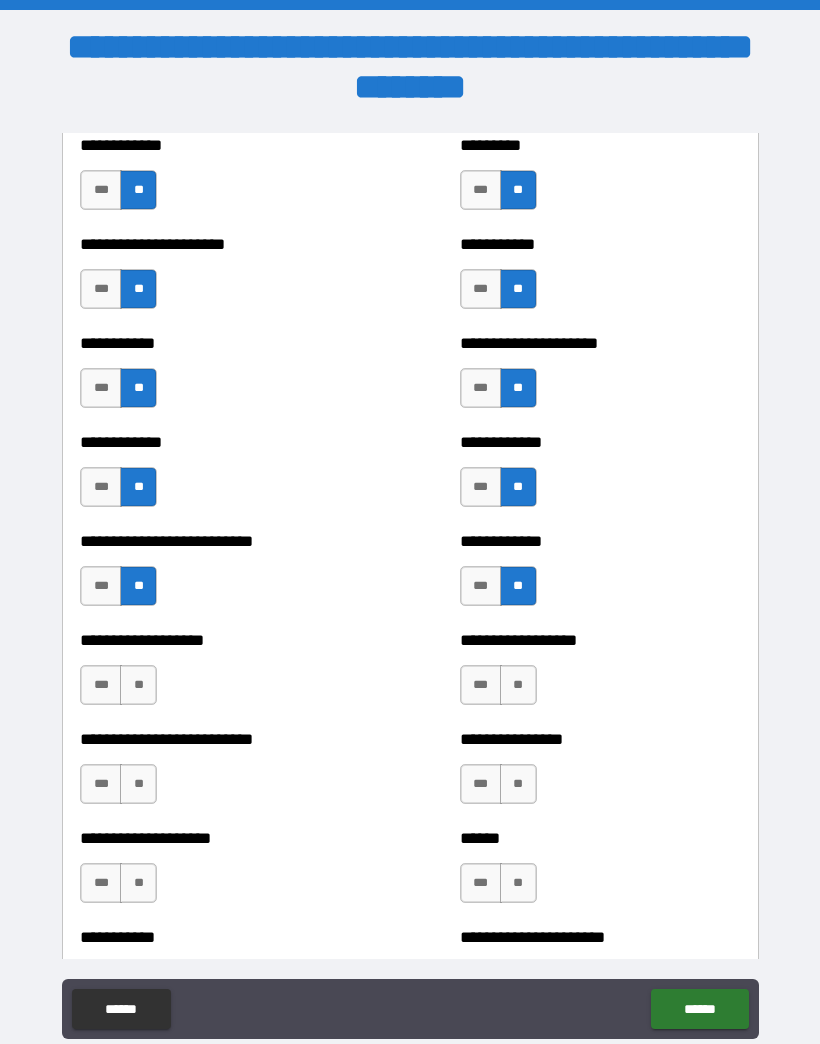 click on "**" at bounding box center [518, 685] 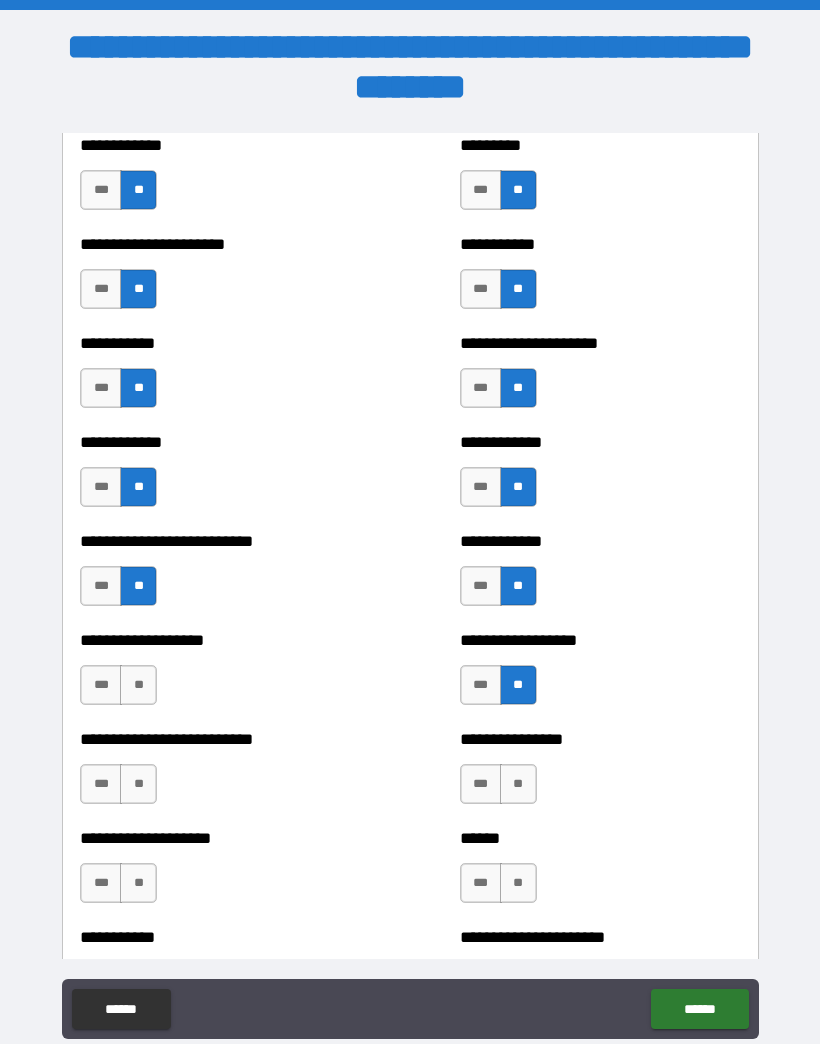 click on "**" at bounding box center [138, 685] 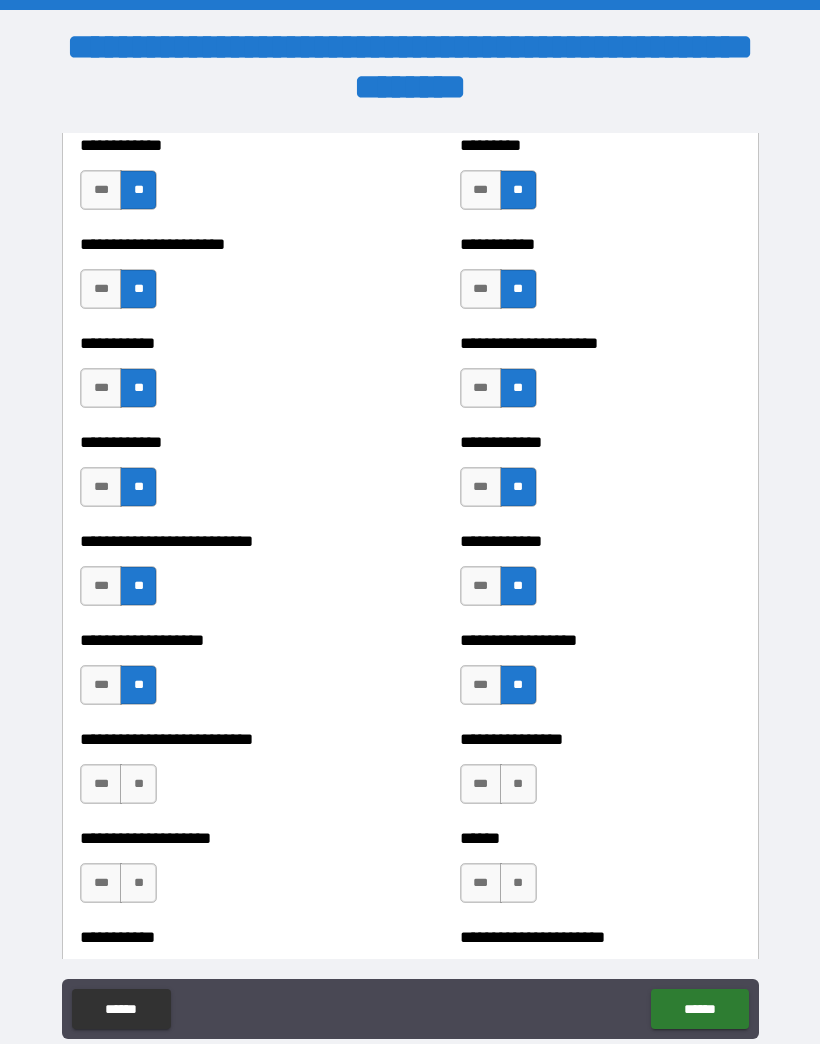 click on "**" at bounding box center [518, 784] 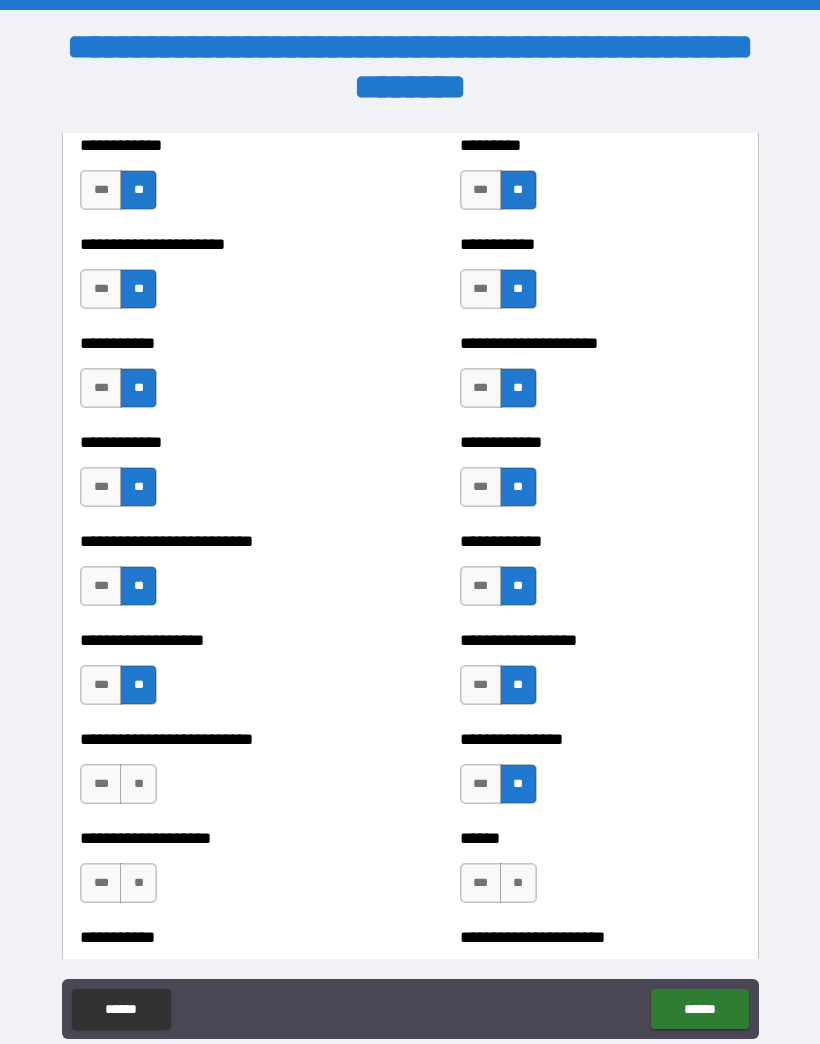 click on "**" at bounding box center [138, 784] 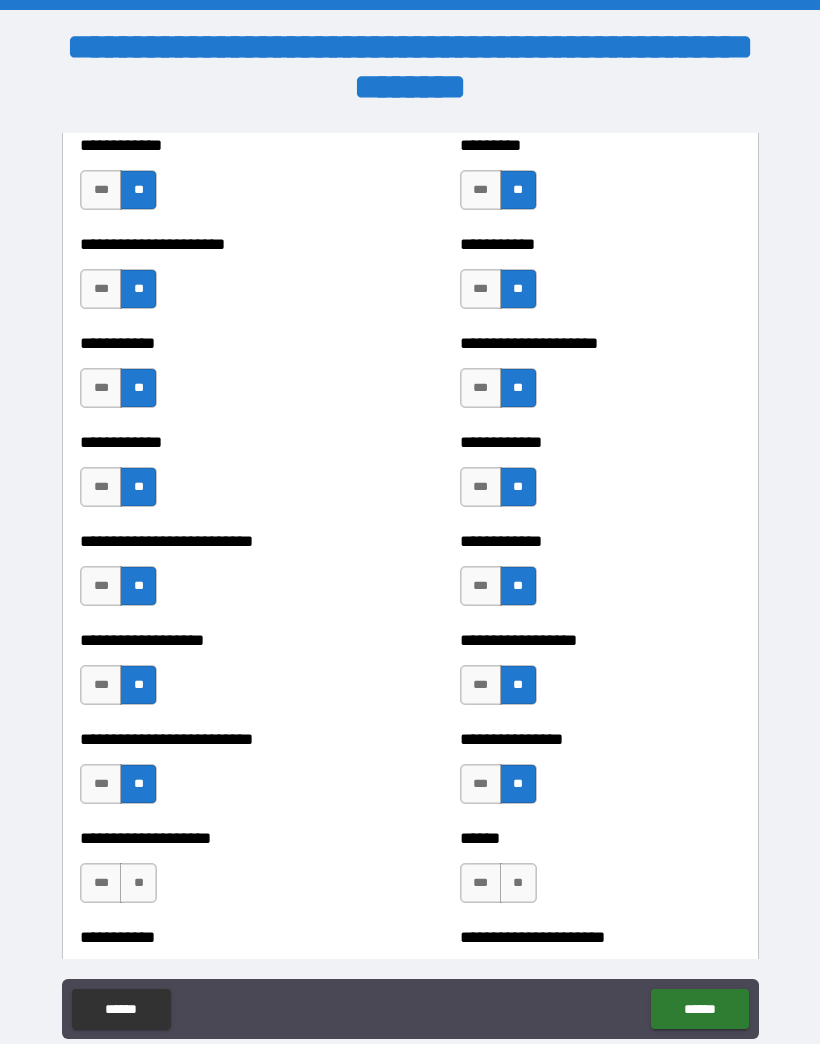 click on "**" at bounding box center [138, 883] 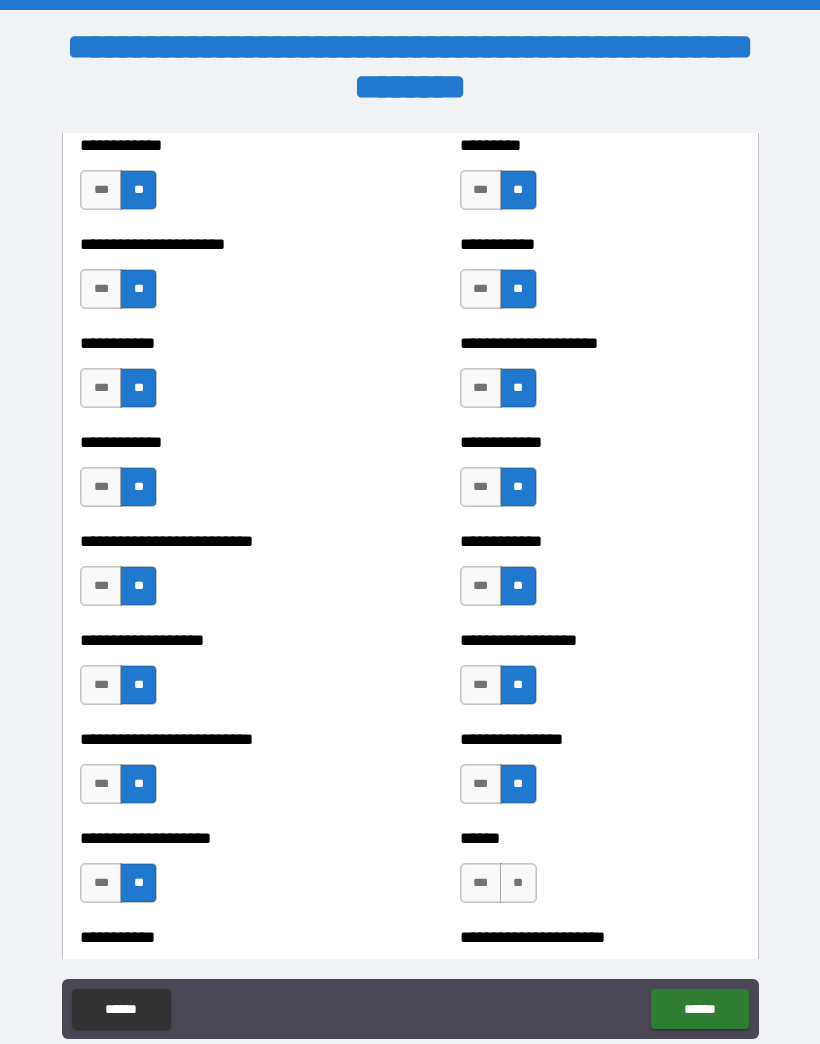 click on "**" at bounding box center [518, 883] 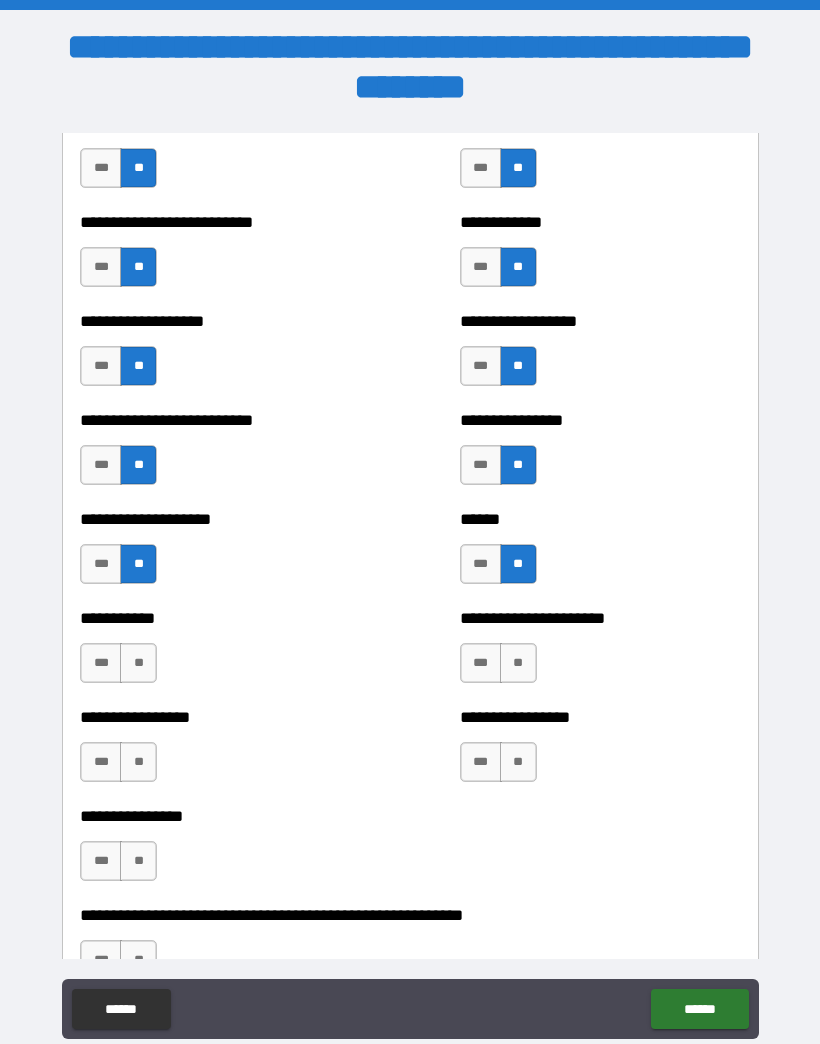 scroll, scrollTop: 5615, scrollLeft: 0, axis: vertical 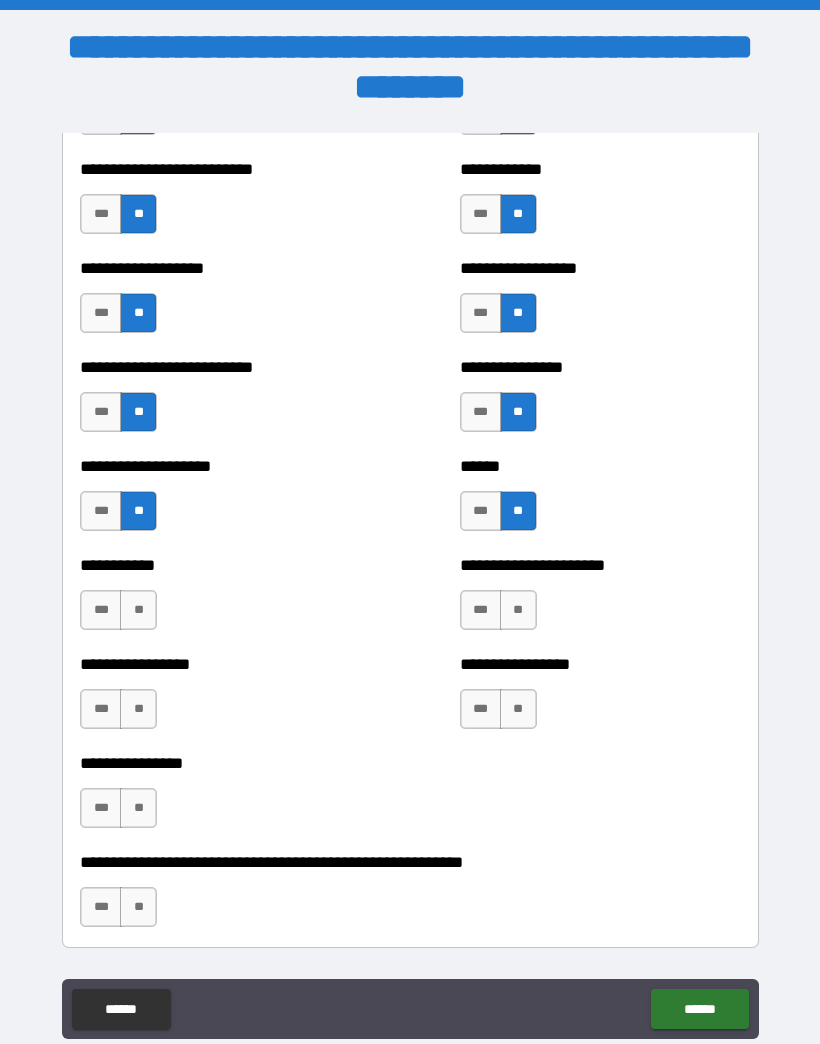click on "**" at bounding box center (518, 610) 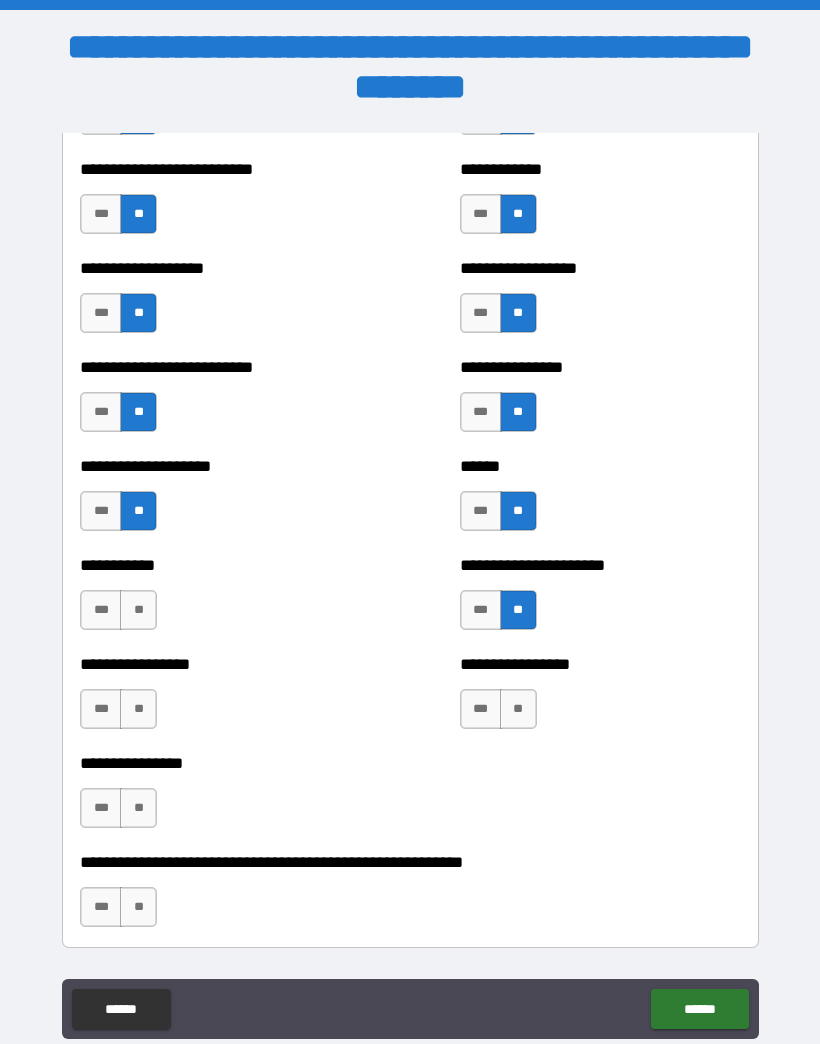 click on "**" at bounding box center [138, 610] 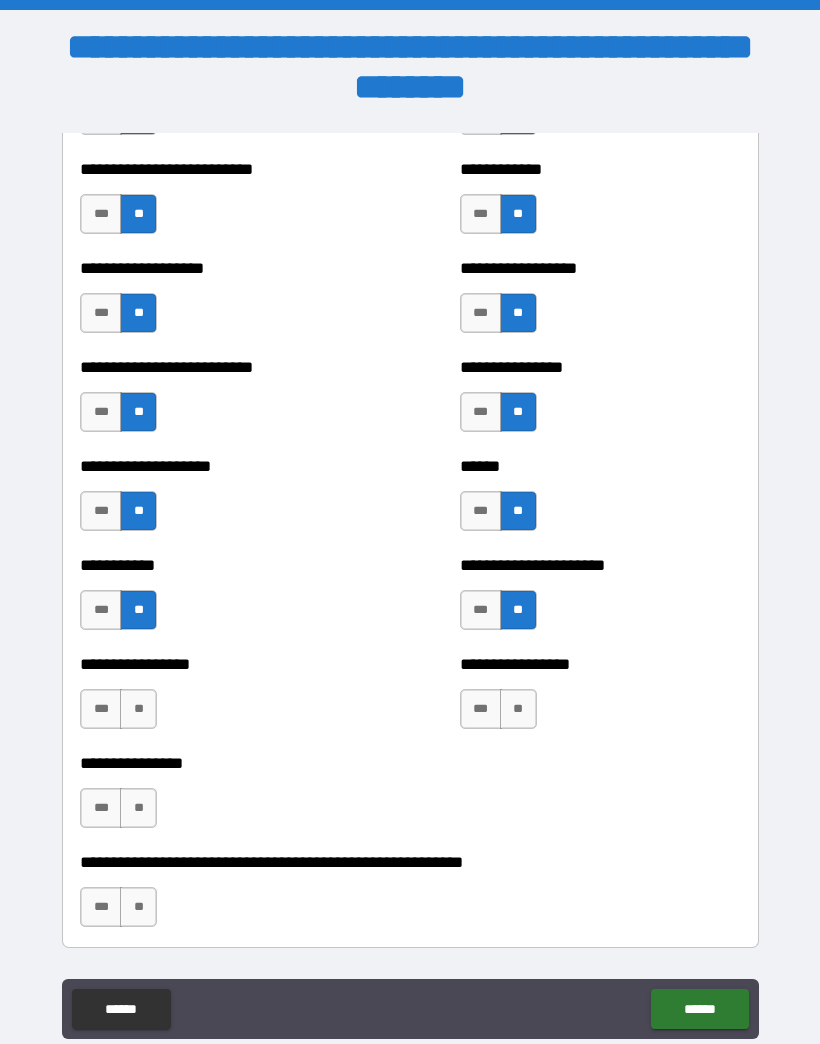click on "**" at bounding box center (138, 709) 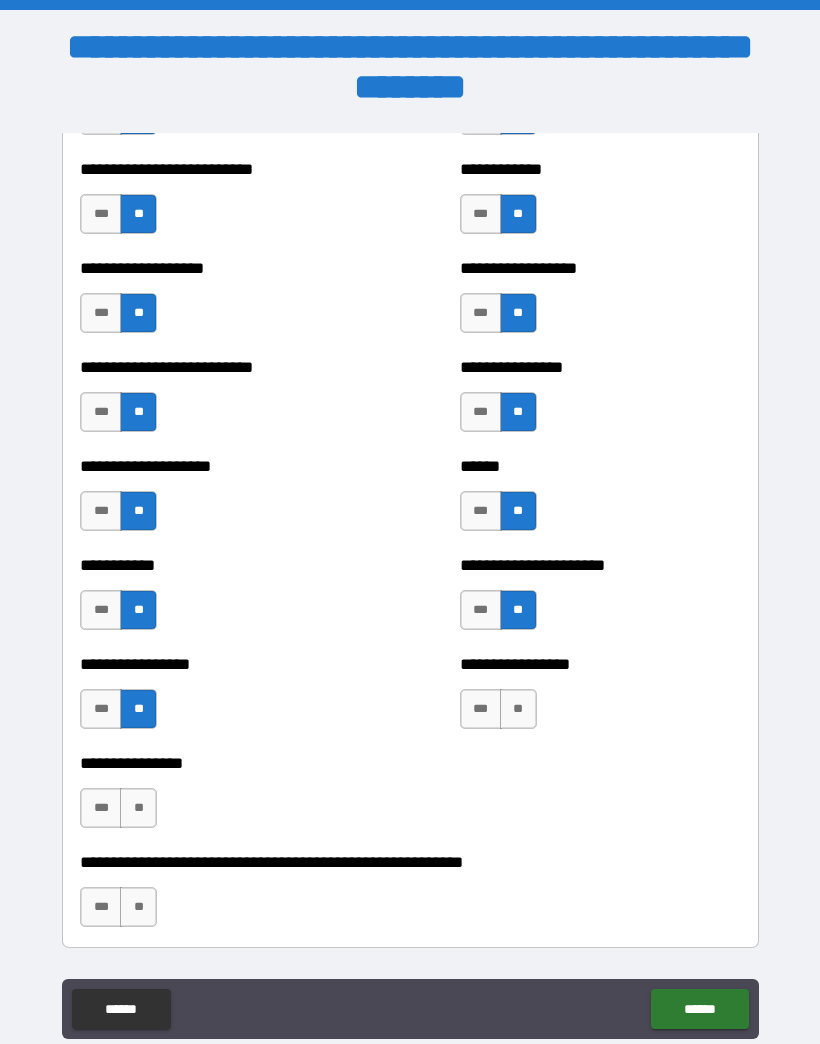 click on "**" at bounding box center (518, 709) 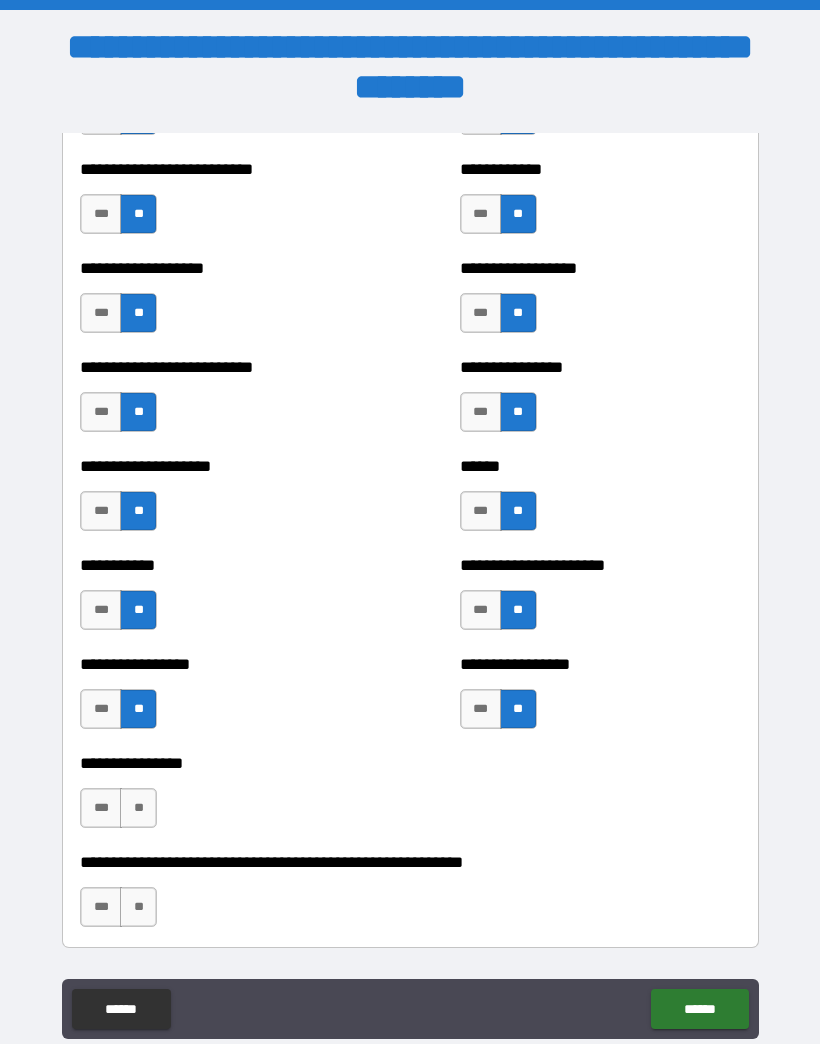 click on "**" at bounding box center [138, 808] 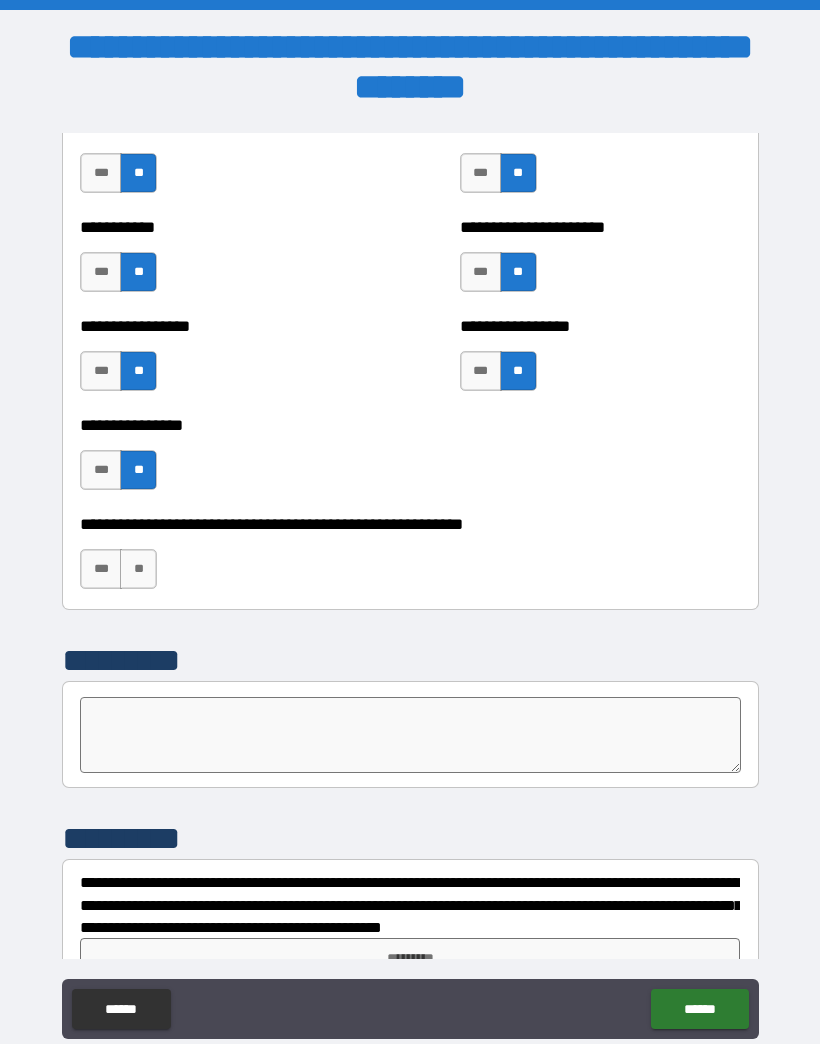 scroll, scrollTop: 5964, scrollLeft: 0, axis: vertical 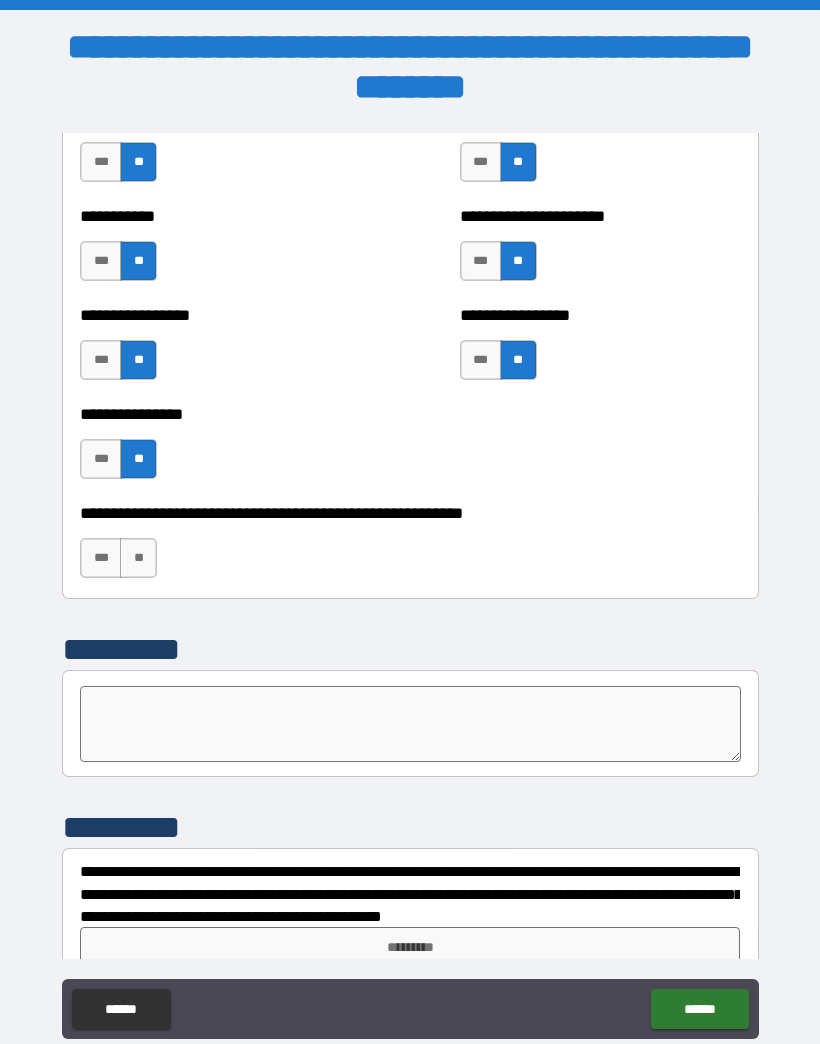 click on "**" at bounding box center (138, 558) 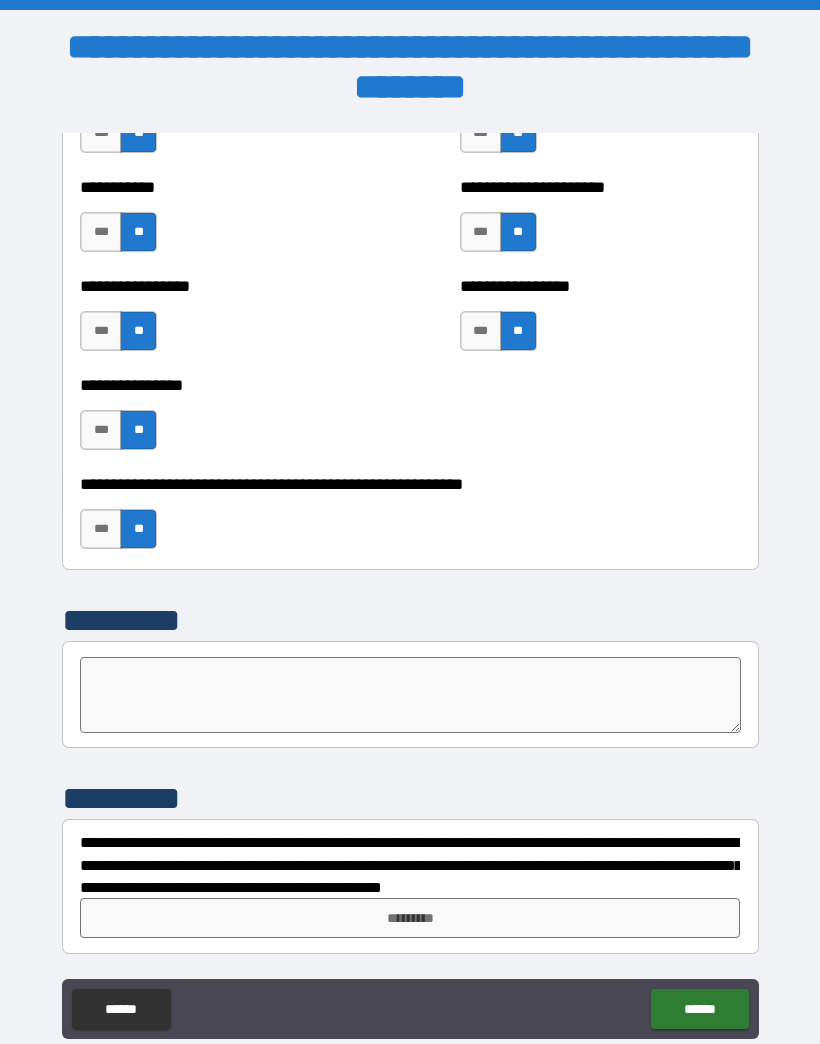scroll, scrollTop: 5993, scrollLeft: 0, axis: vertical 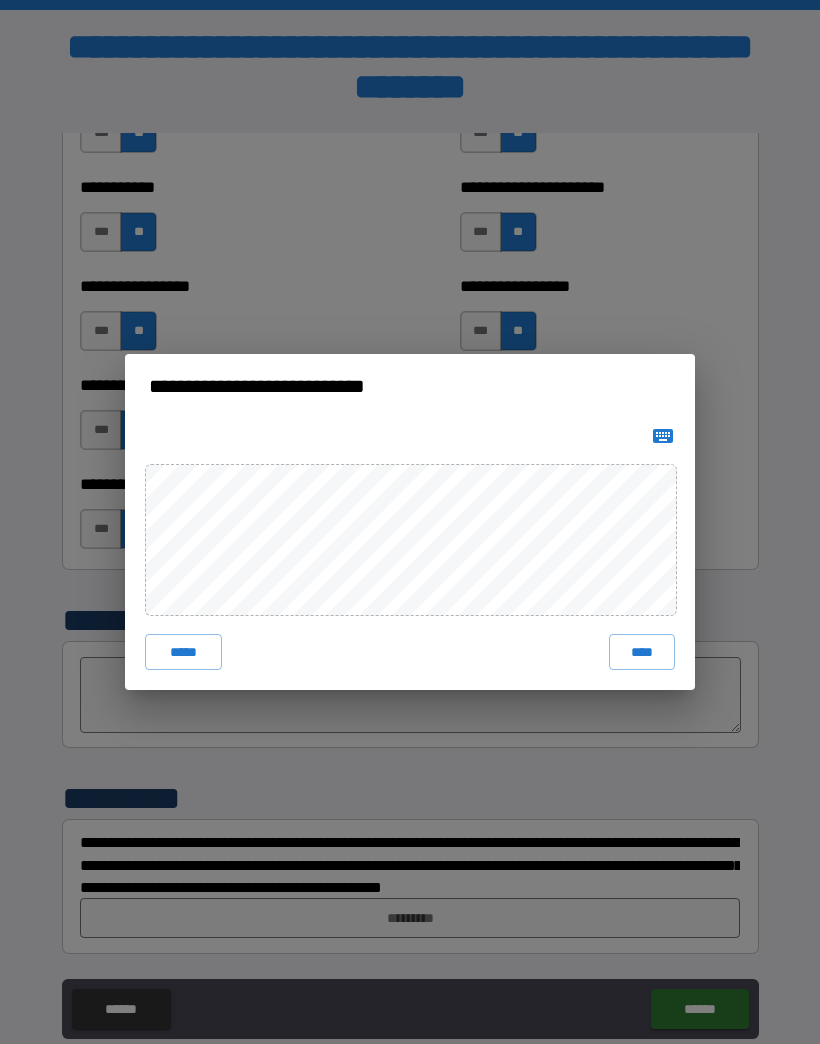 click on "****" at bounding box center [642, 652] 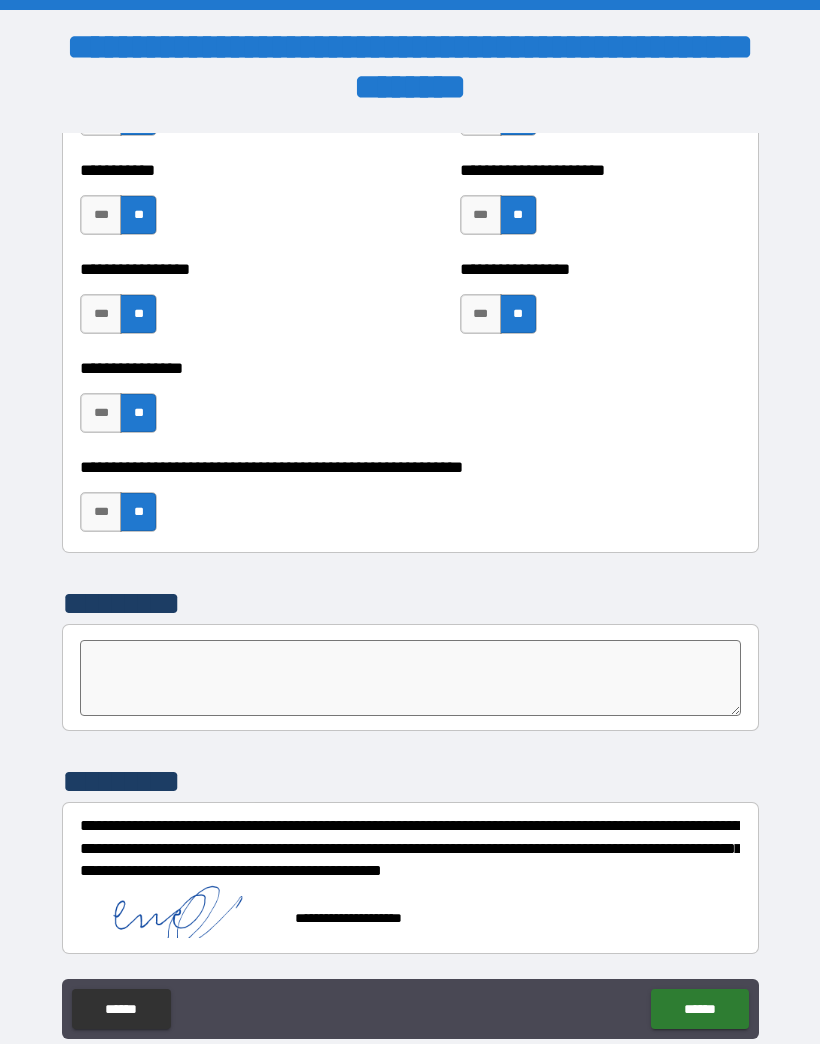 scroll, scrollTop: 6010, scrollLeft: 0, axis: vertical 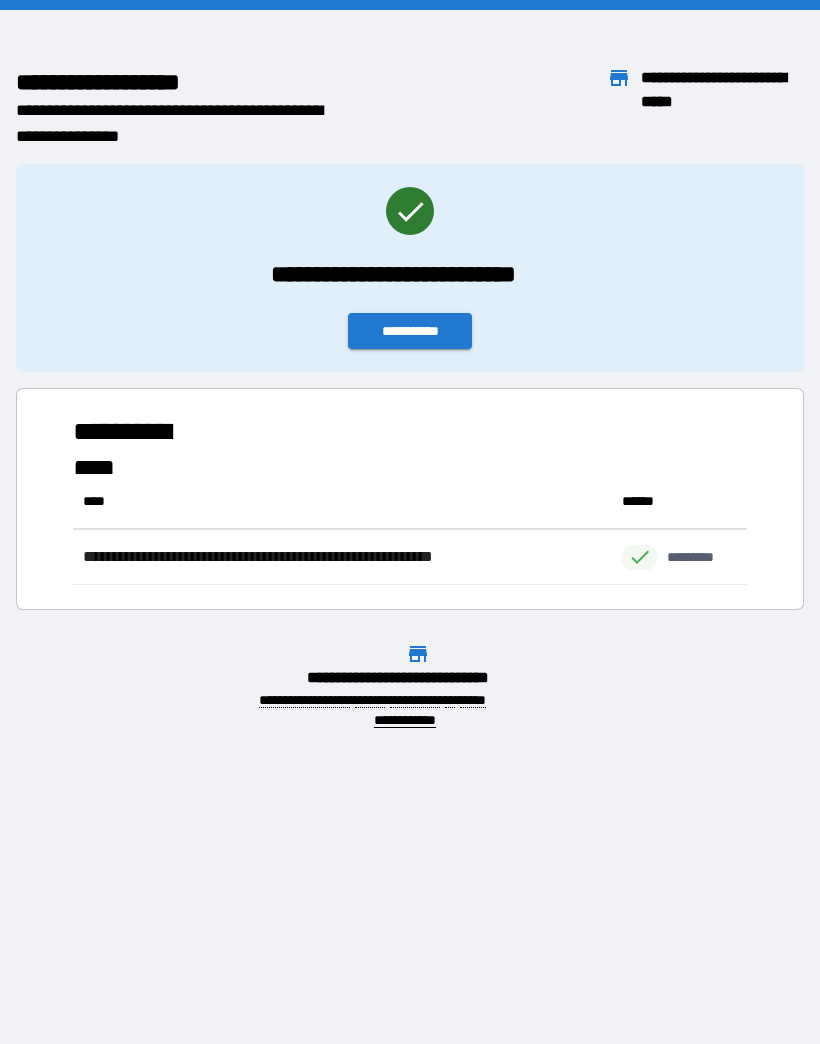 click on "**********" at bounding box center [410, 331] 